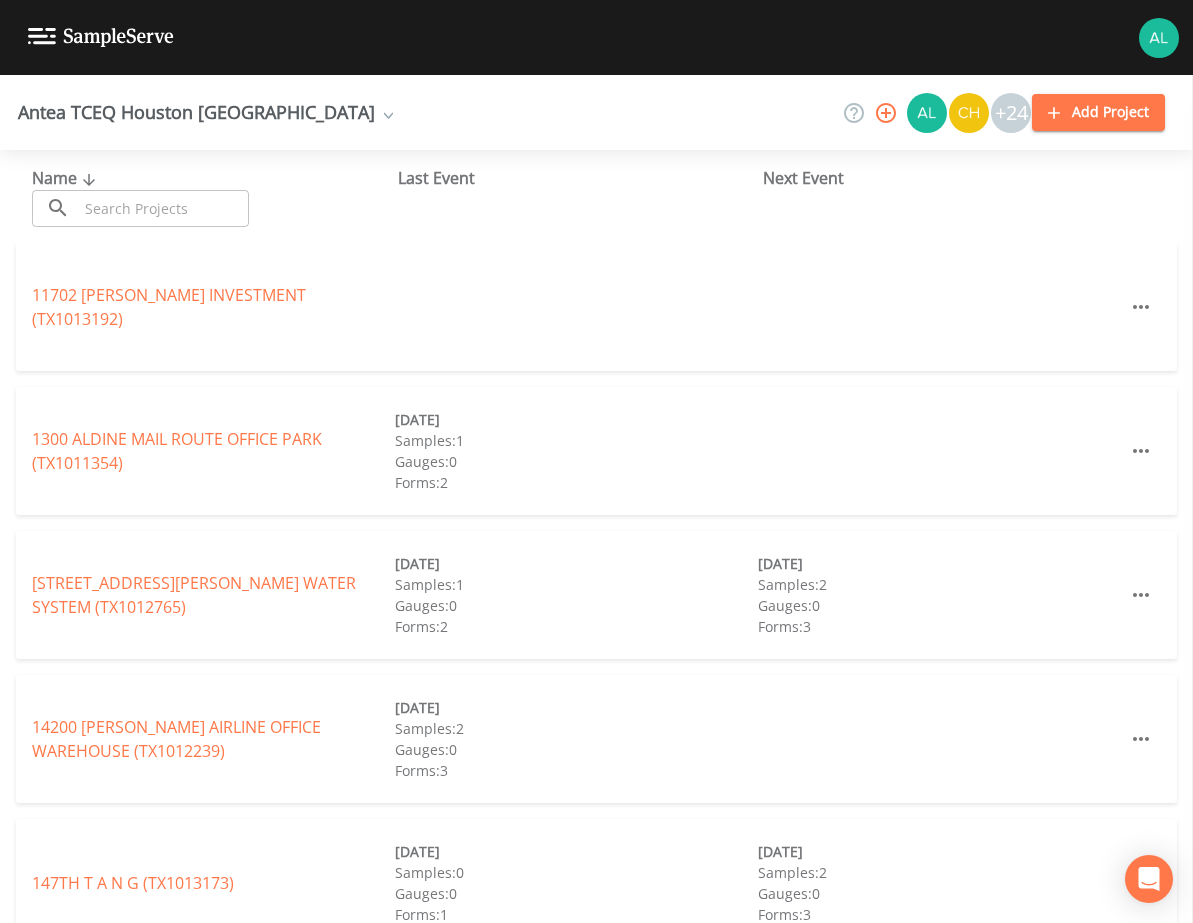 scroll, scrollTop: 0, scrollLeft: 0, axis: both 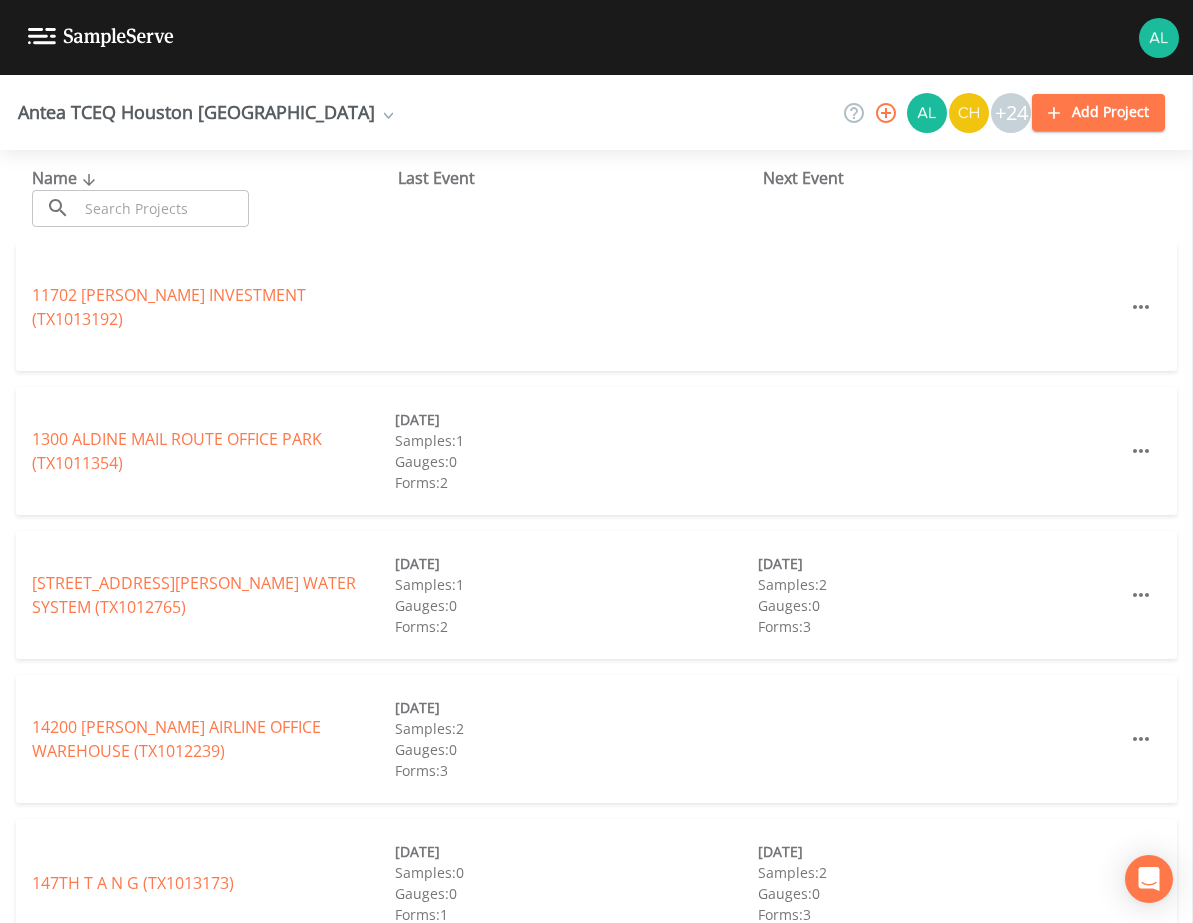 click at bounding box center [163, 208] 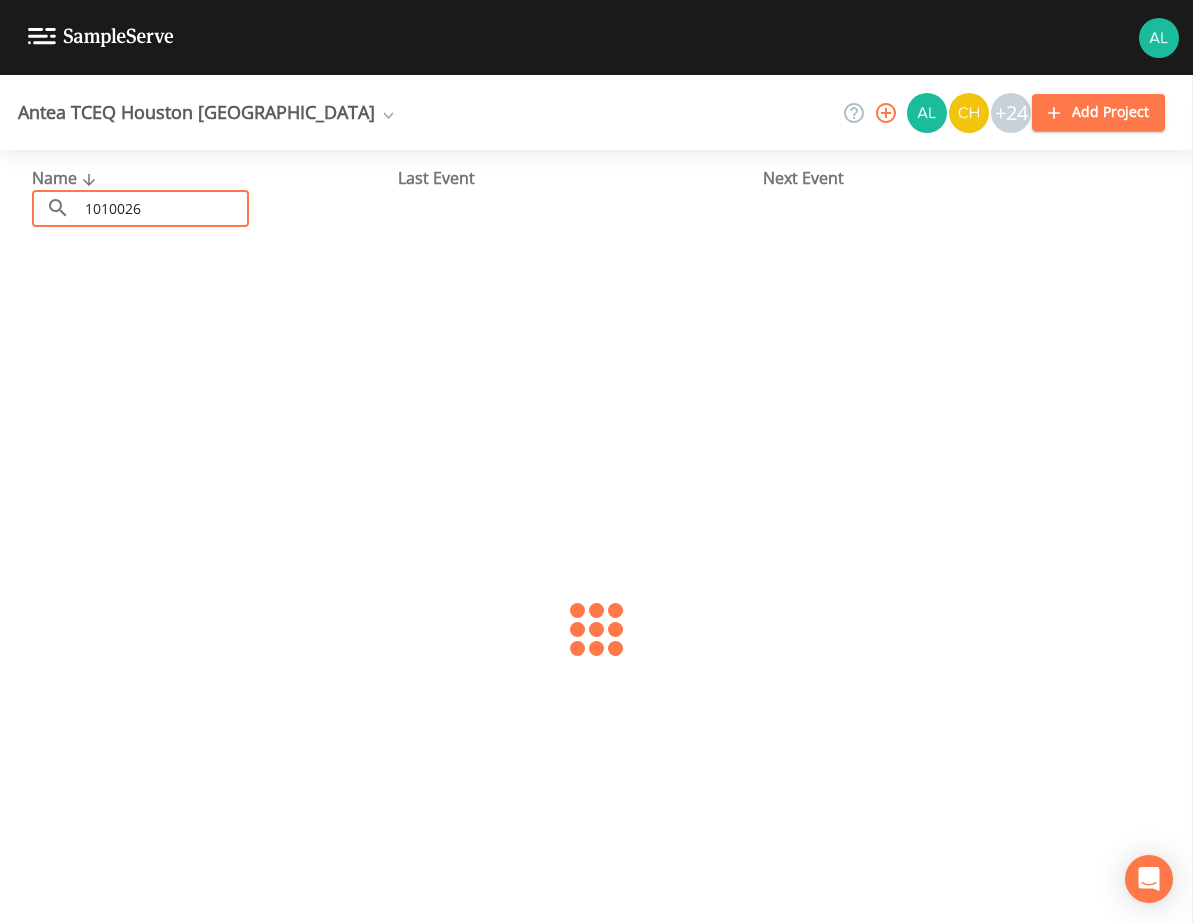 type on "1010026" 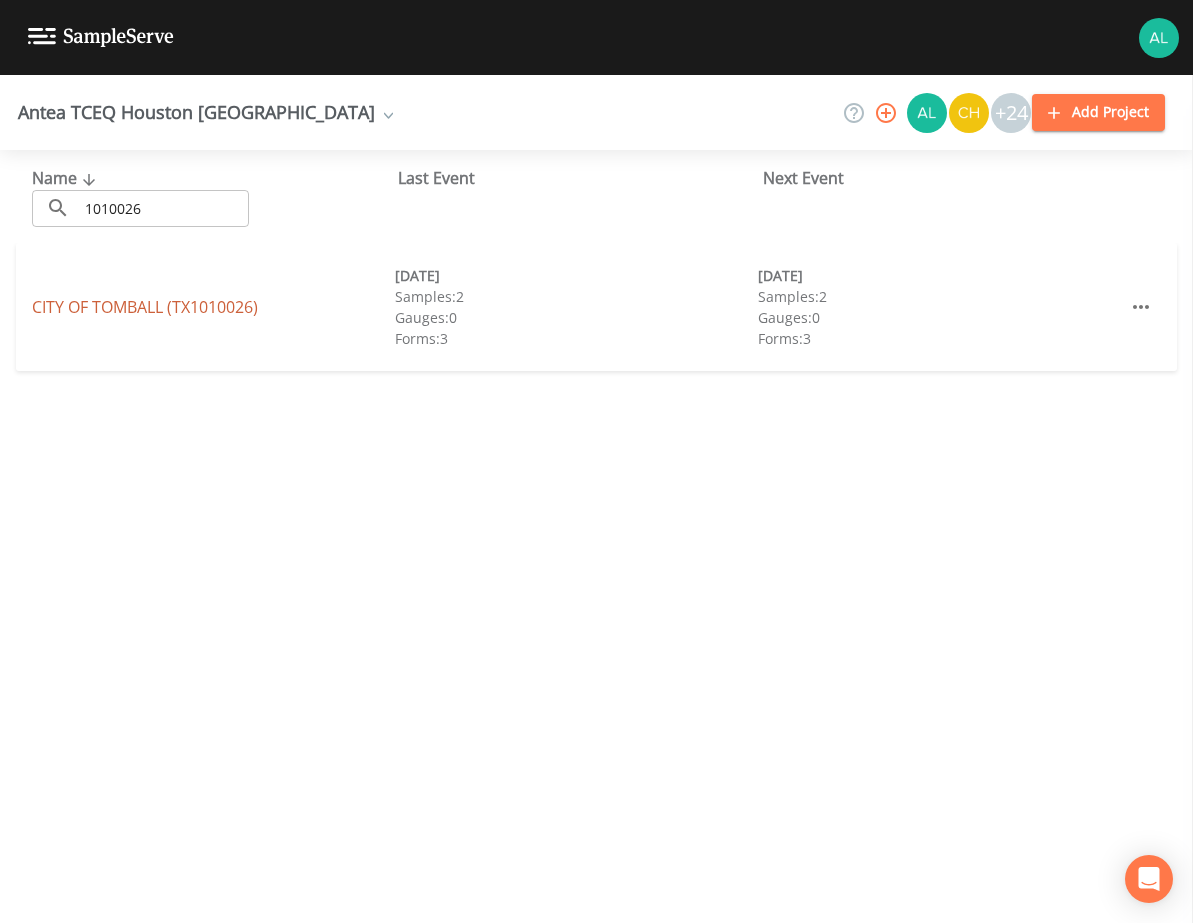 click on "[GEOGRAPHIC_DATA]   (TX1010026)" at bounding box center [145, 307] 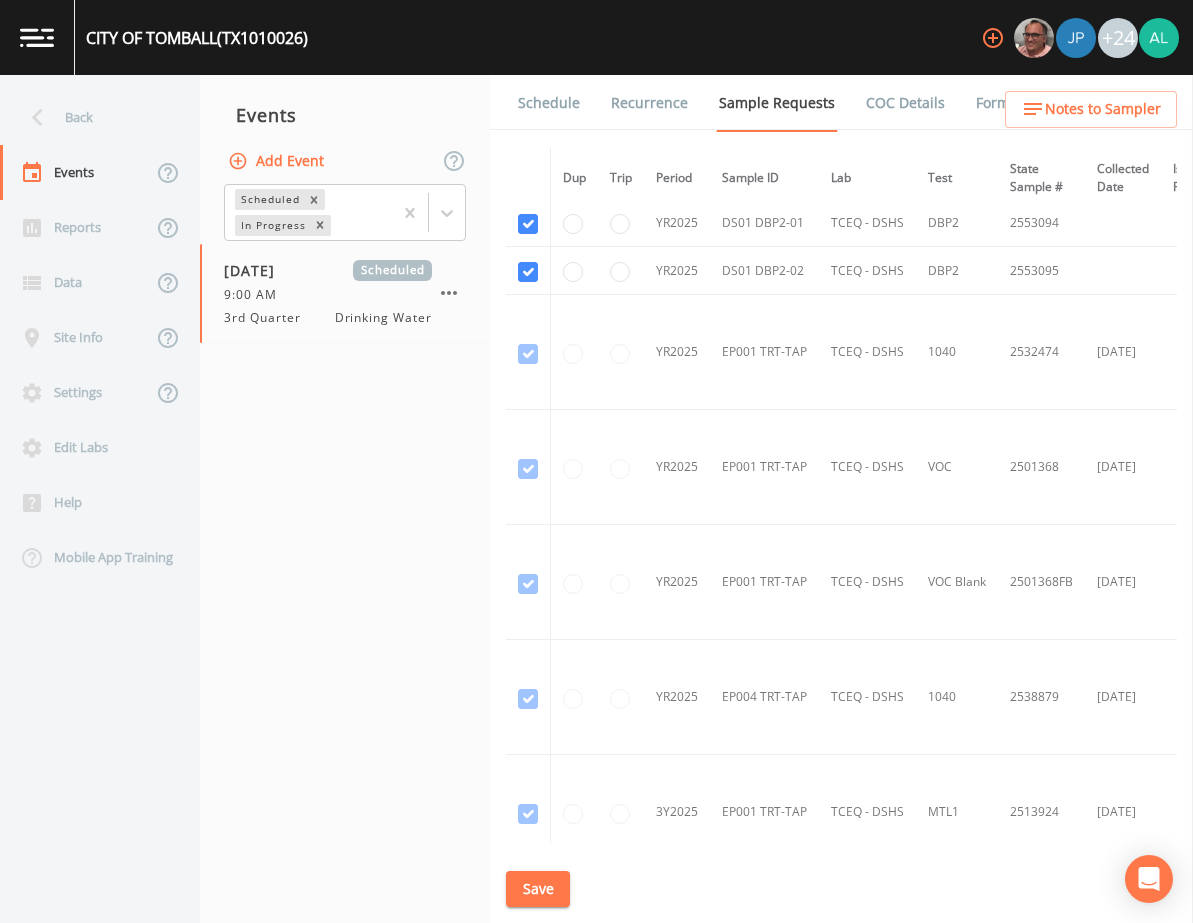 scroll, scrollTop: 1007, scrollLeft: 0, axis: vertical 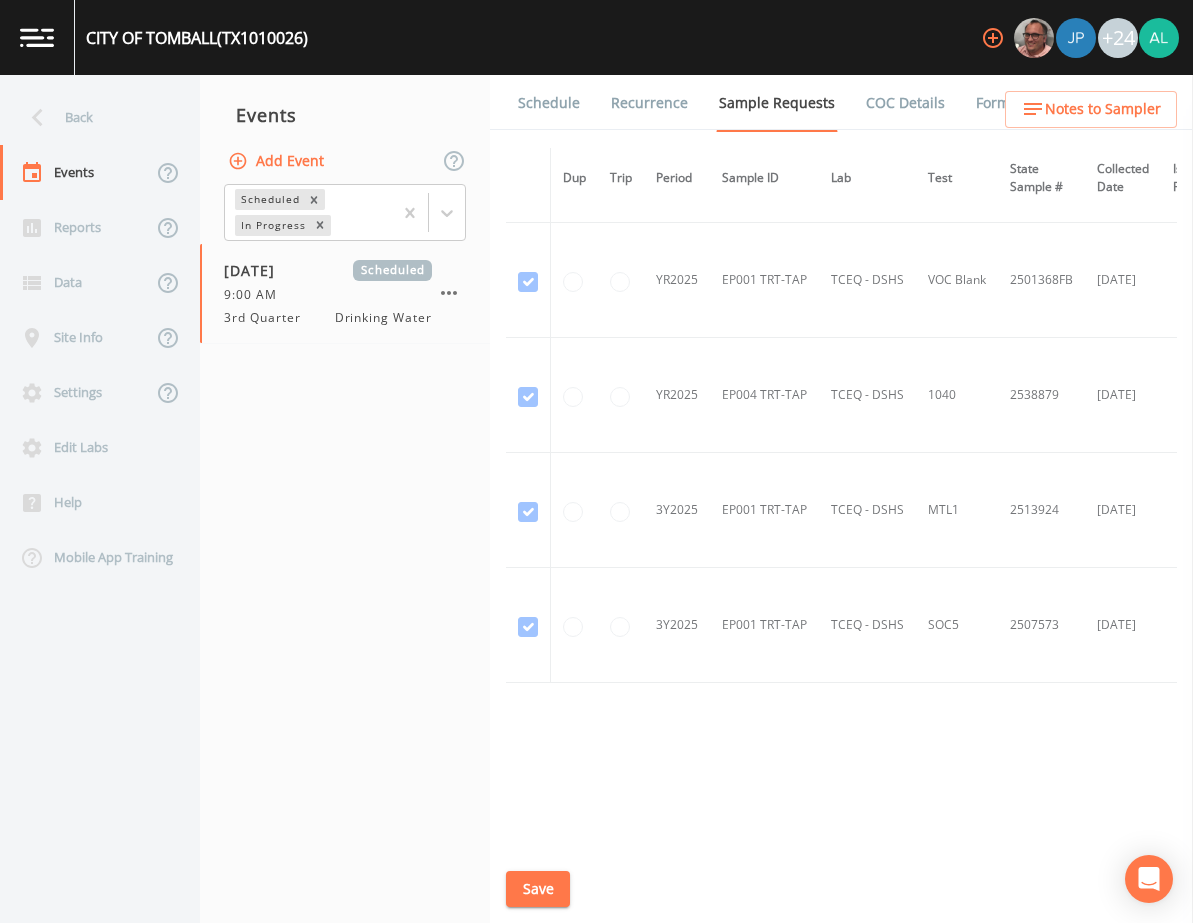 click on "Schedule" at bounding box center [549, 103] 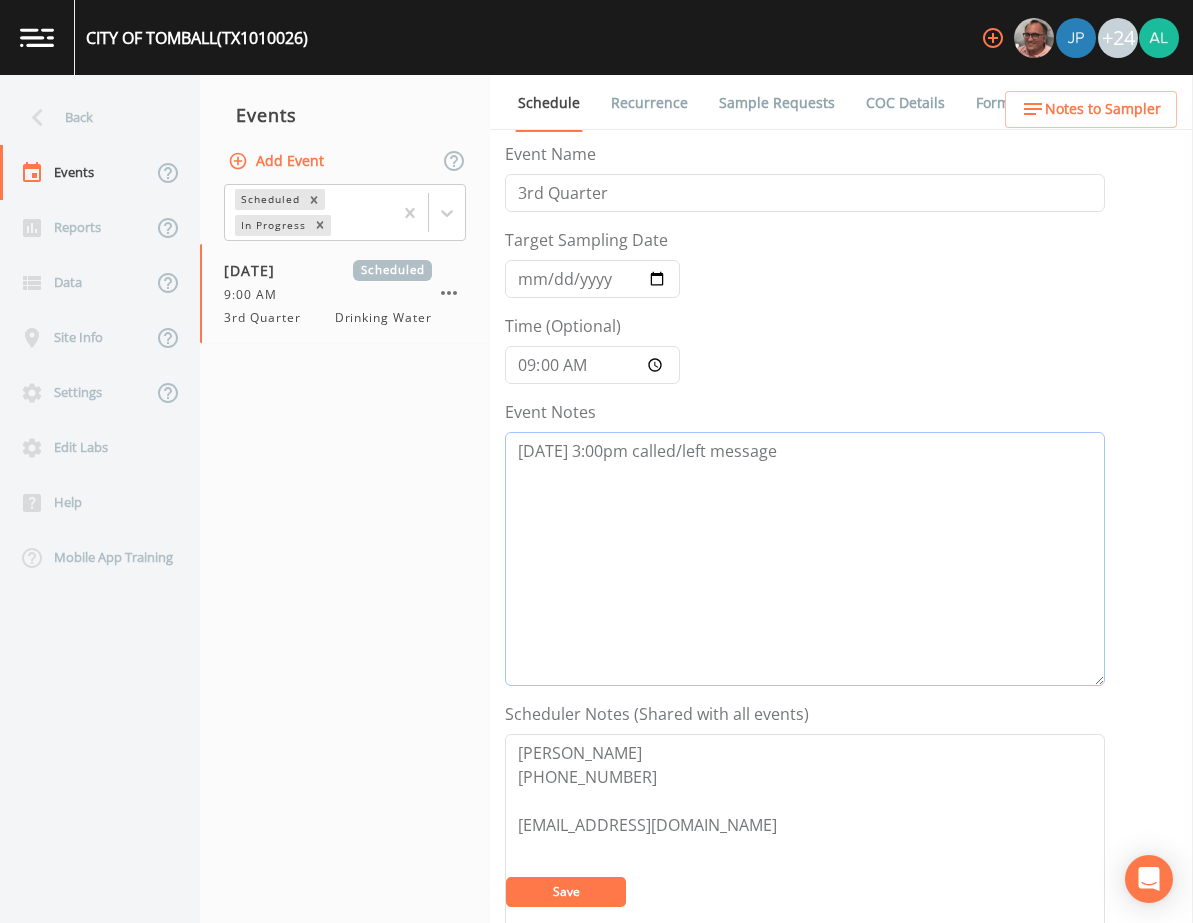 click on "[DATE] 3:00pm called/left message" at bounding box center (805, 559) 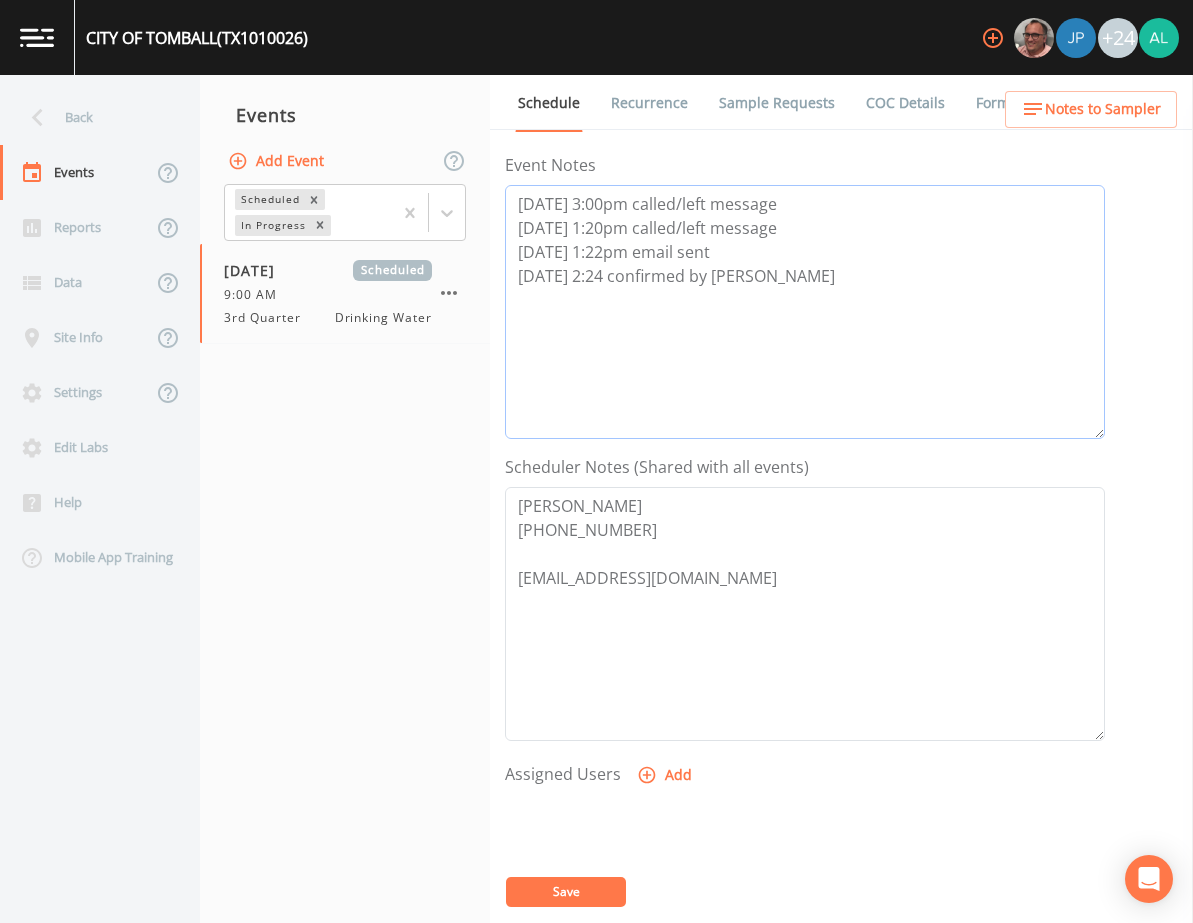 scroll, scrollTop: 488, scrollLeft: 0, axis: vertical 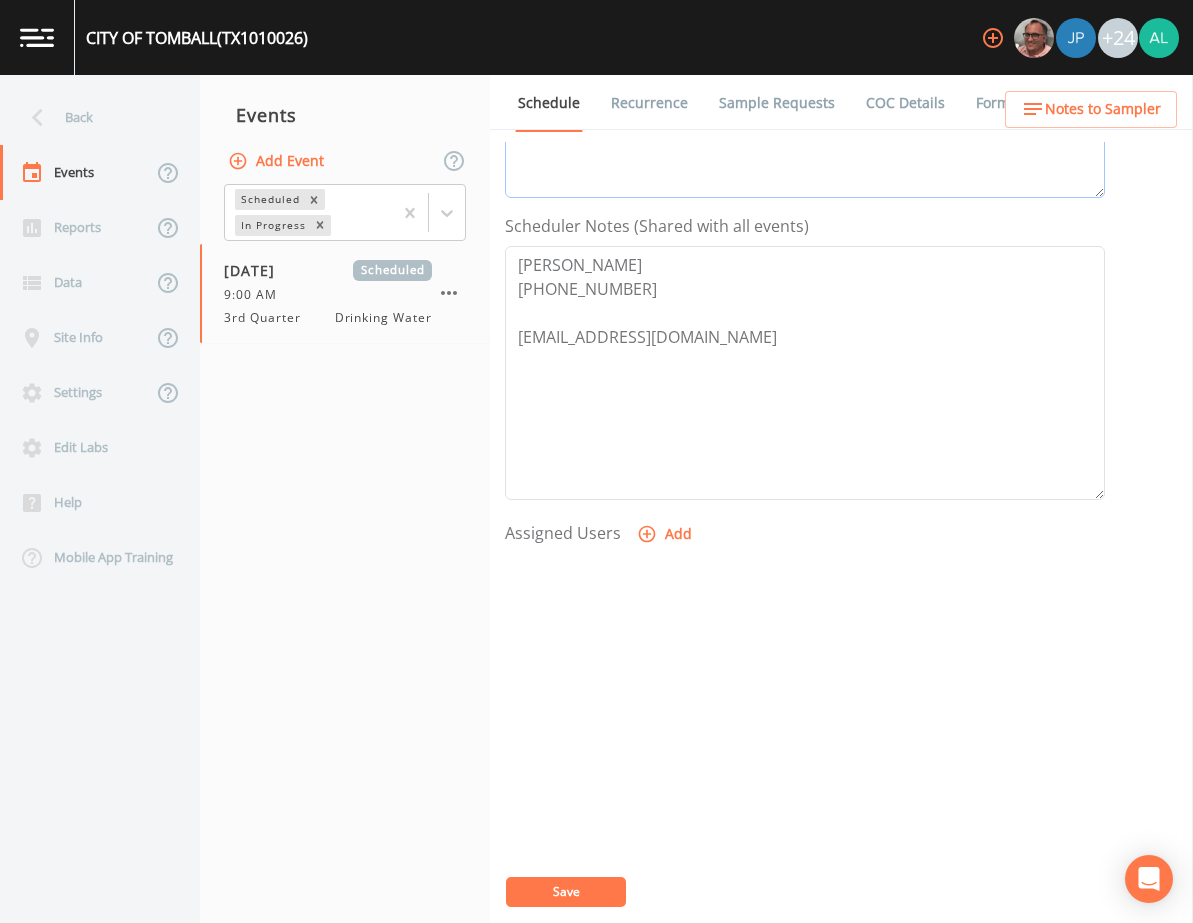 type on "[DATE] 3:00pm called/left message
[DATE] 1:20pm called/left message
[DATE] 1:22pm email sent
[DATE] 2:24 confirmed by [PERSON_NAME]" 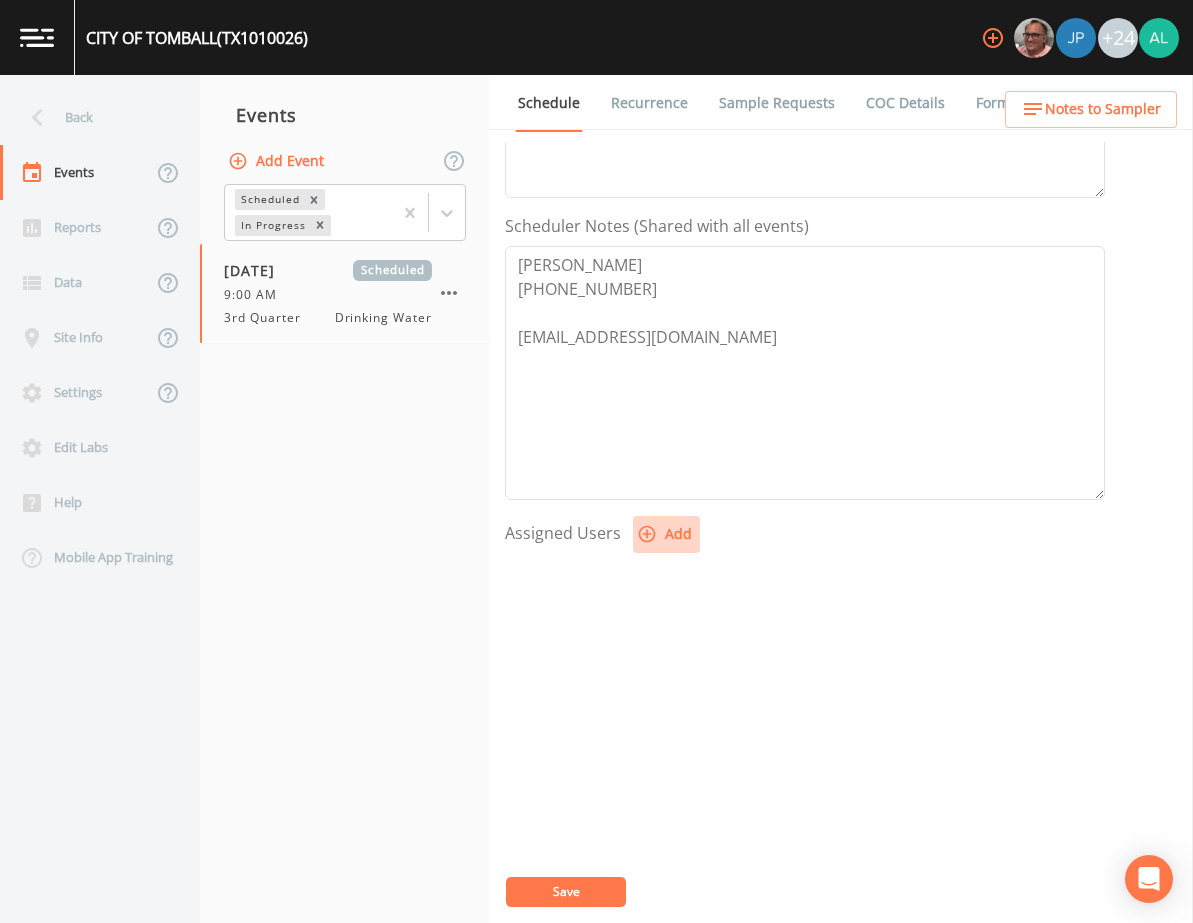 click on "Add" at bounding box center (666, 534) 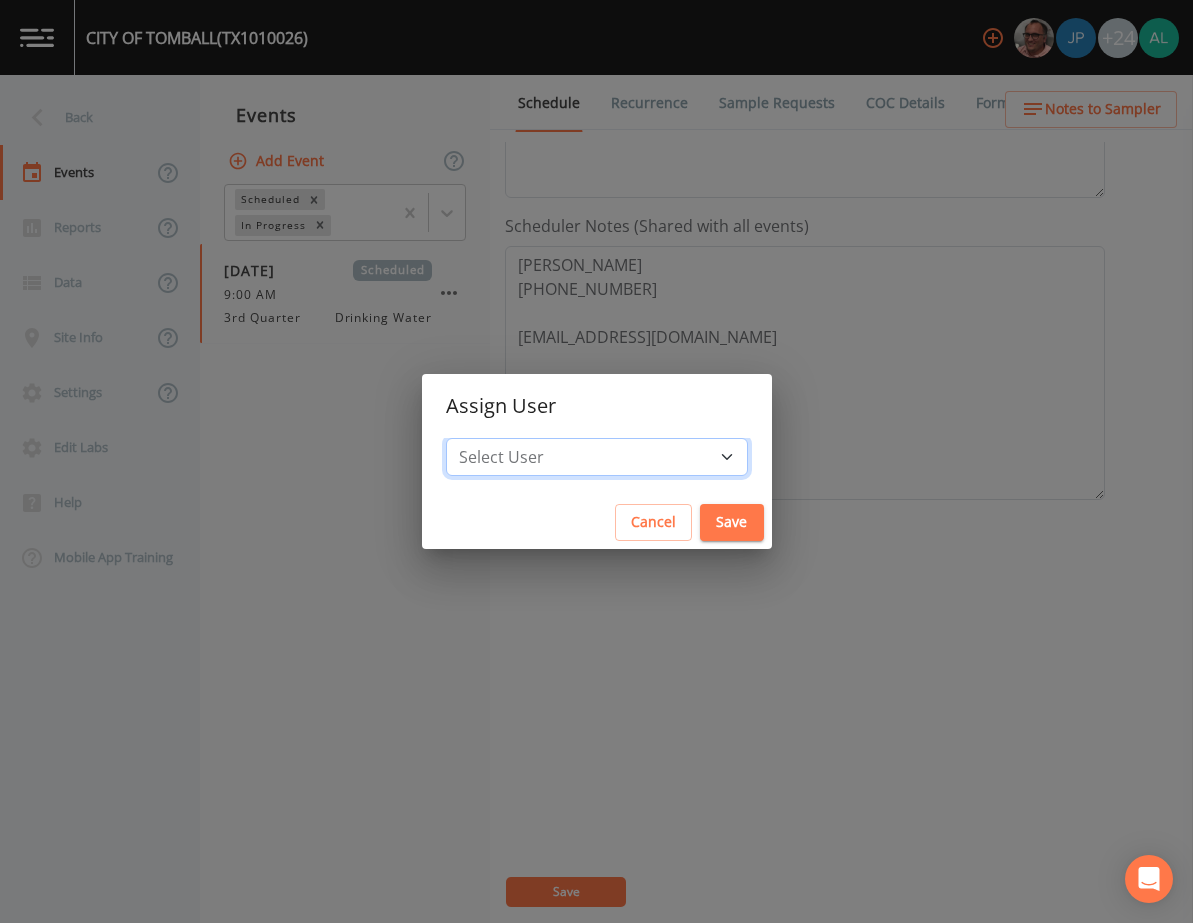 click on "Select User [PERSON_NAME] [PERSON_NAME]  [PERSON_NAME] [PERSON_NAME] [PERSON_NAME] [PERSON_NAME] [PERSON_NAME] [PERSON_NAME] [PERSON_NAME] [PERSON_NAME]   [PERSON_NAME] [PERSON_NAME] [PERSON_NAME] [PERSON_NAME] [PERSON_NAME] [PERSON_NAME] [PERSON_NAME]   [PERSON_NAME] [PERSON_NAME]   [PERSON_NAME] [PERSON_NAME] [PERSON_NAME] [PERSON_NAME] [PERSON_NAME] [PERSON_NAME] [PERSON_NAME] [PERSON_NAME]" at bounding box center (597, 457) 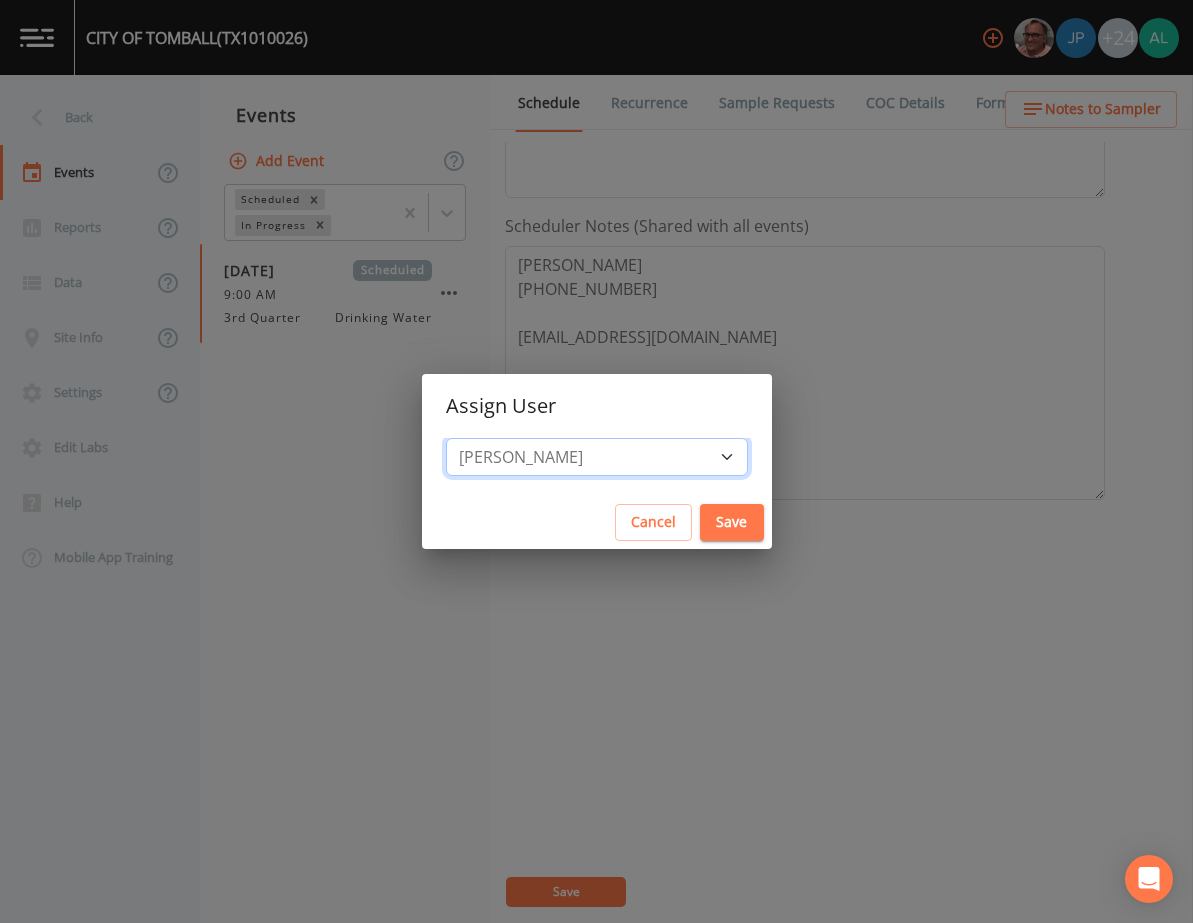 click on "Select User [PERSON_NAME] [PERSON_NAME]  [PERSON_NAME] [PERSON_NAME] [PERSON_NAME] [PERSON_NAME] [PERSON_NAME] [PERSON_NAME] [PERSON_NAME] [PERSON_NAME]   [PERSON_NAME] [PERSON_NAME] [PERSON_NAME] [PERSON_NAME] [PERSON_NAME] [PERSON_NAME] [PERSON_NAME]   [PERSON_NAME] [PERSON_NAME]   [PERSON_NAME] [PERSON_NAME] [PERSON_NAME] [PERSON_NAME] [PERSON_NAME] [PERSON_NAME] [PERSON_NAME] [PERSON_NAME]" at bounding box center (597, 457) 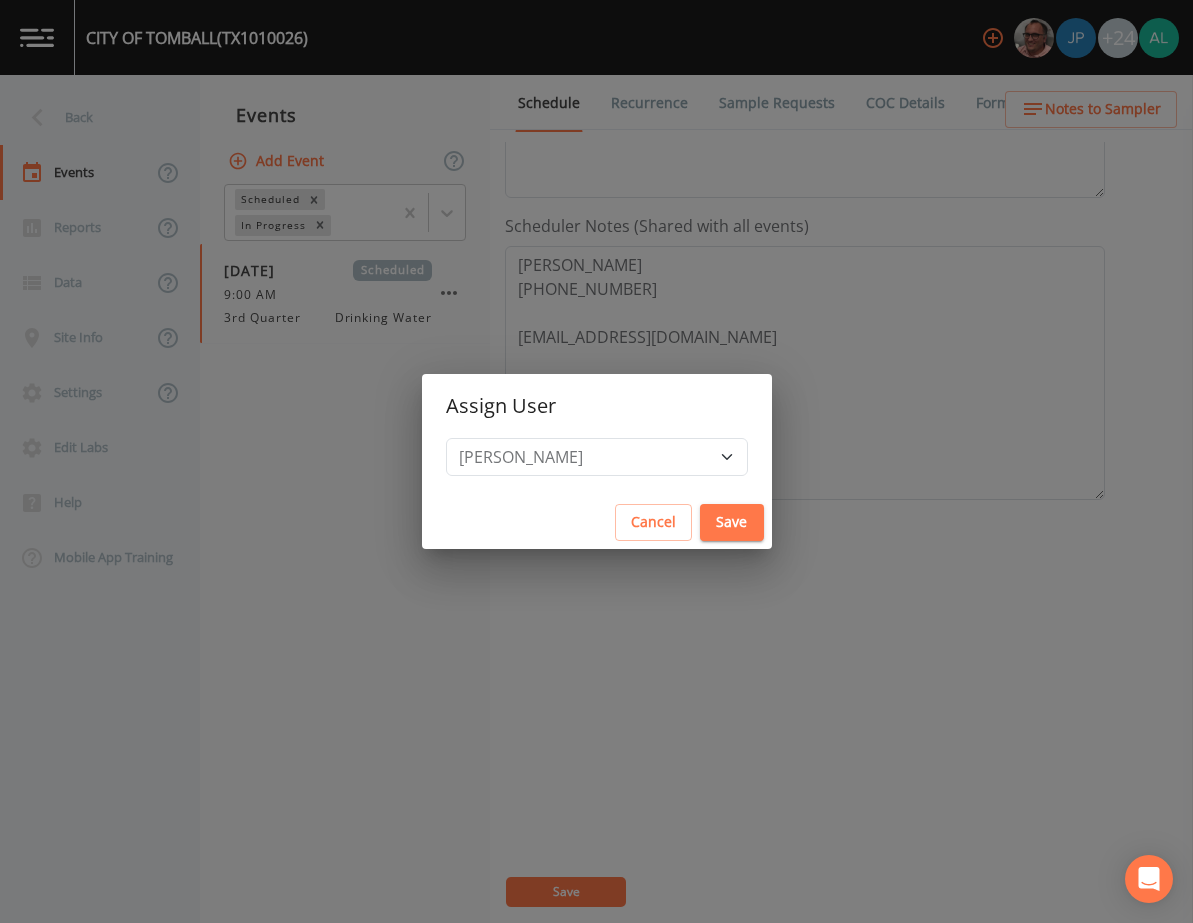 click on "Save" at bounding box center (732, 522) 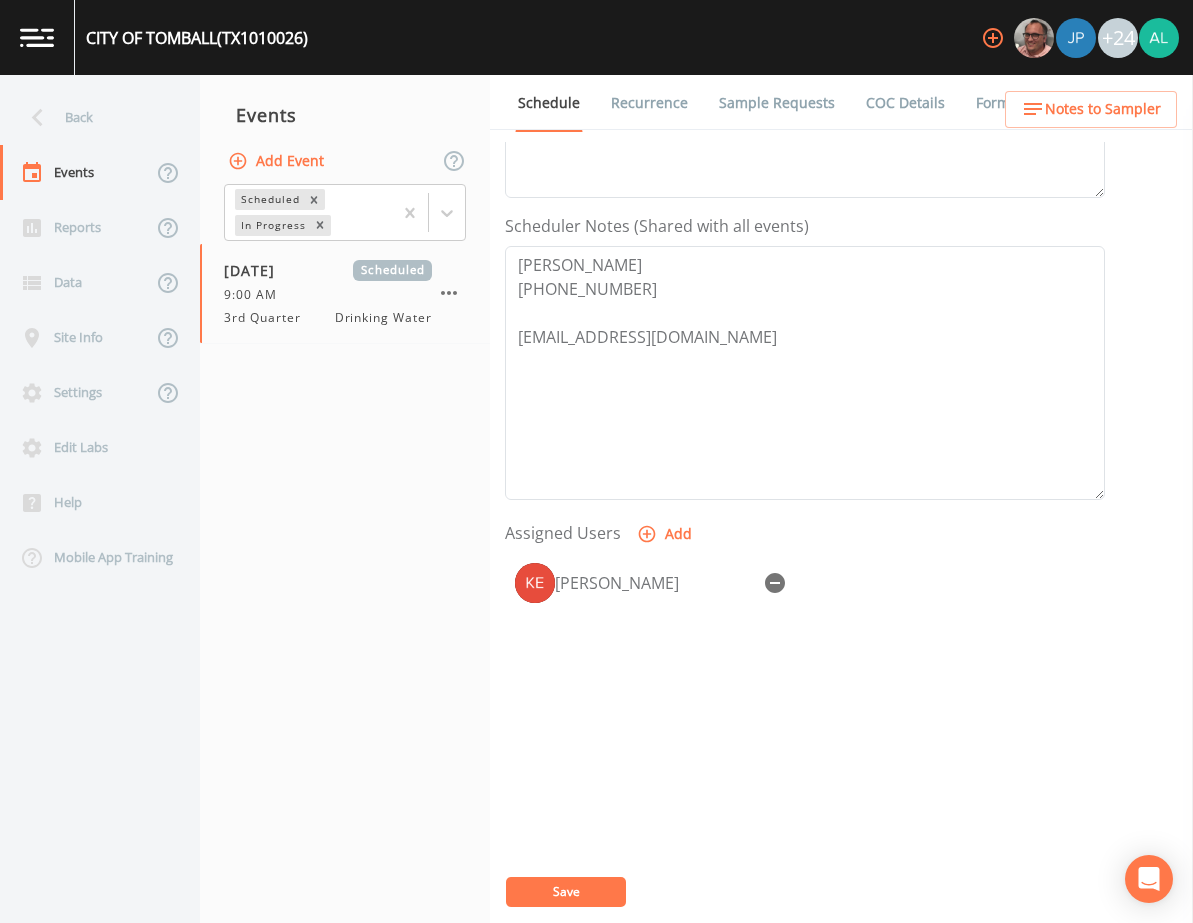 drag, startPoint x: 563, startPoint y: 865, endPoint x: 563, endPoint y: 881, distance: 16 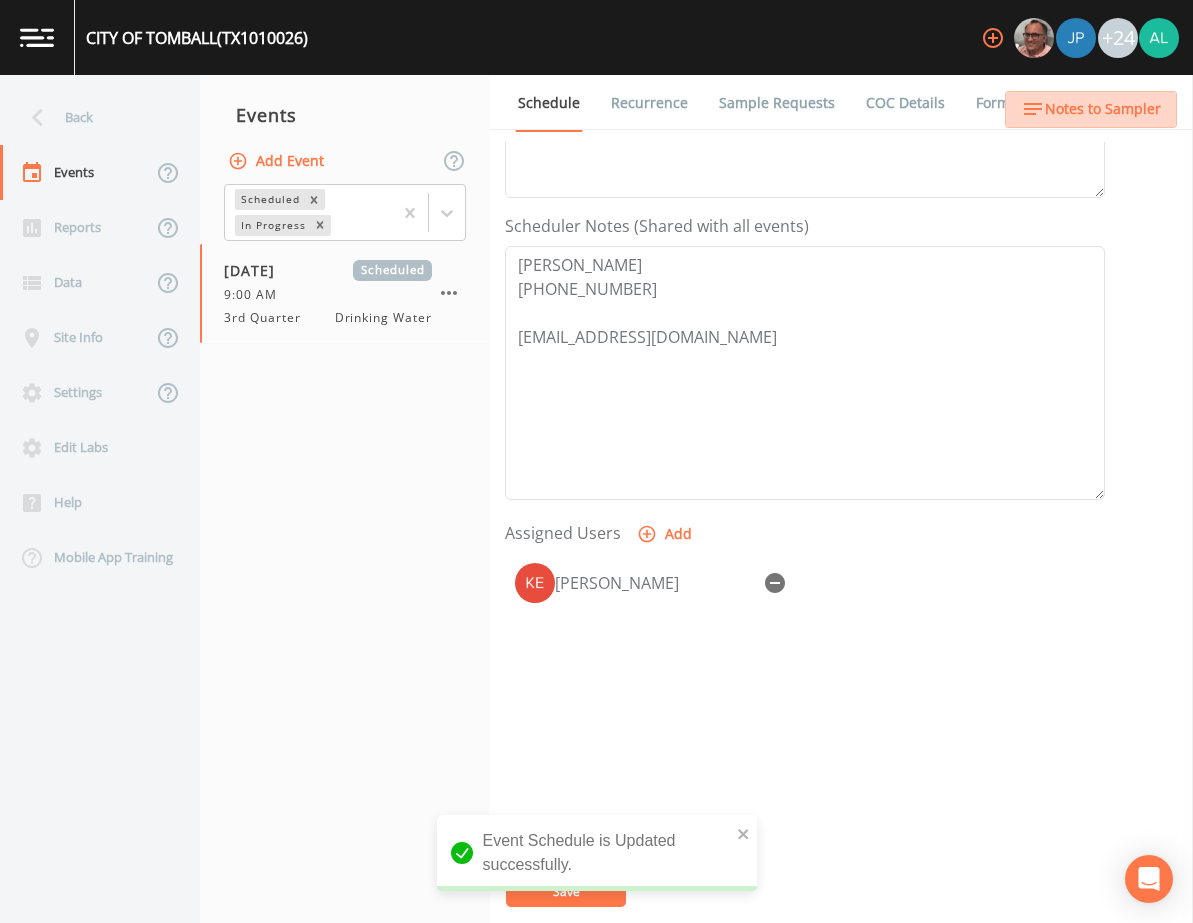 click on "Notes to Sampler" at bounding box center [1103, 109] 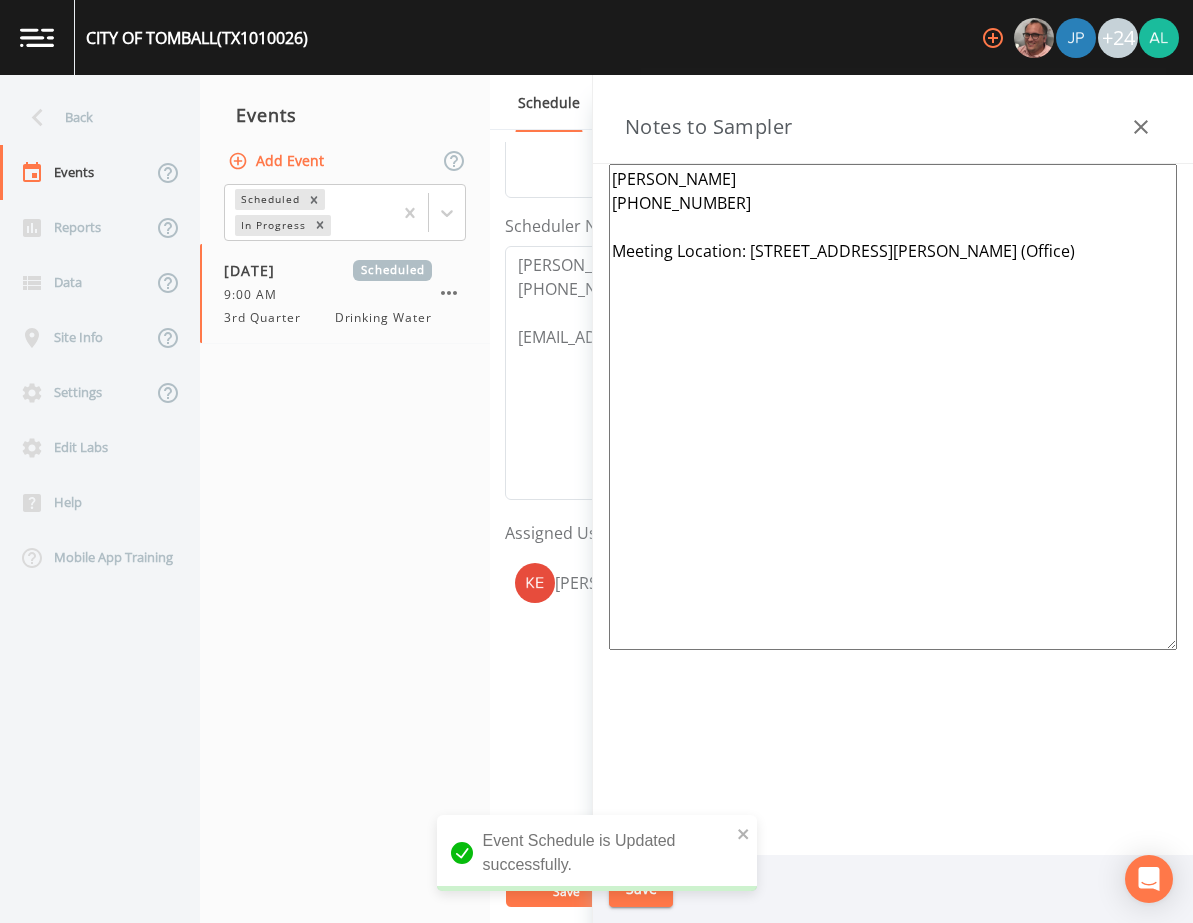 click on "Events Add Event Scheduled In Progress [DATE] Scheduled 9:00 AM 3rd Quarter  Drinking Water" at bounding box center [345, 499] 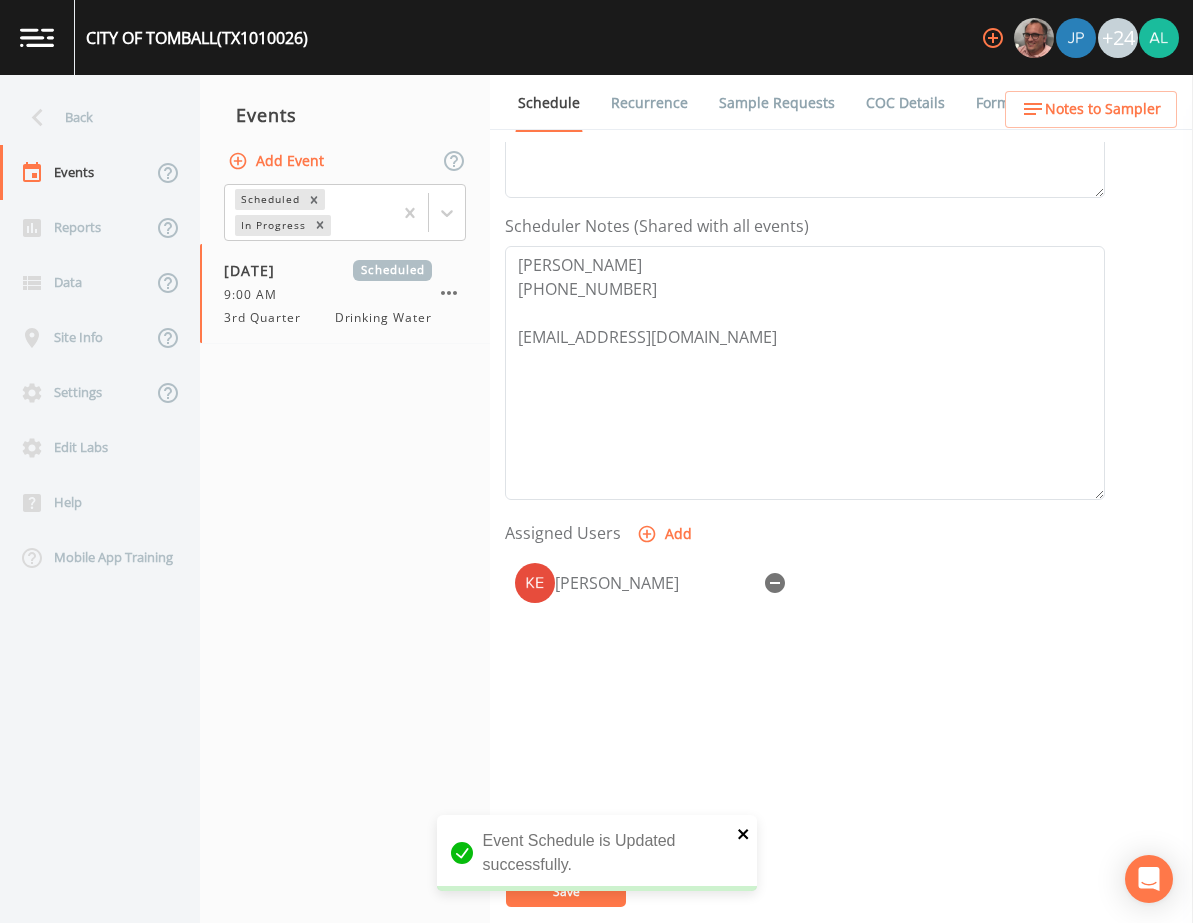 click 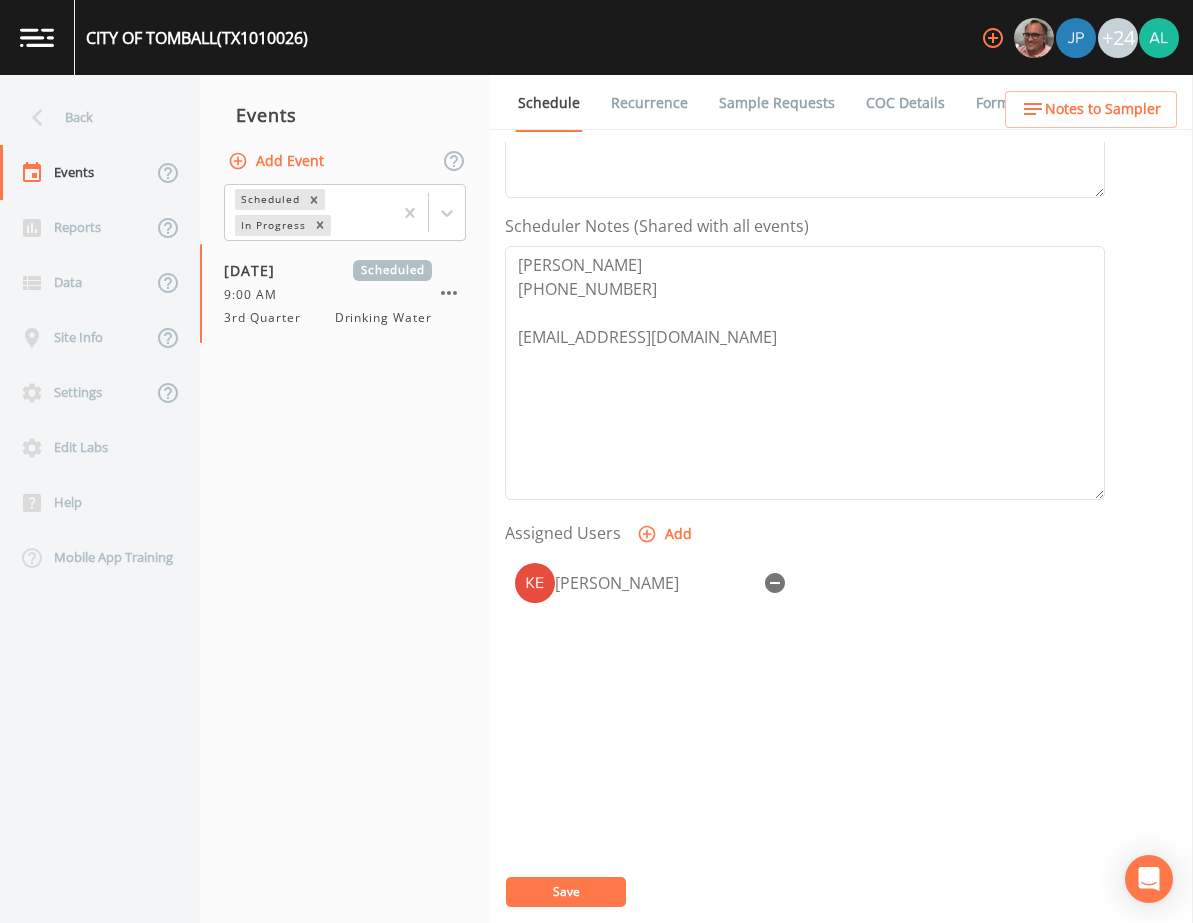 click on "Event Schedule is Updated successfully." at bounding box center (597, 861) 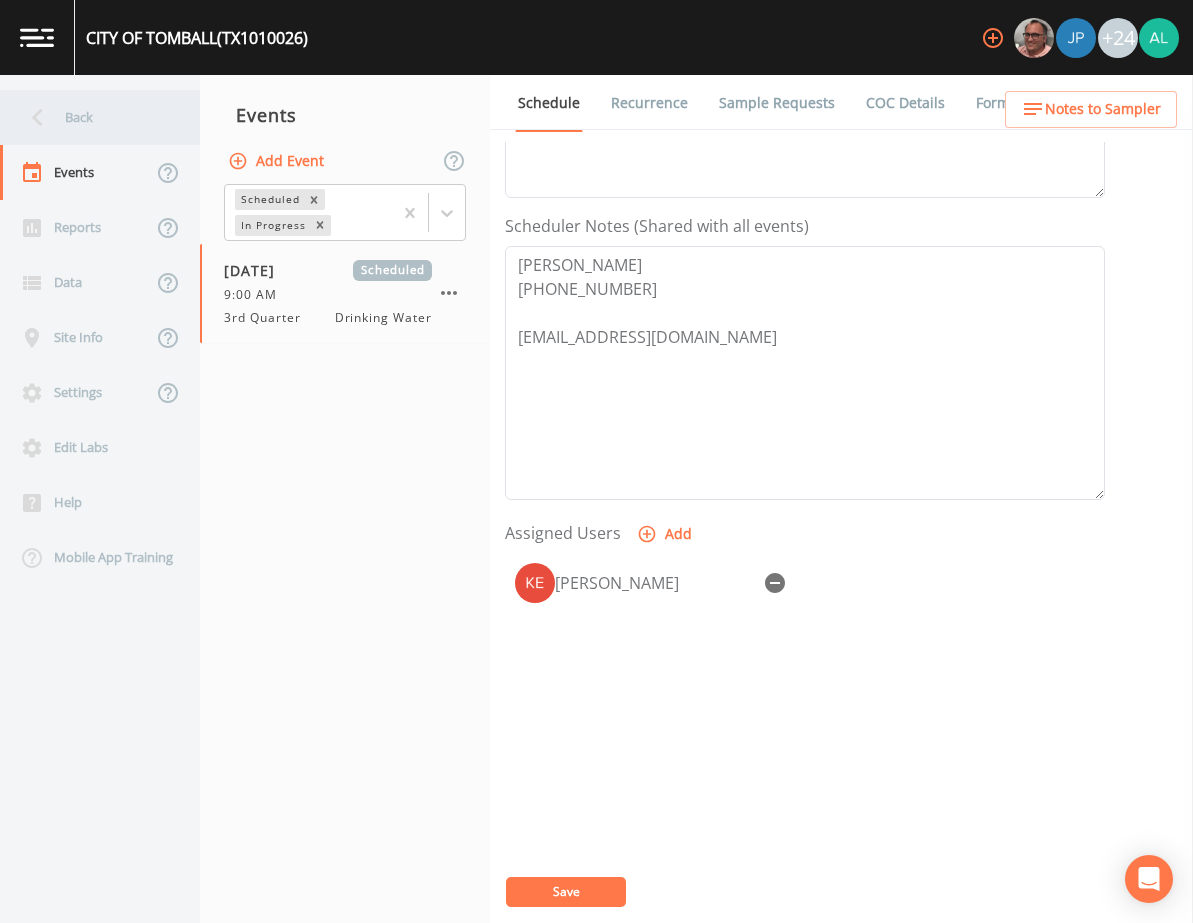 click on "Back" at bounding box center [90, 117] 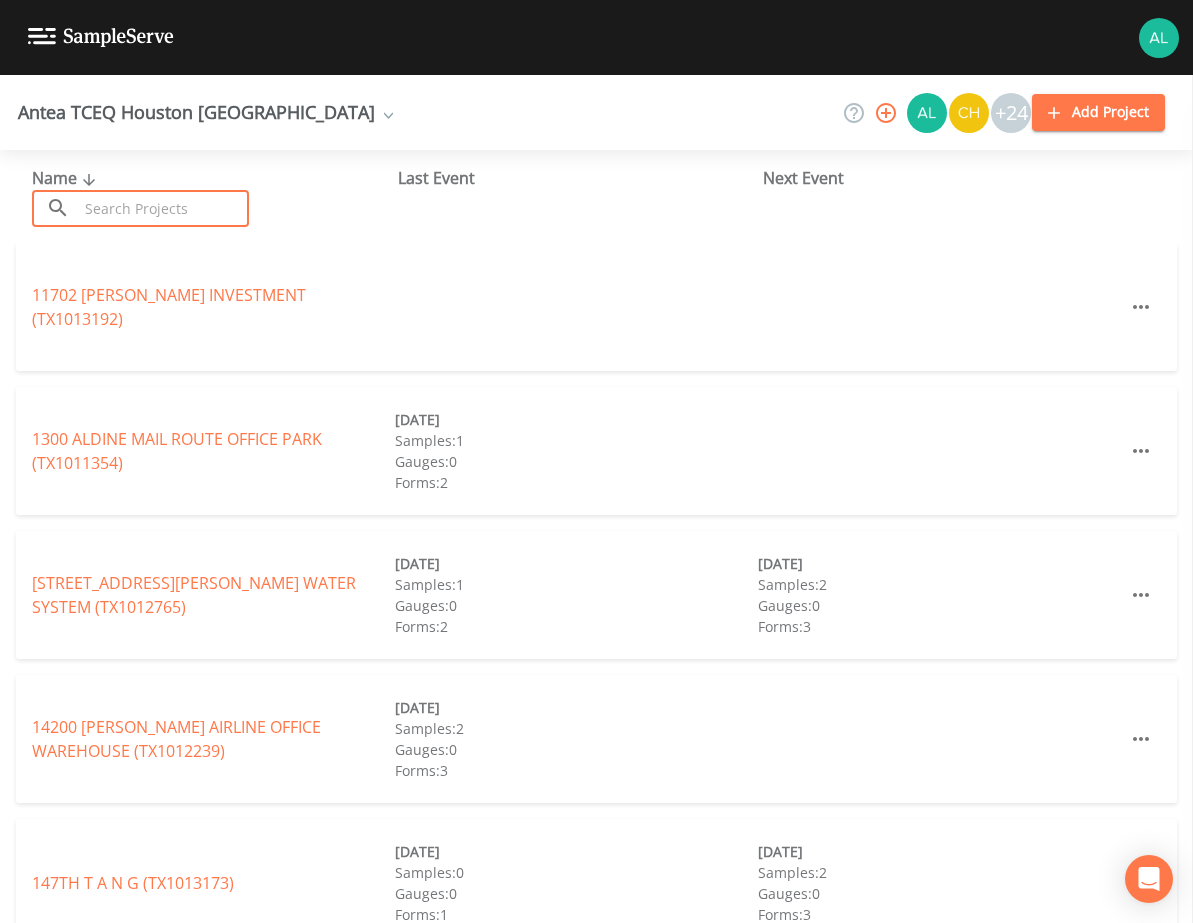click at bounding box center (163, 208) 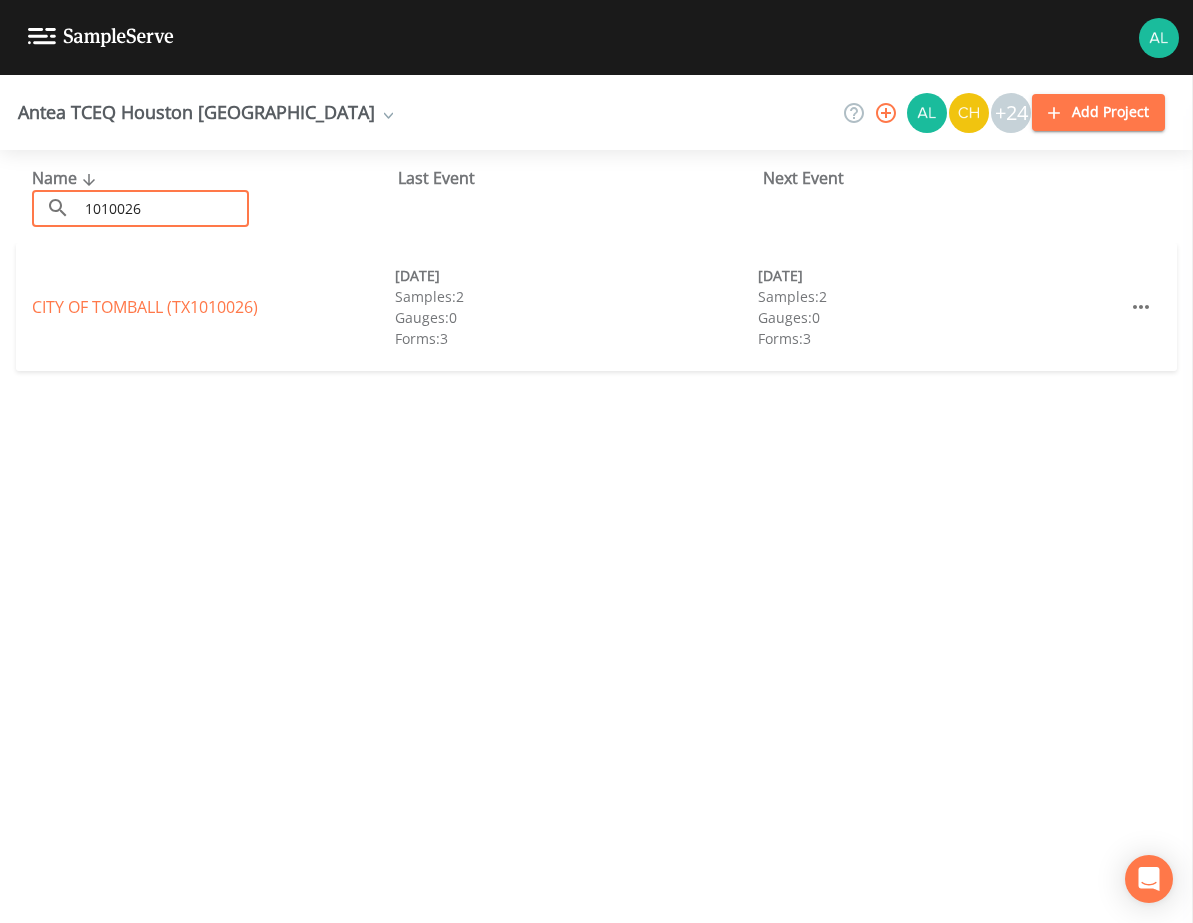 type on "1010026" 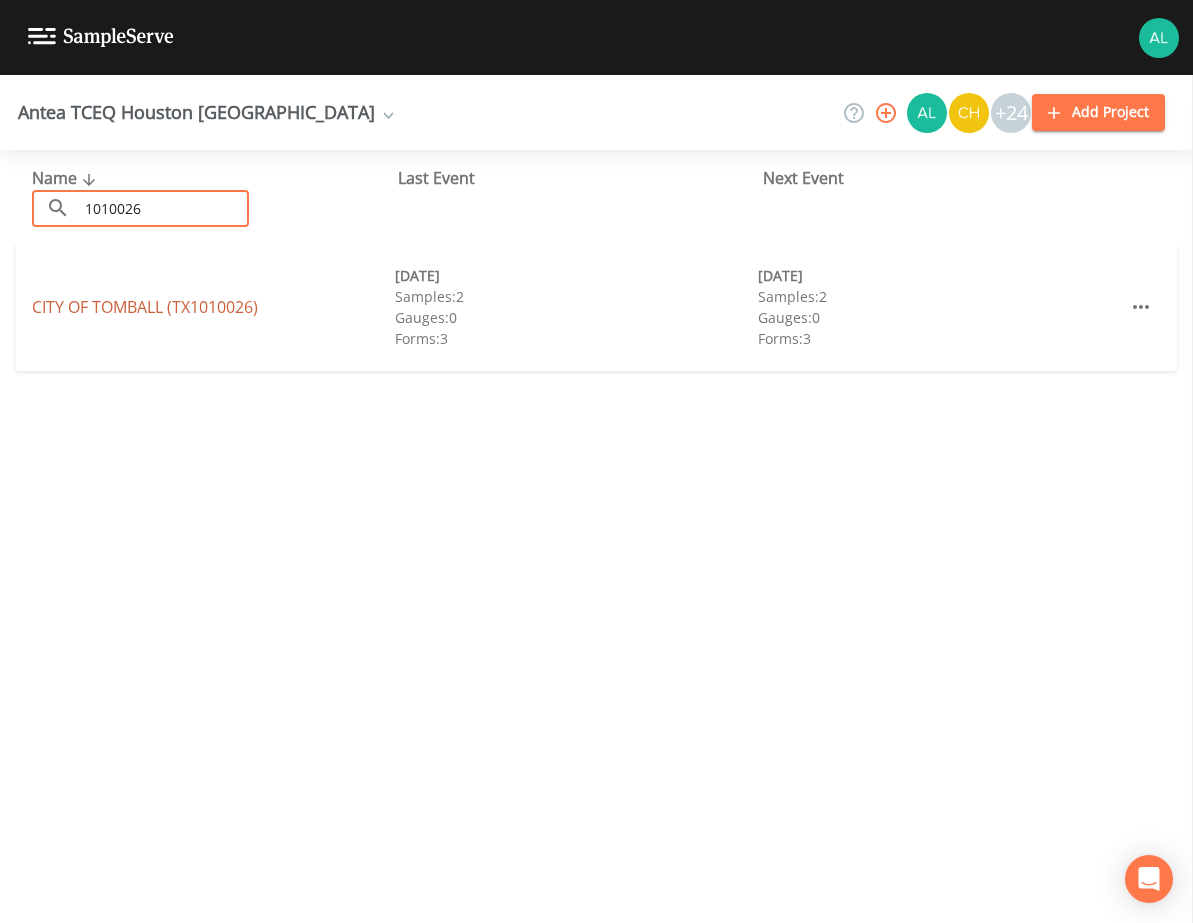 click on "[GEOGRAPHIC_DATA]   (TX1010026)" at bounding box center (145, 307) 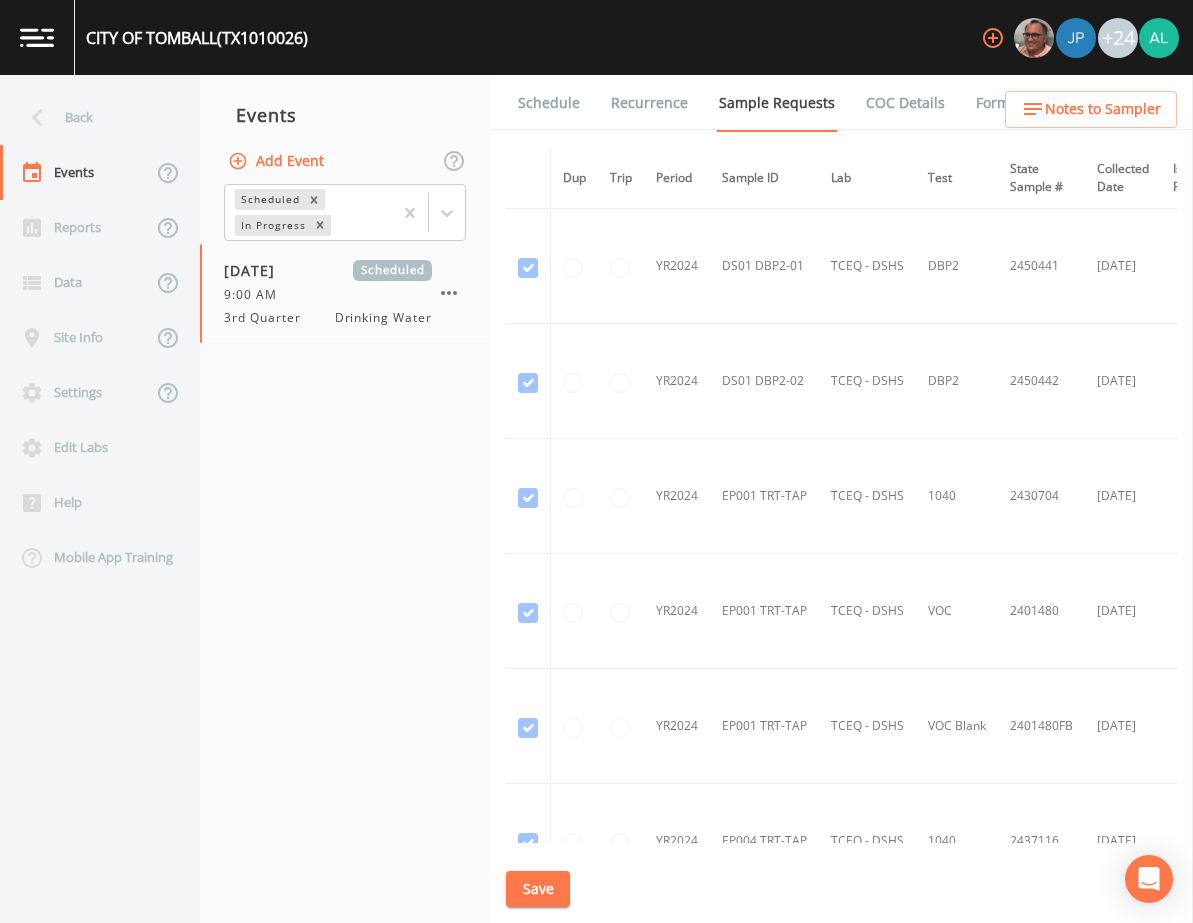 click on "Data" at bounding box center (76, 282) 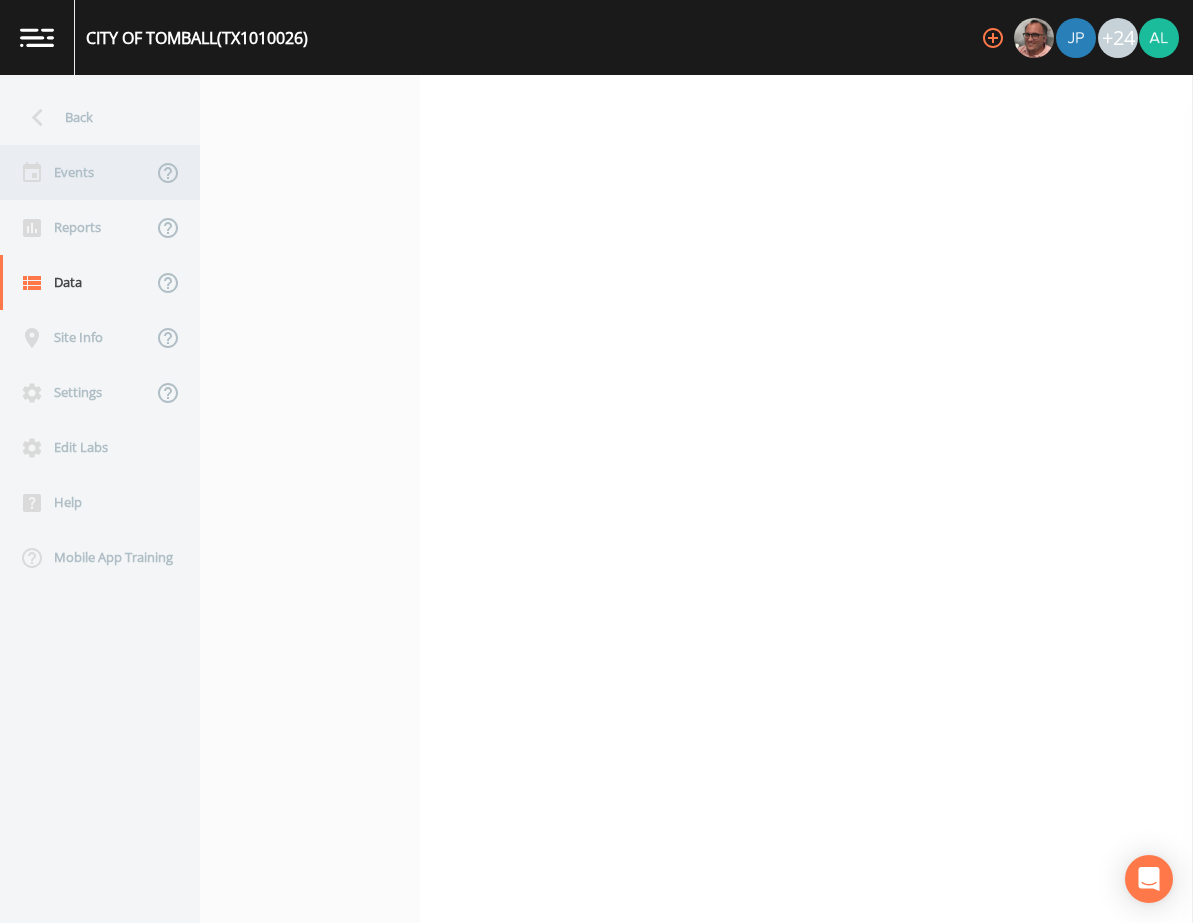 click on "Events" at bounding box center (76, 172) 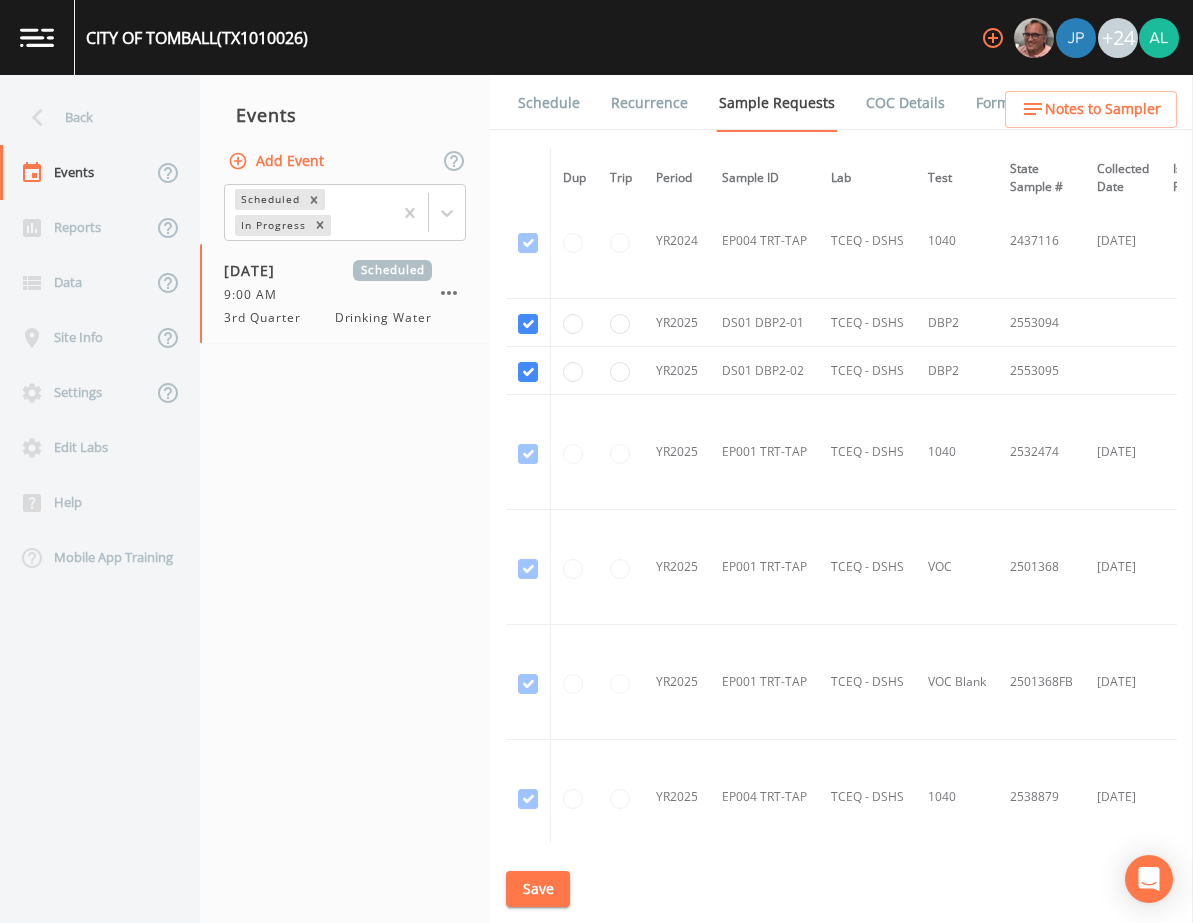 scroll, scrollTop: 700, scrollLeft: 0, axis: vertical 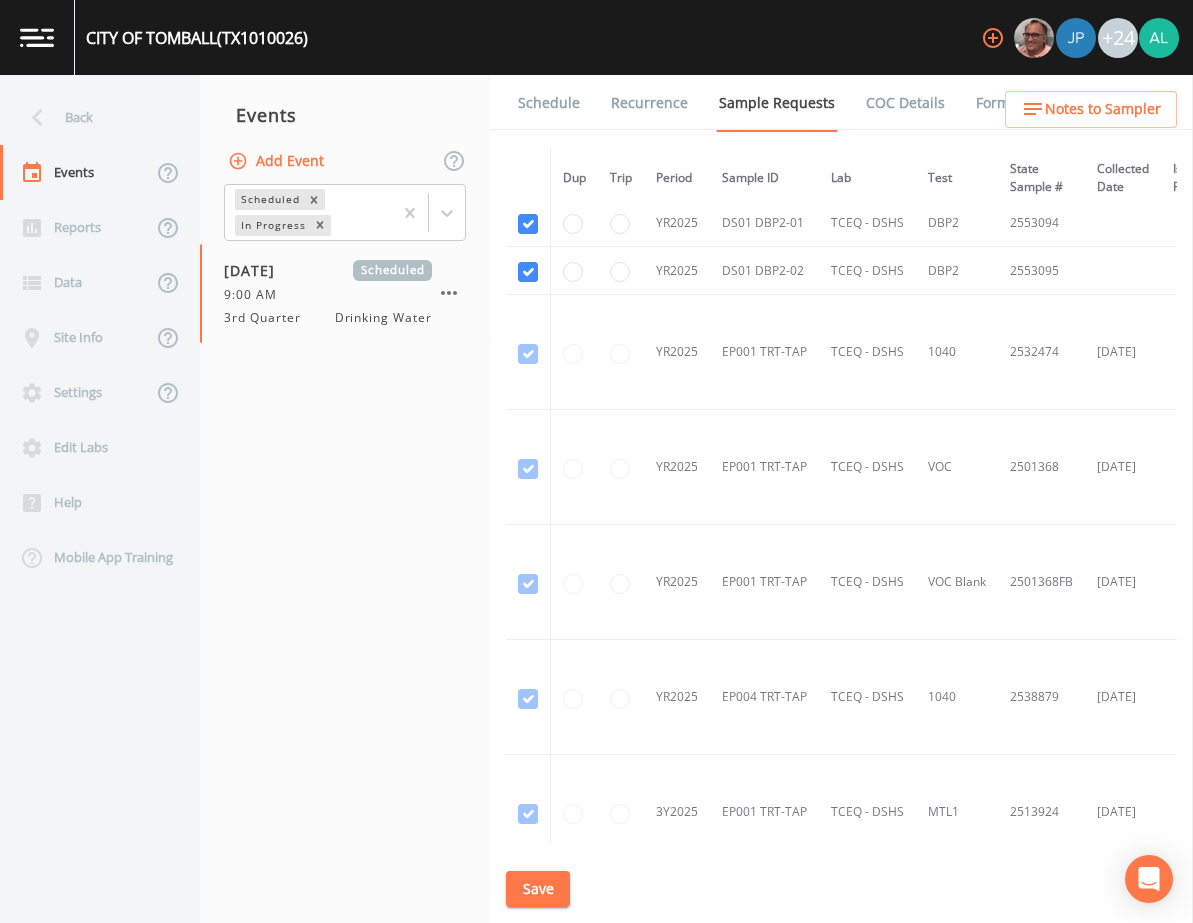 click on "Schedule" at bounding box center [549, 103] 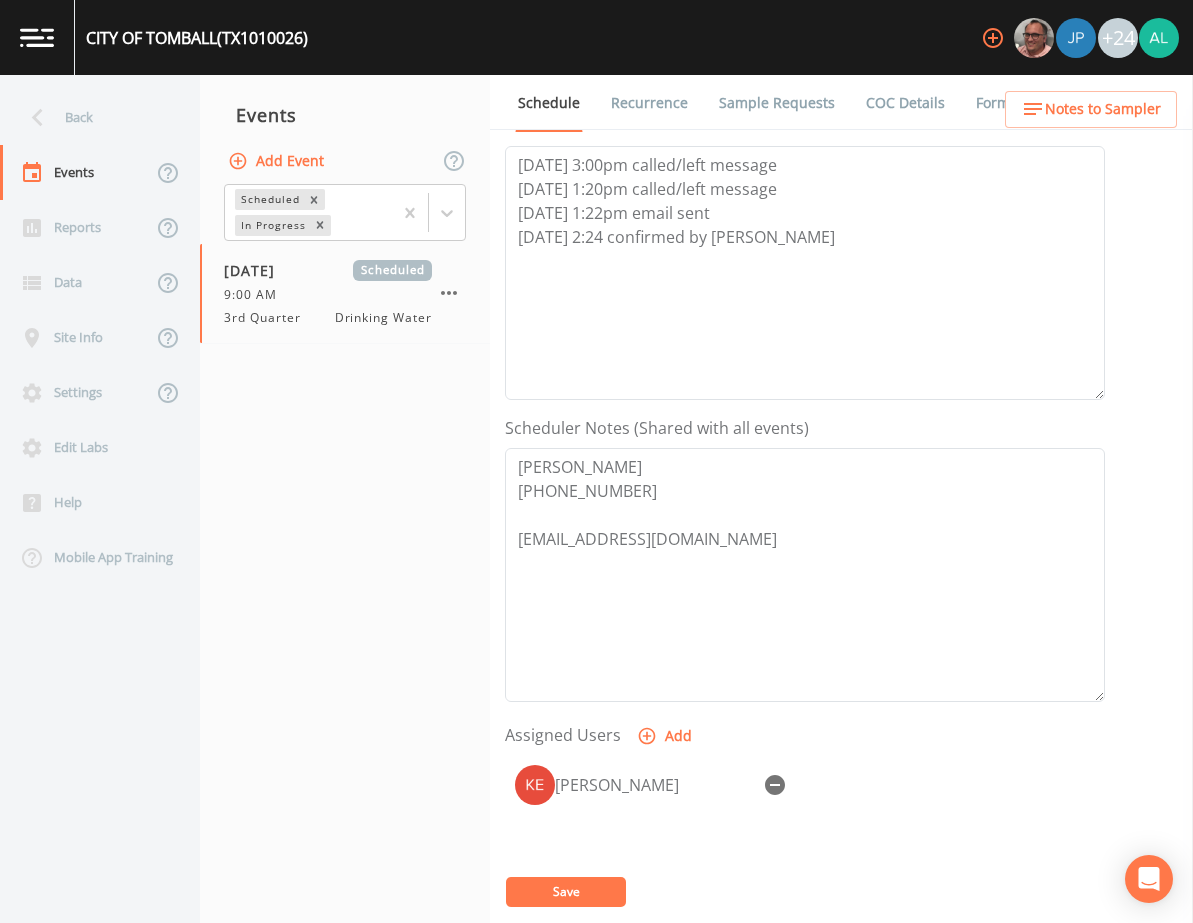 scroll, scrollTop: 488, scrollLeft: 0, axis: vertical 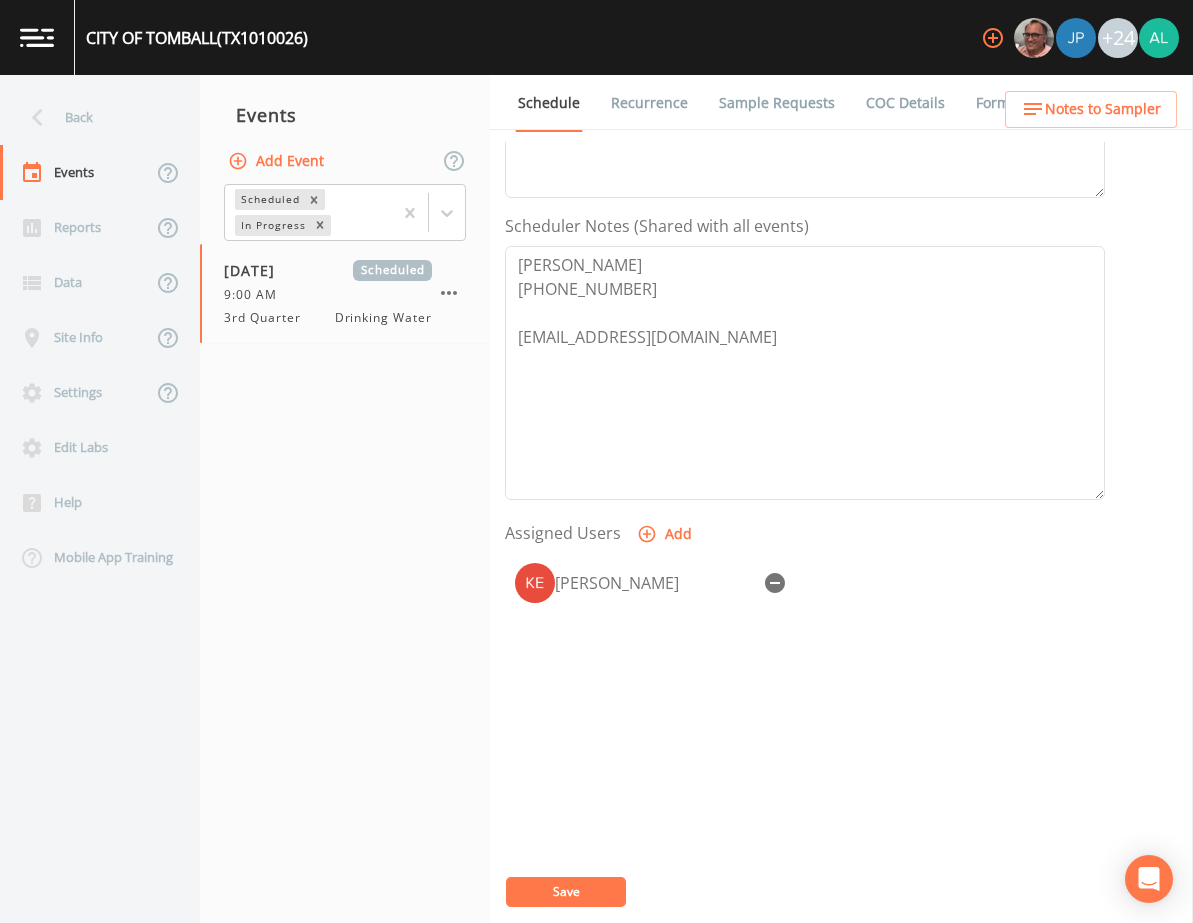 click on "Sample Requests" at bounding box center (777, 103) 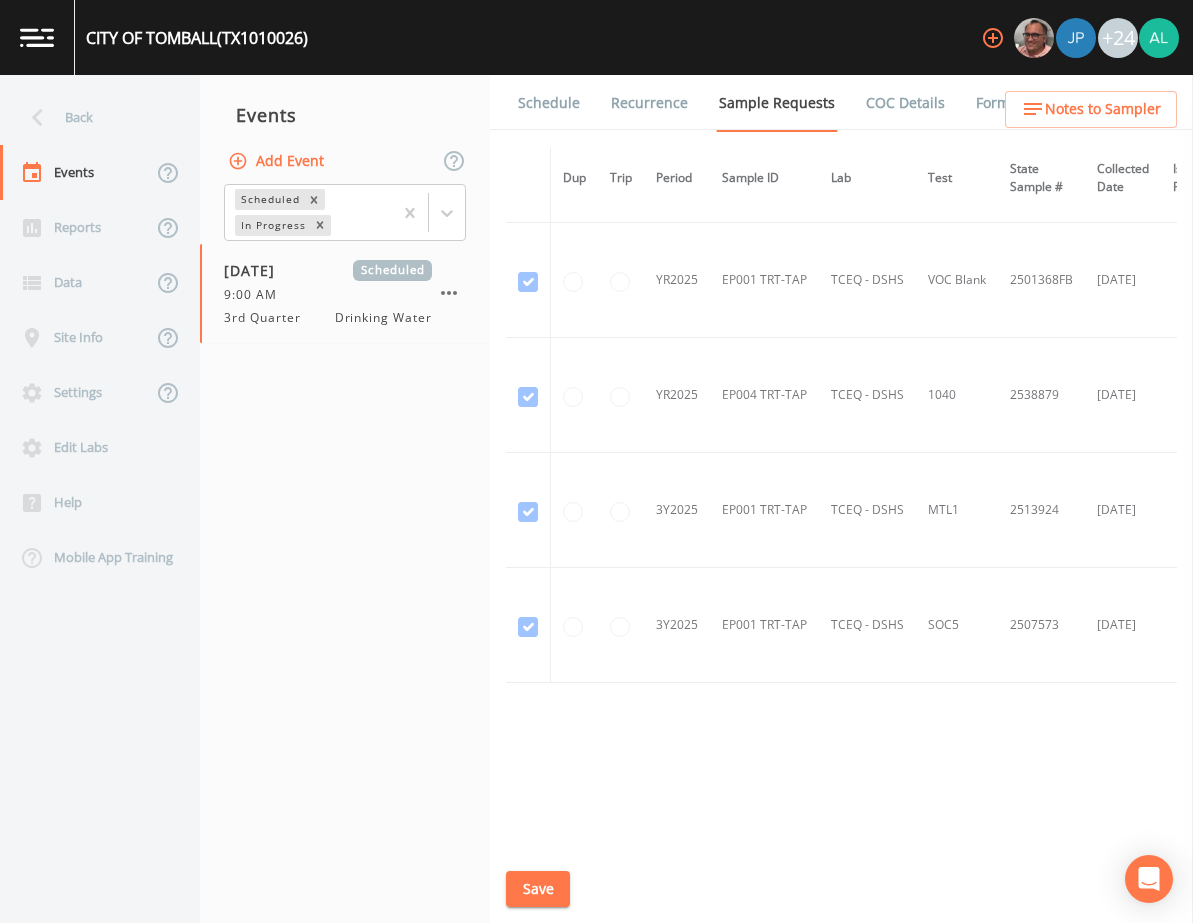 scroll, scrollTop: 307, scrollLeft: 0, axis: vertical 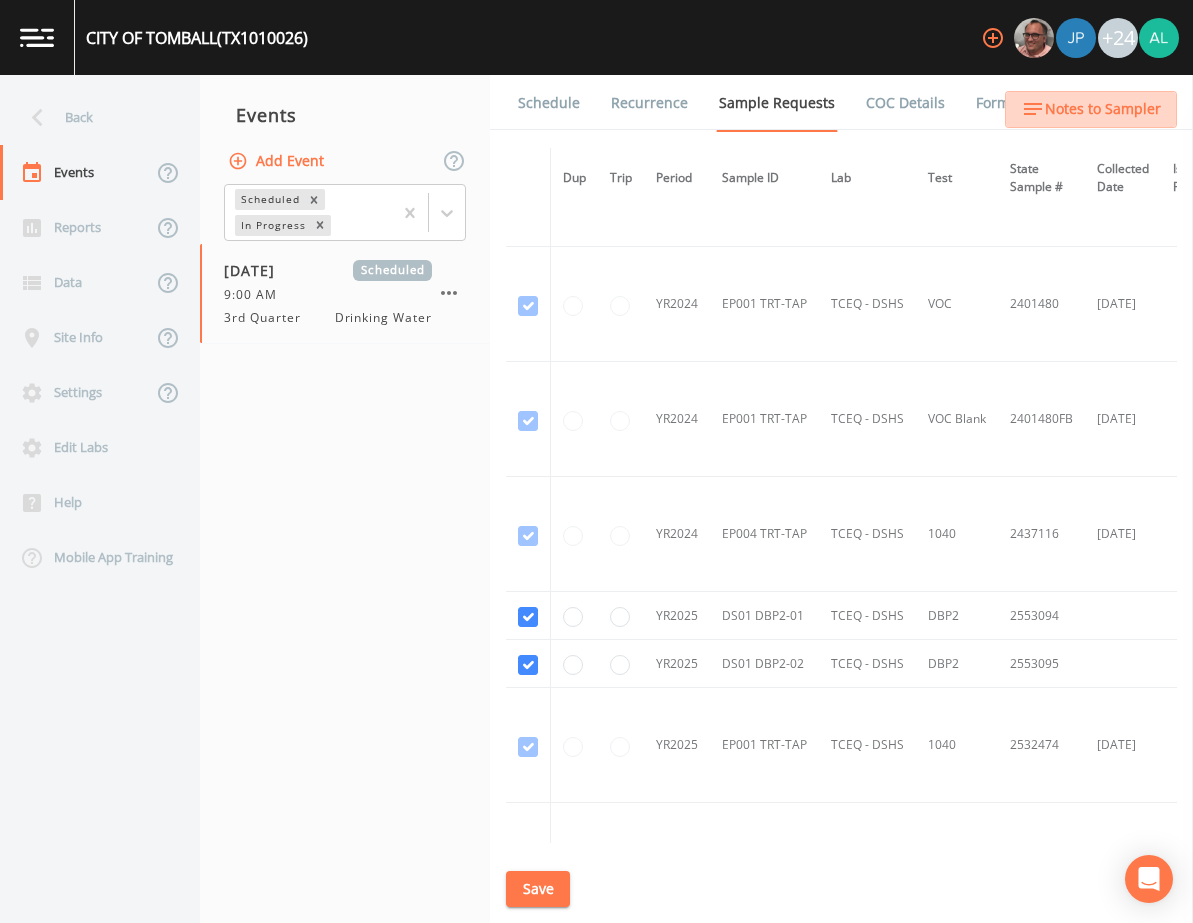 click on "Notes to Sampler" at bounding box center (1103, 109) 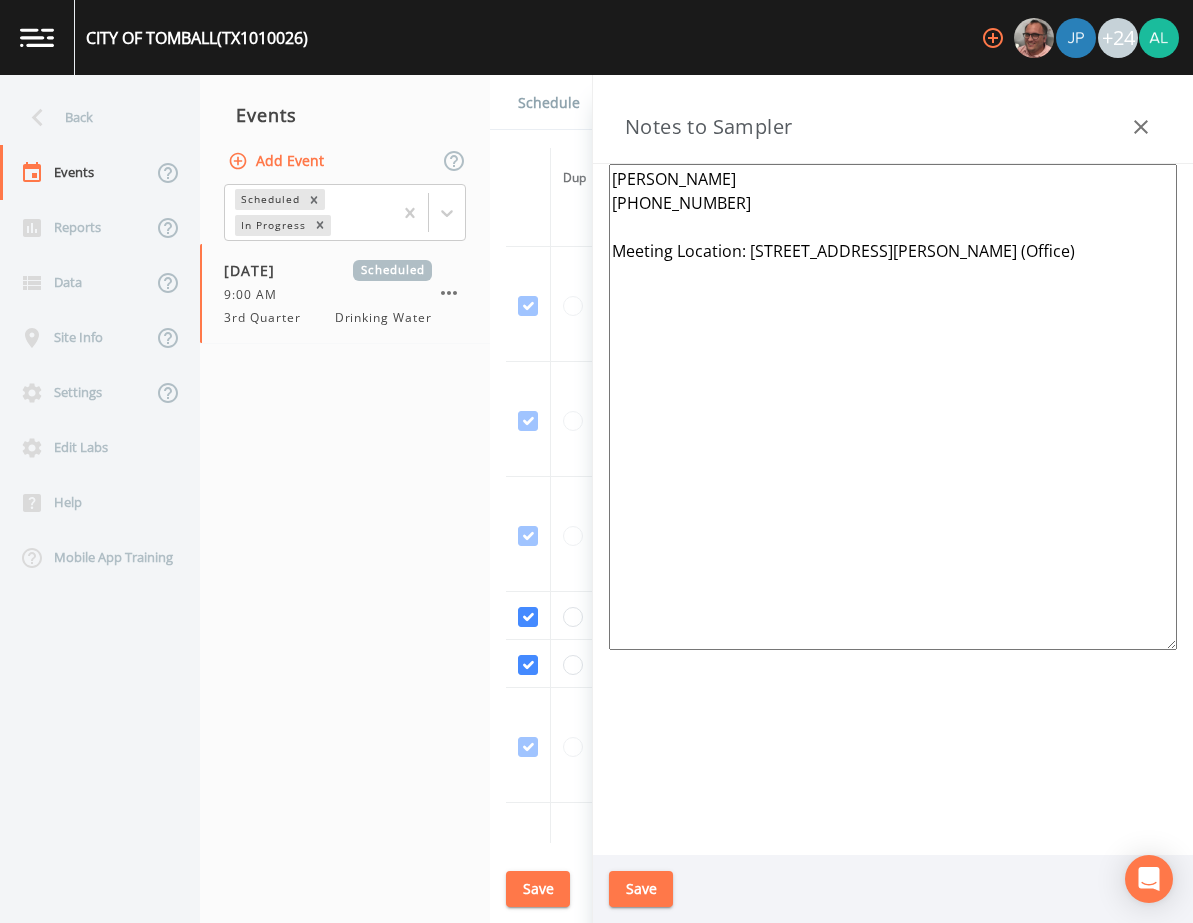 drag, startPoint x: 1063, startPoint y: 247, endPoint x: 928, endPoint y: 244, distance: 135.03333 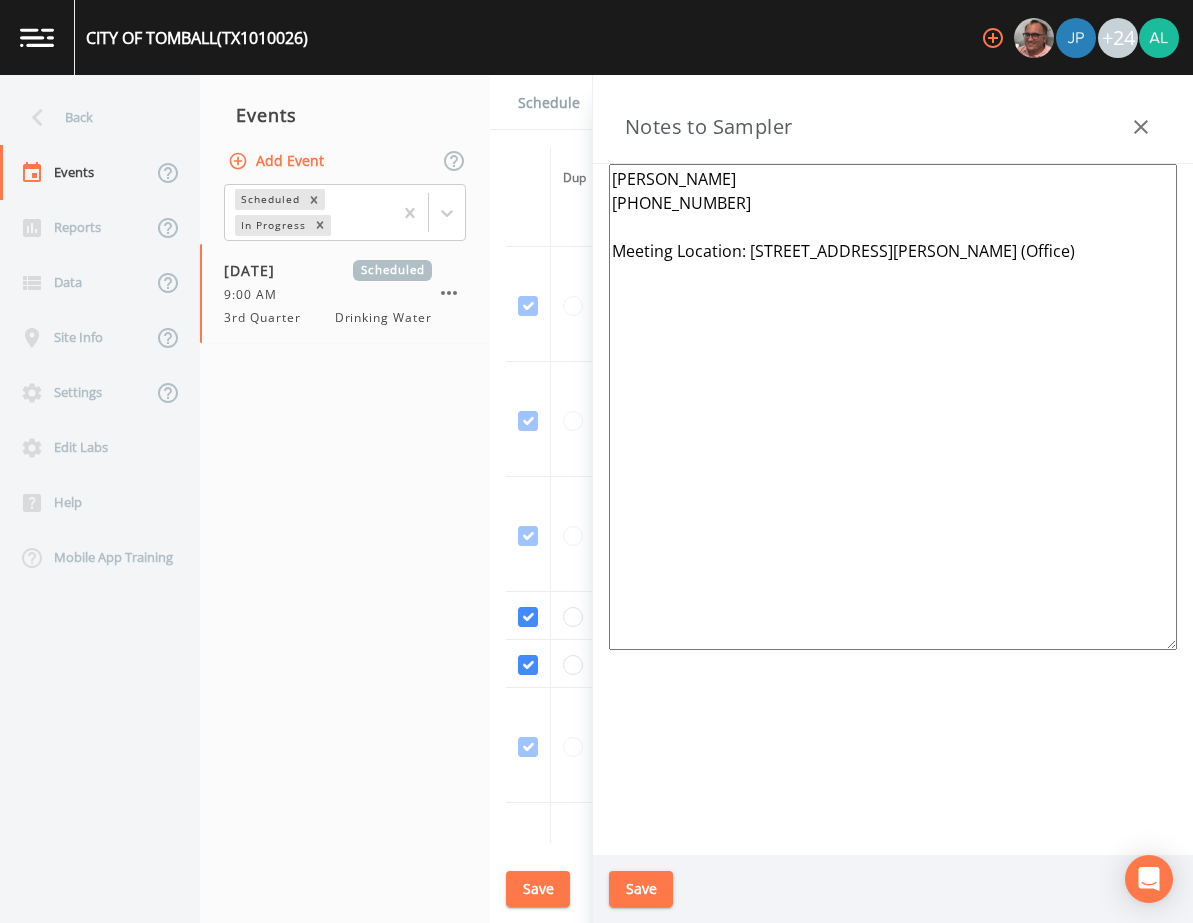 drag, startPoint x: 965, startPoint y: 254, endPoint x: 753, endPoint y: 265, distance: 212.28519 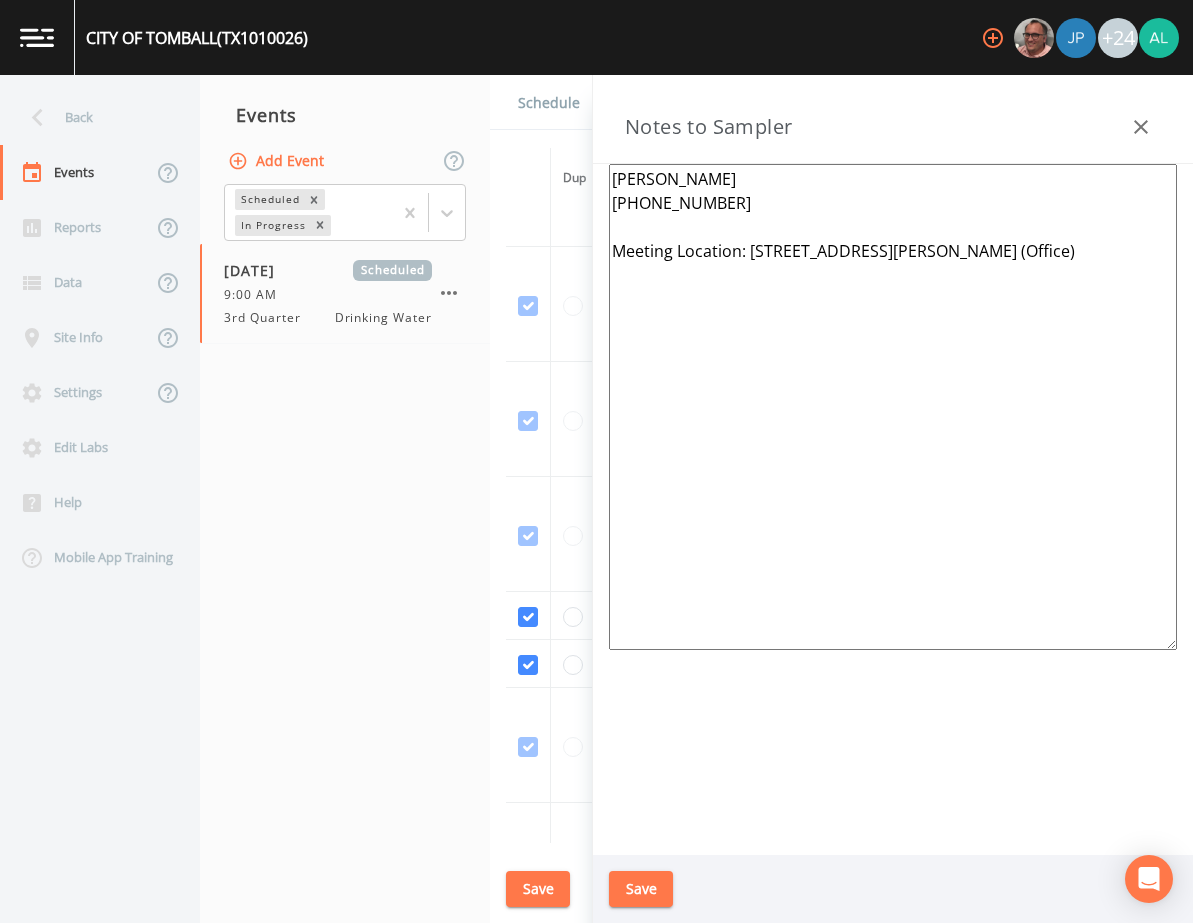 click on "[PERSON_NAME]
[PHONE_NUMBER]
Meeting Location: [STREET_ADDRESS][PERSON_NAME] (Office)" at bounding box center (893, 407) 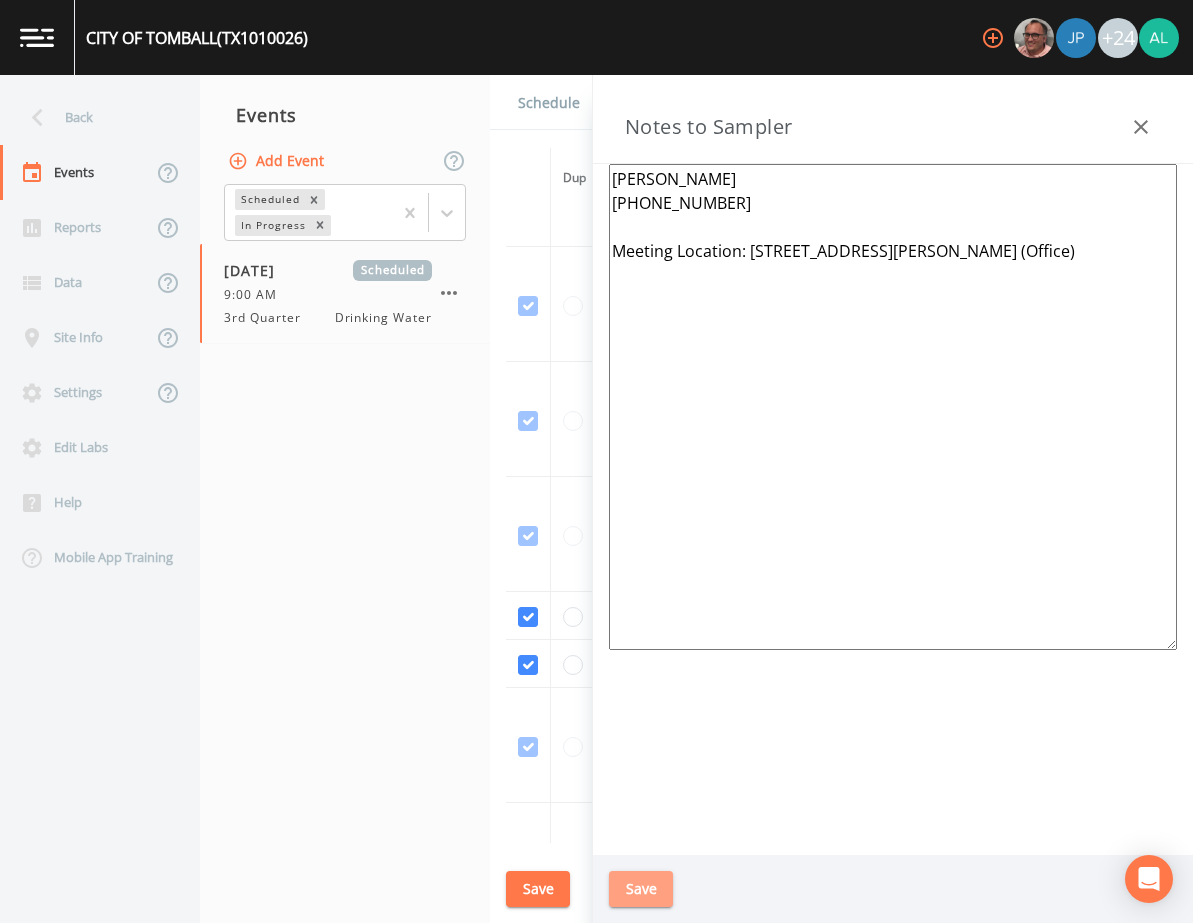 click on "Save" at bounding box center [641, 889] 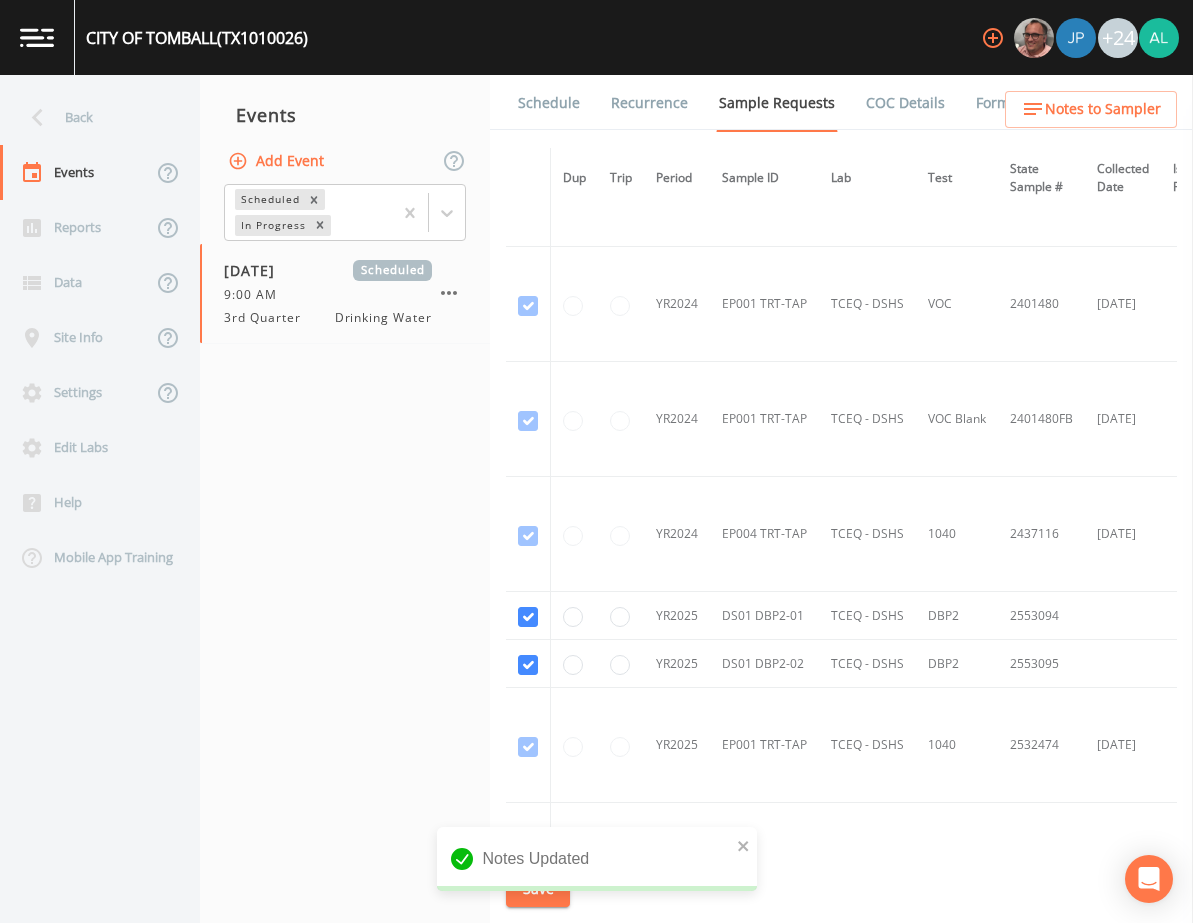 click on "Notes to Sampler" at bounding box center (1103, 109) 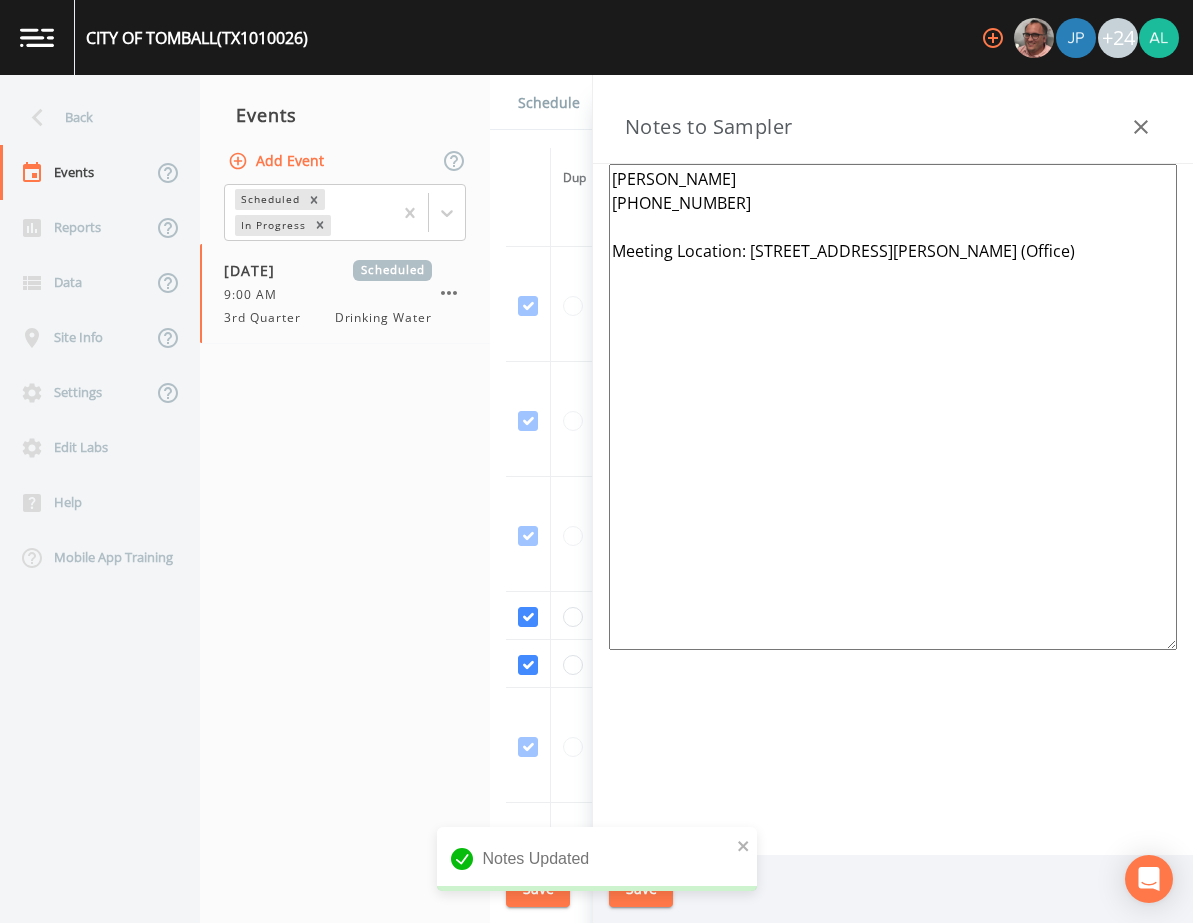 click on "Notes Updated" at bounding box center (597, 859) 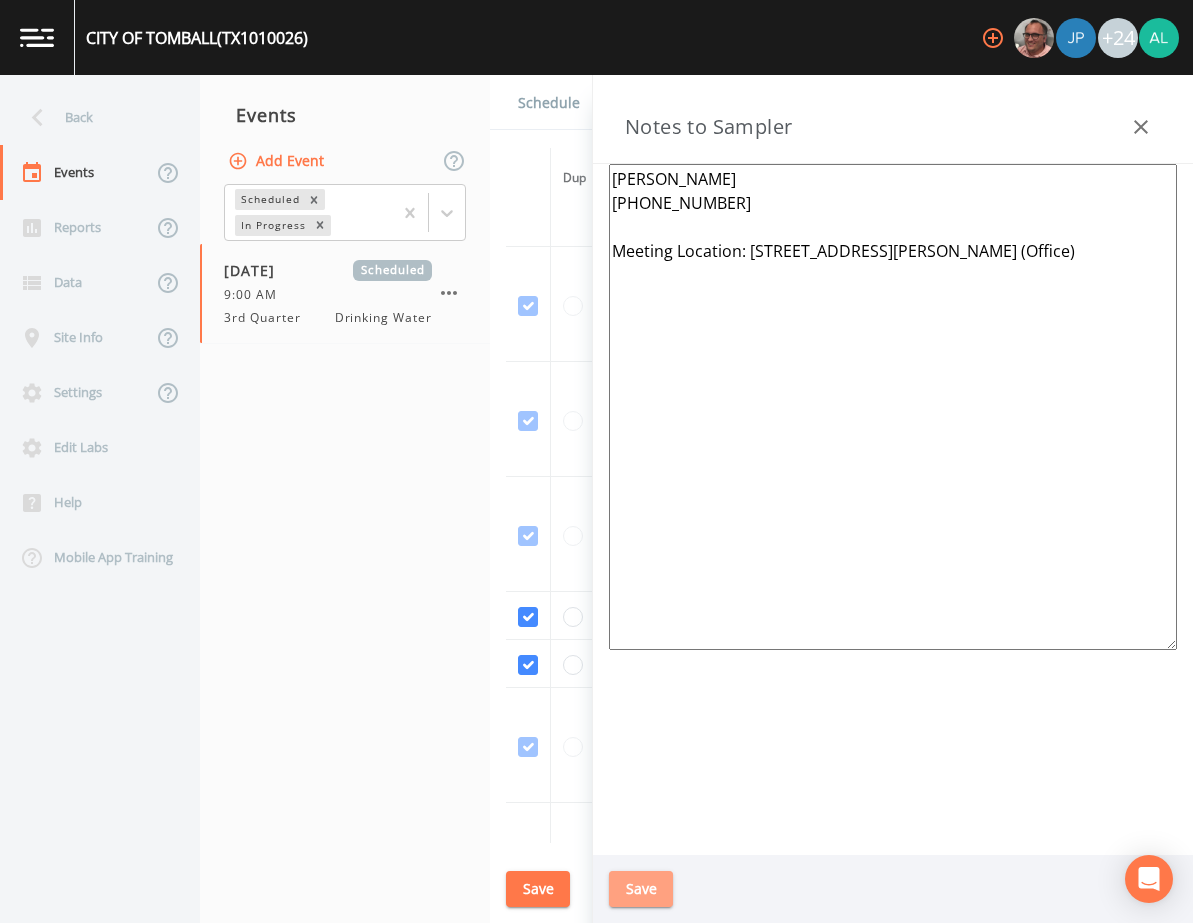 click on "Save" at bounding box center [641, 889] 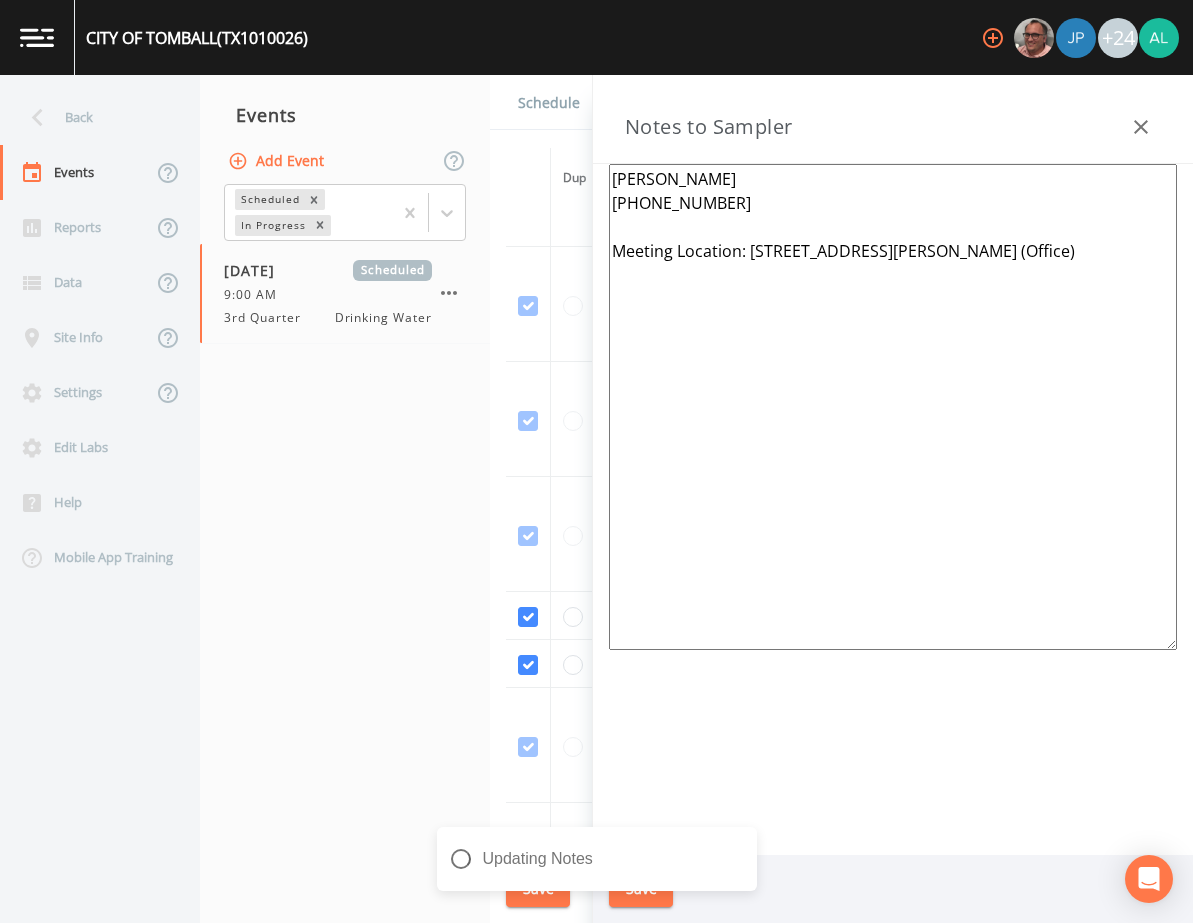 click on "Updating Notes" at bounding box center (597, 867) 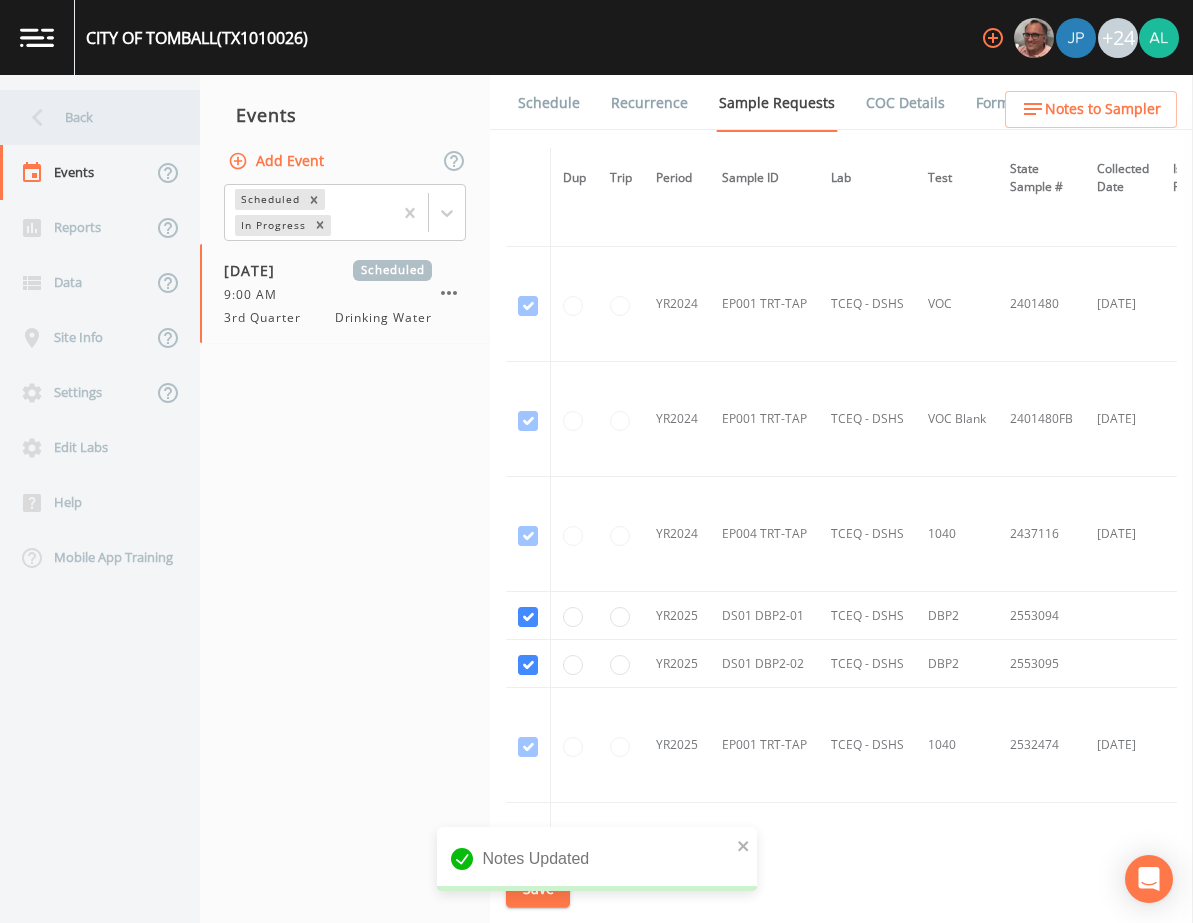 click on "Back" at bounding box center [90, 117] 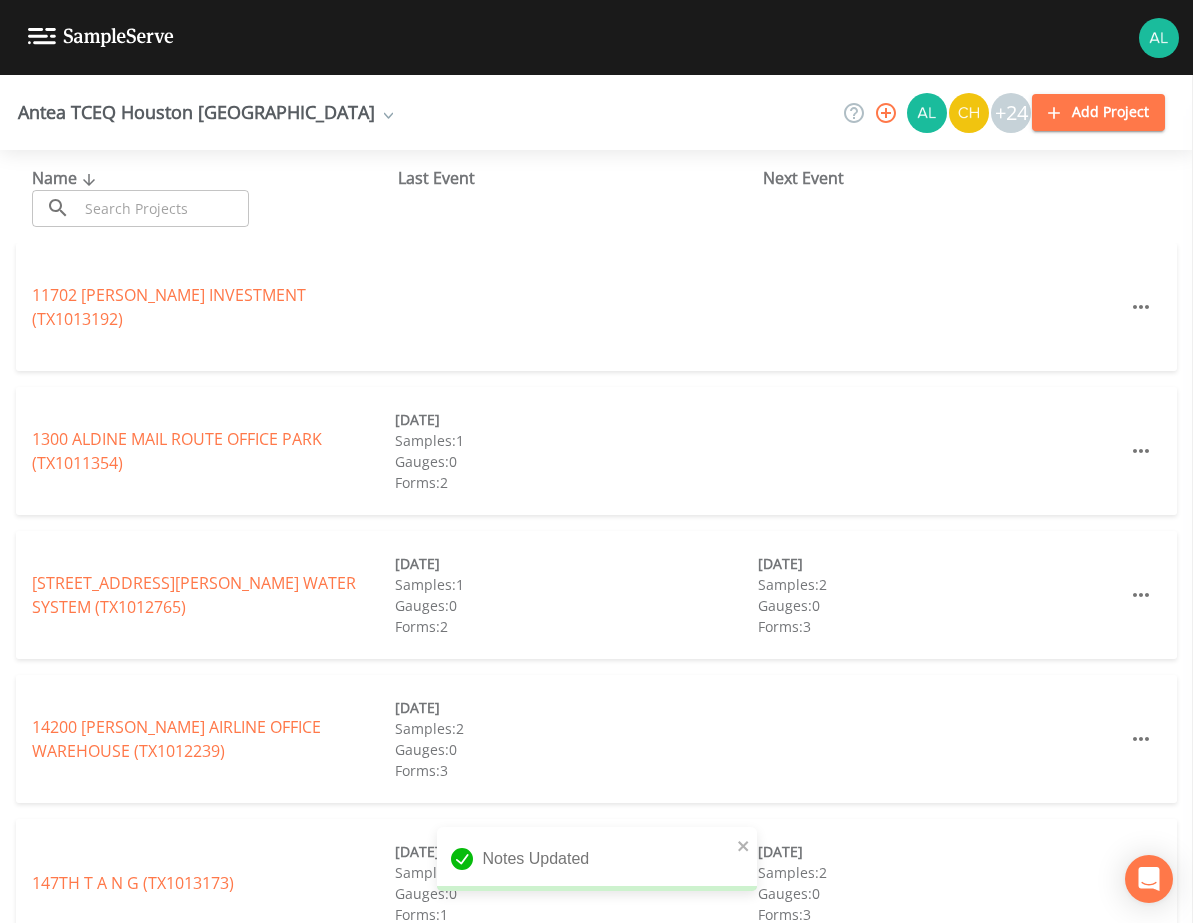 click at bounding box center [163, 208] 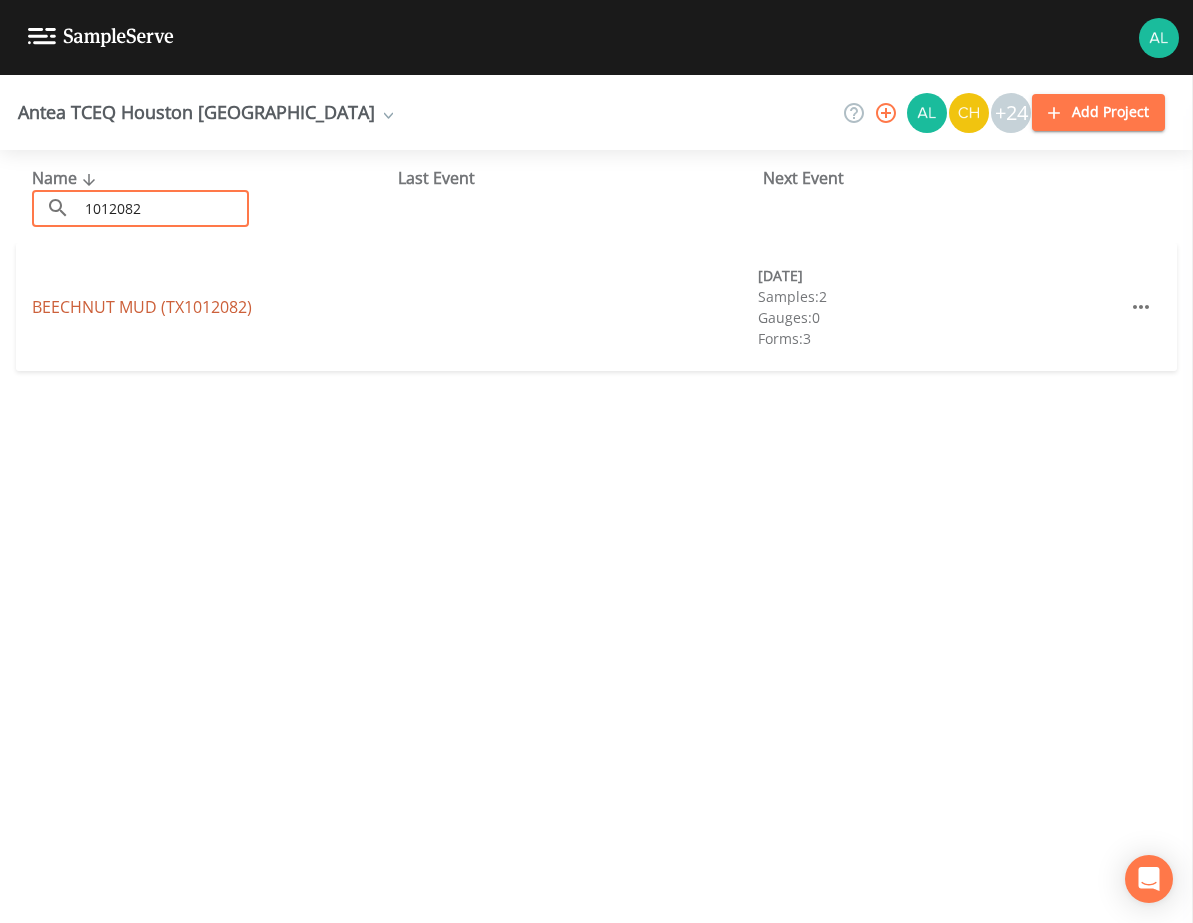 type on "1012082" 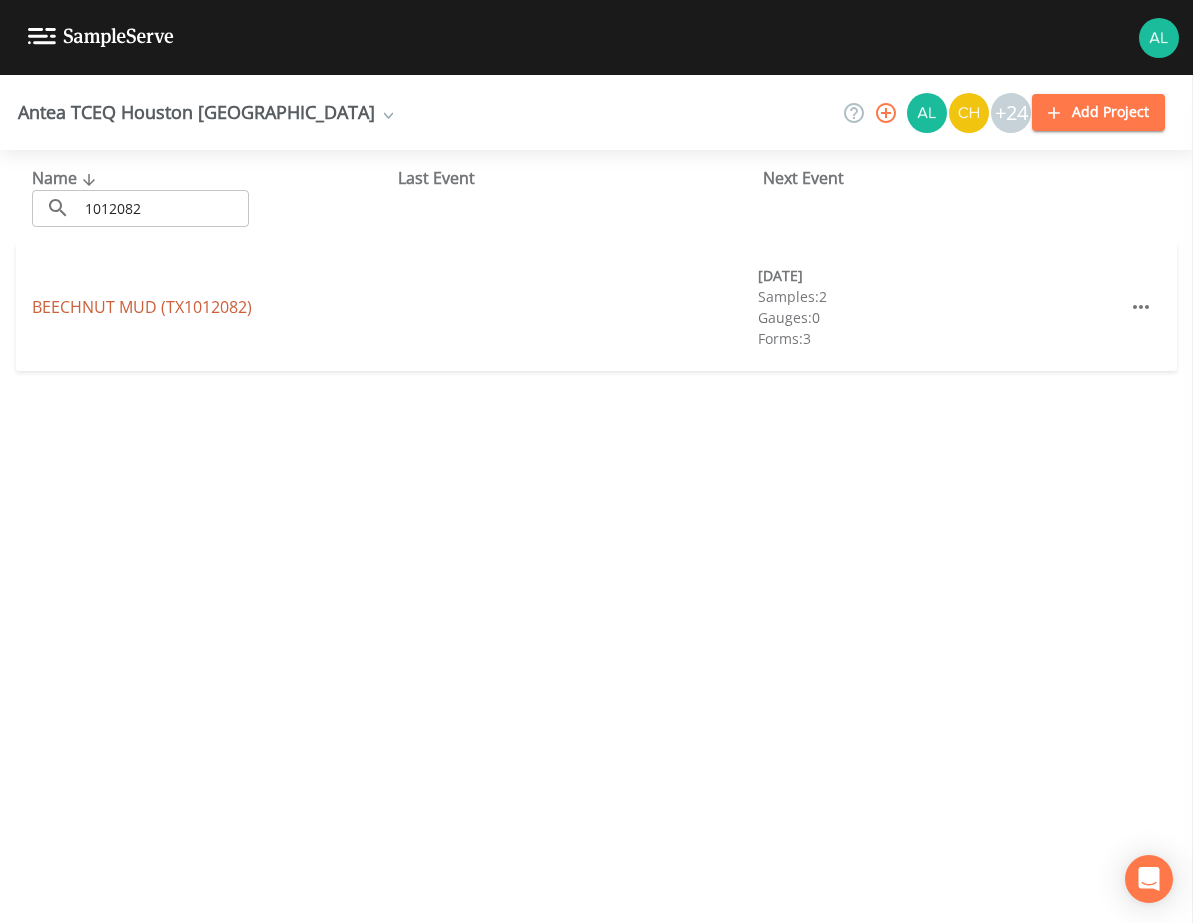 click on "BEECHNUT MUD   (TX1012082)" at bounding box center (142, 307) 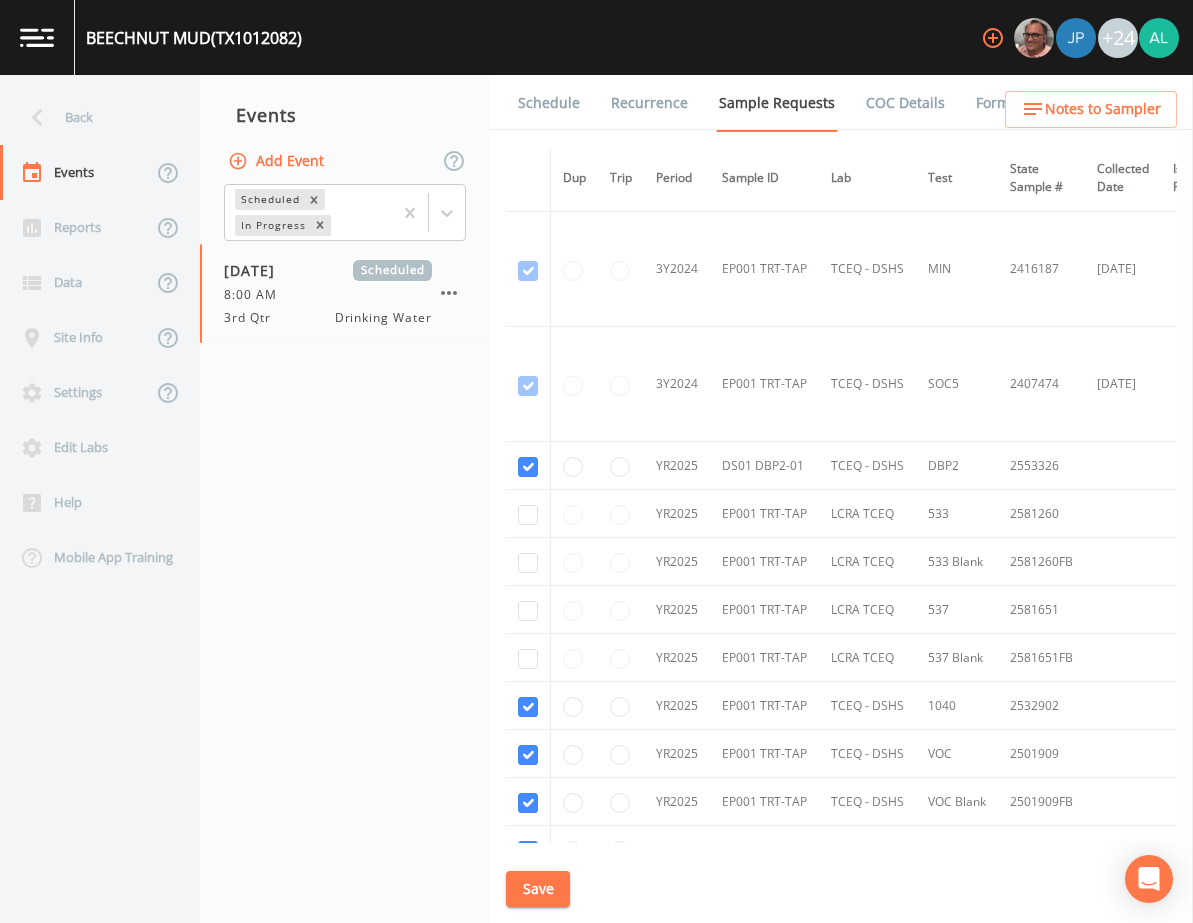 scroll, scrollTop: 538, scrollLeft: 0, axis: vertical 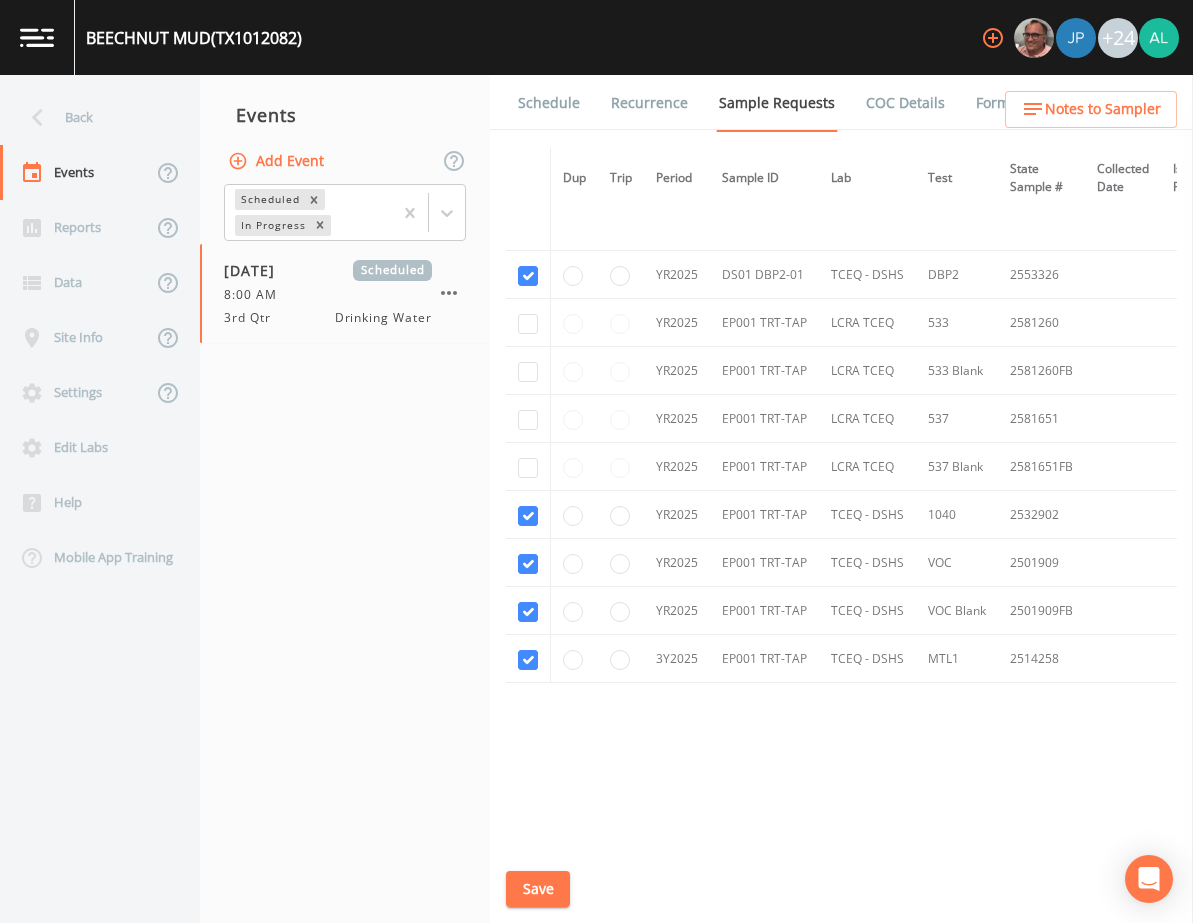 click on "Schedule" at bounding box center (549, 103) 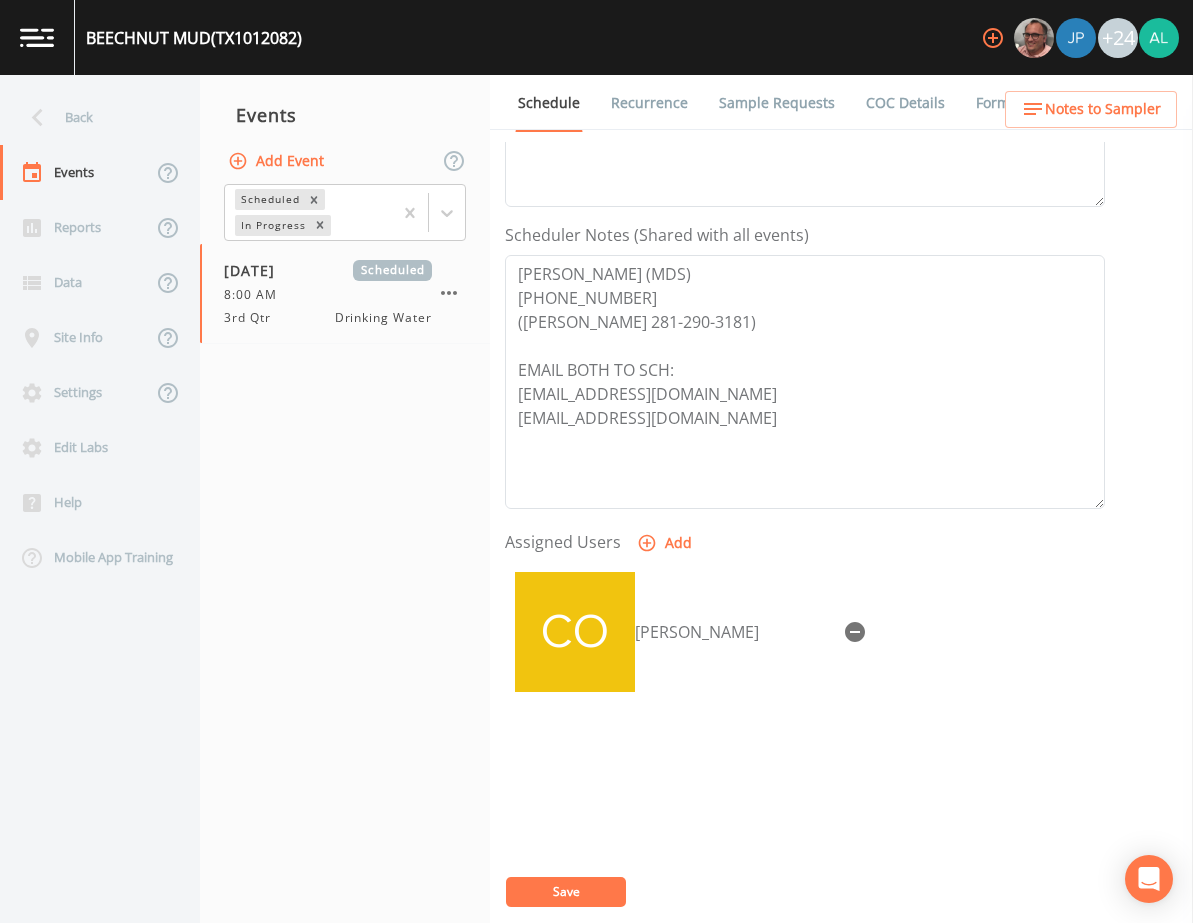 scroll, scrollTop: 488, scrollLeft: 0, axis: vertical 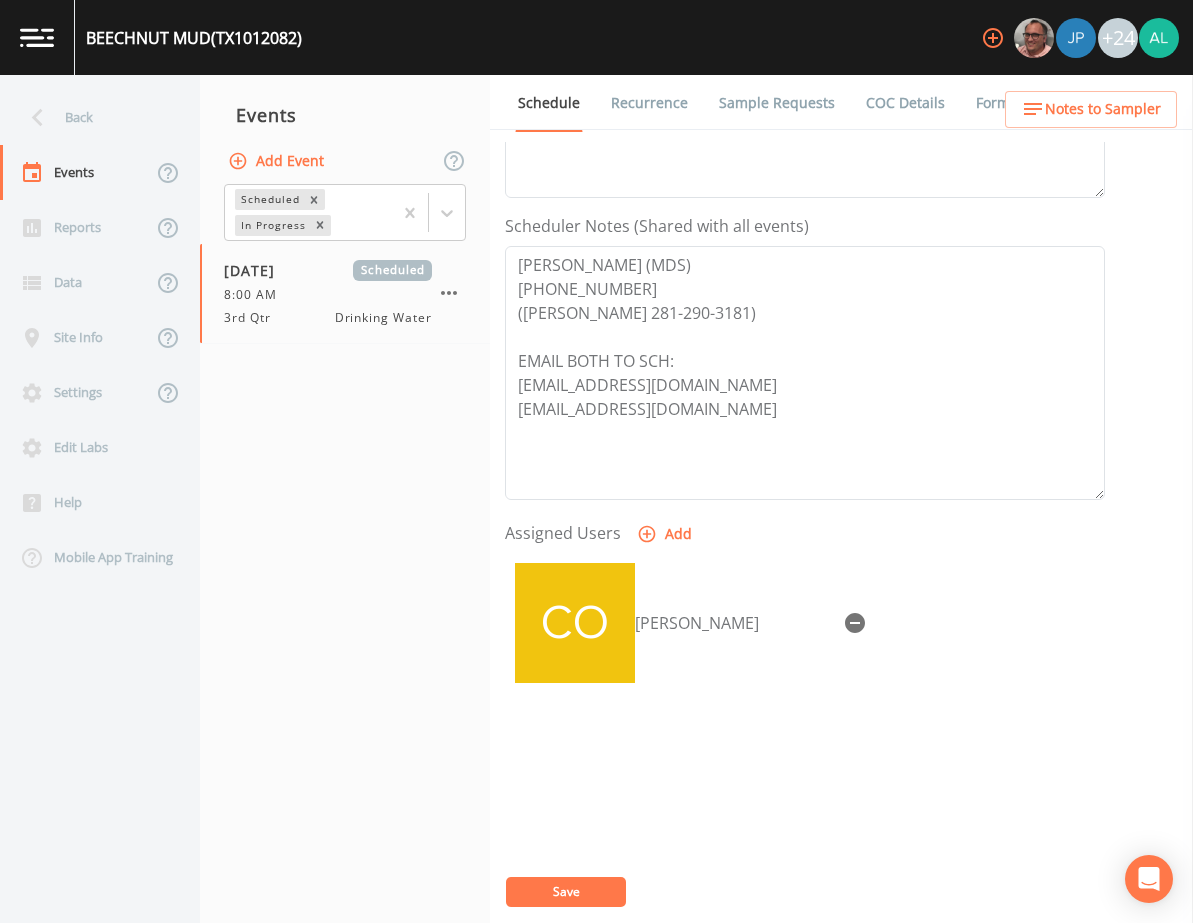 click on "Events Add Event Scheduled In Progress [DATE] Scheduled 8:00 AM 3rd Qtr Drinking Water" at bounding box center (345, 499) 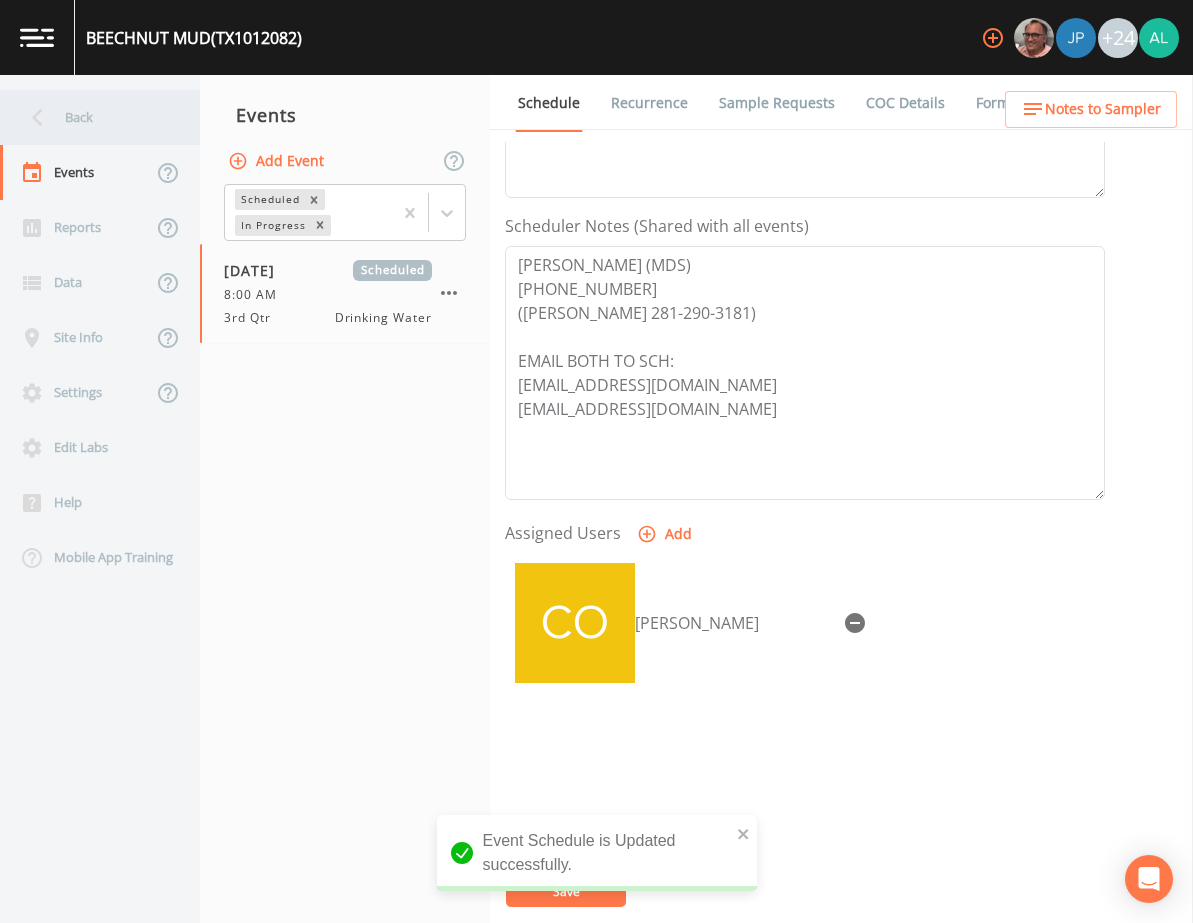 click on "Back" at bounding box center (90, 117) 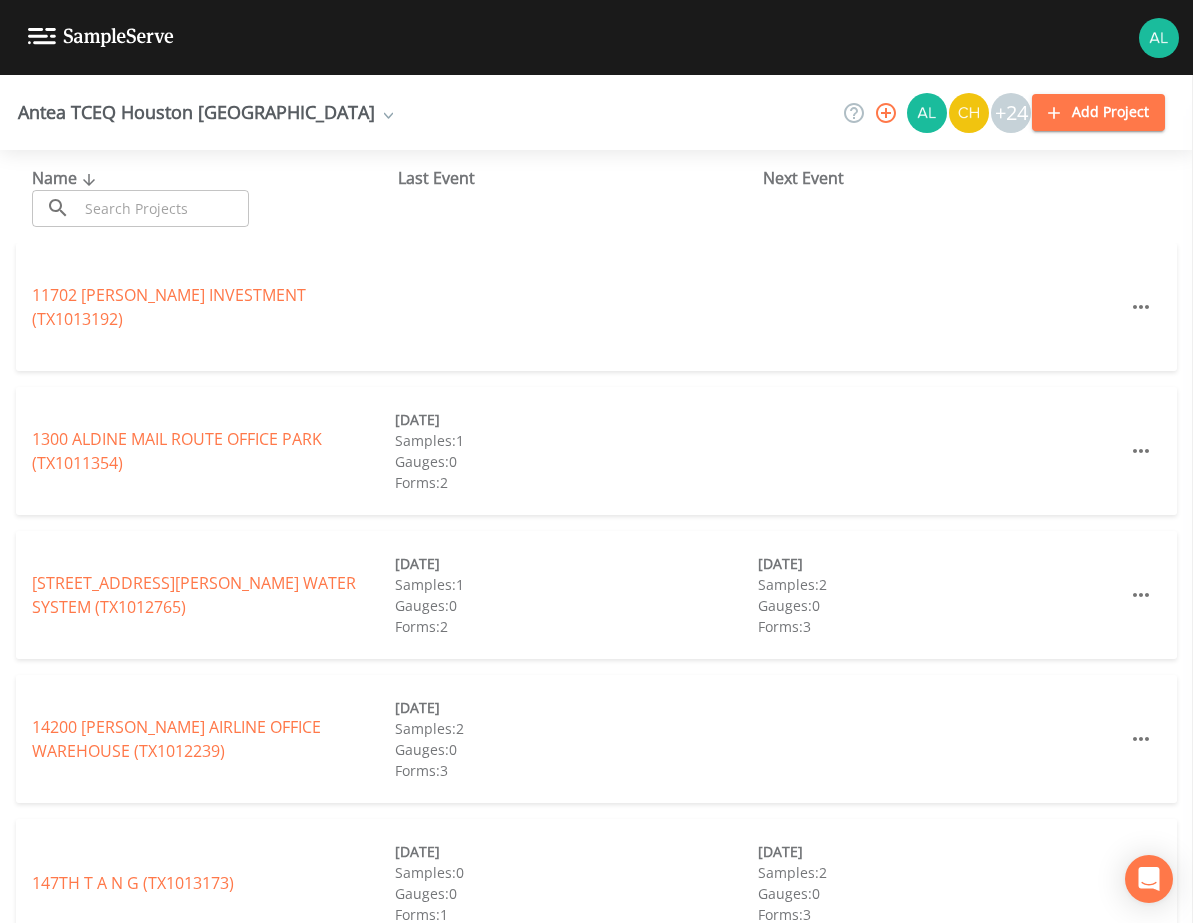 click at bounding box center [163, 208] 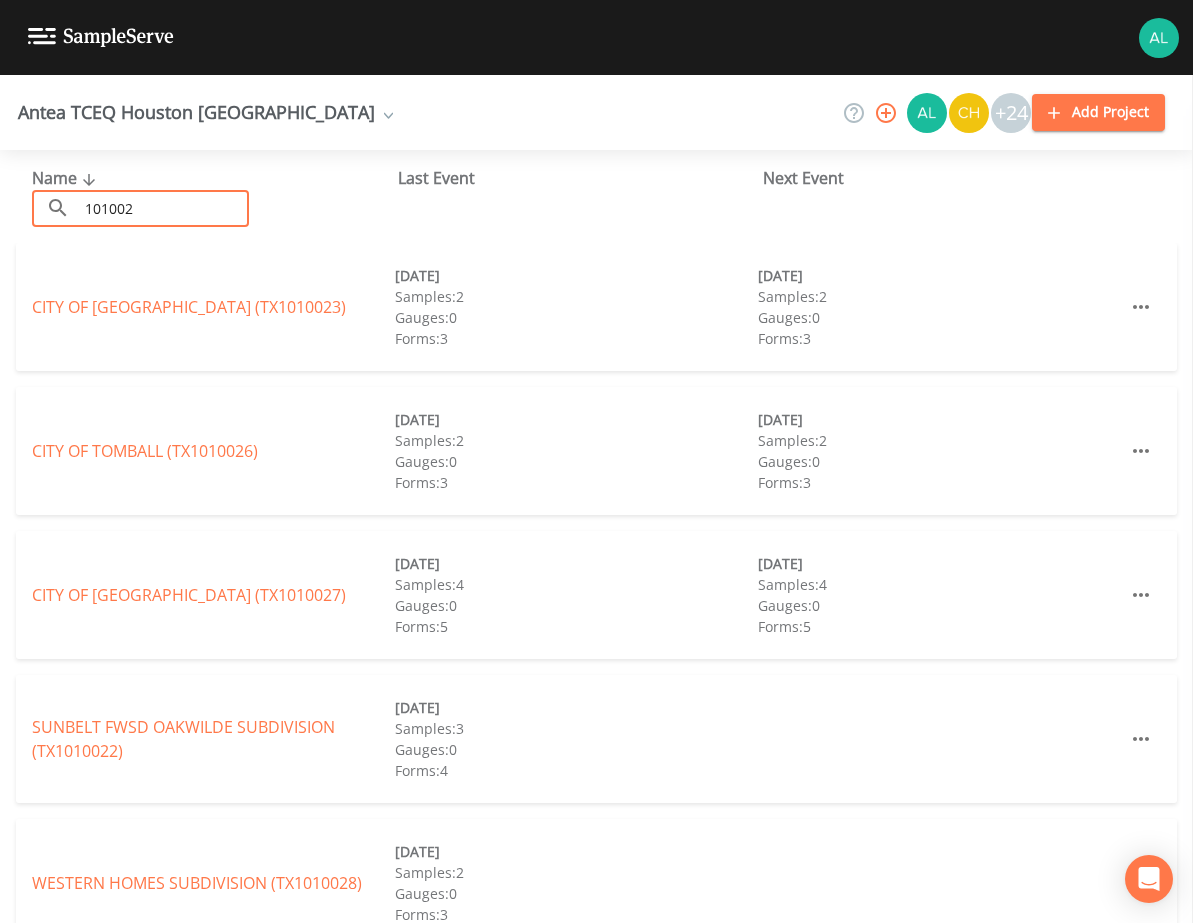 type on "101002" 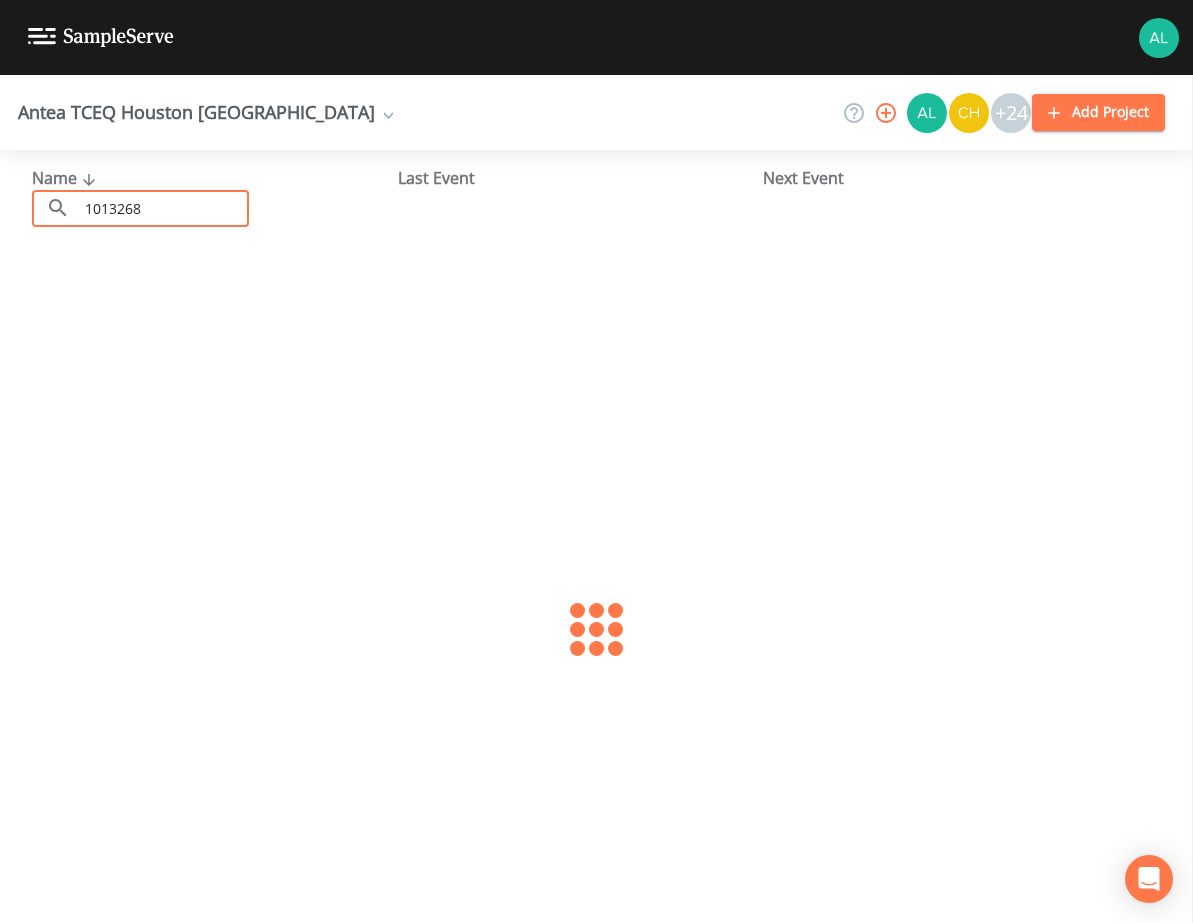 type on "1013268" 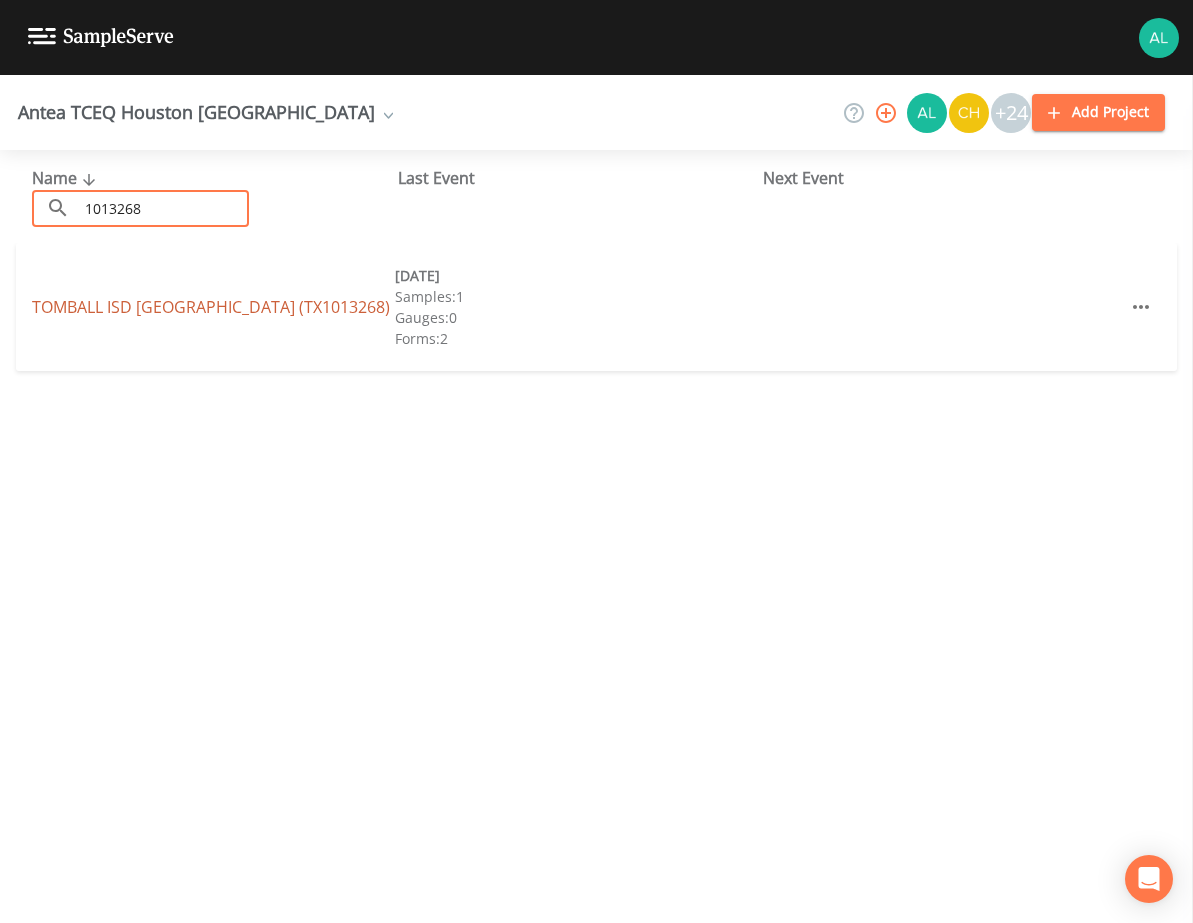 click on "TOMBALL ISD [GEOGRAPHIC_DATA]   (TX1013268)" at bounding box center (211, 307) 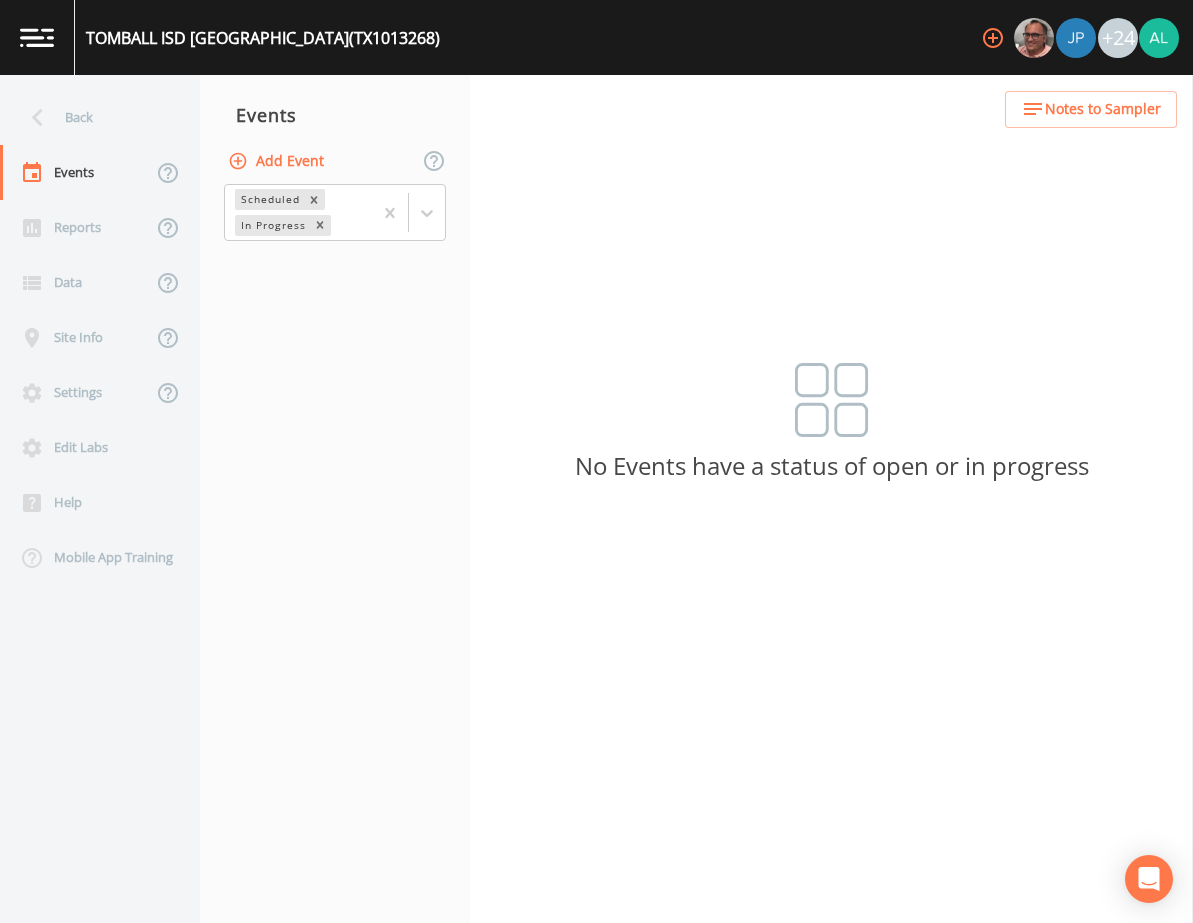click on "Add Event" at bounding box center [278, 161] 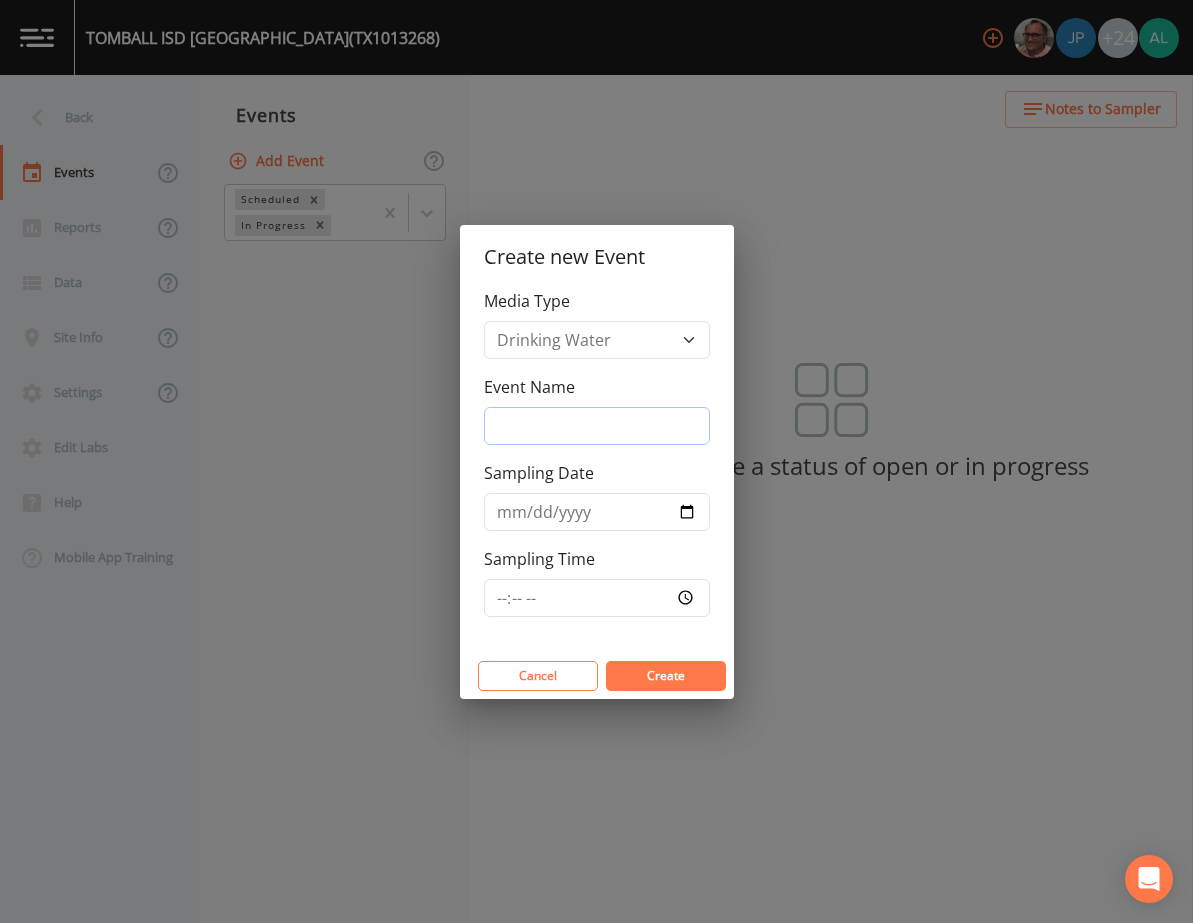 click on "Event Name" at bounding box center [597, 426] 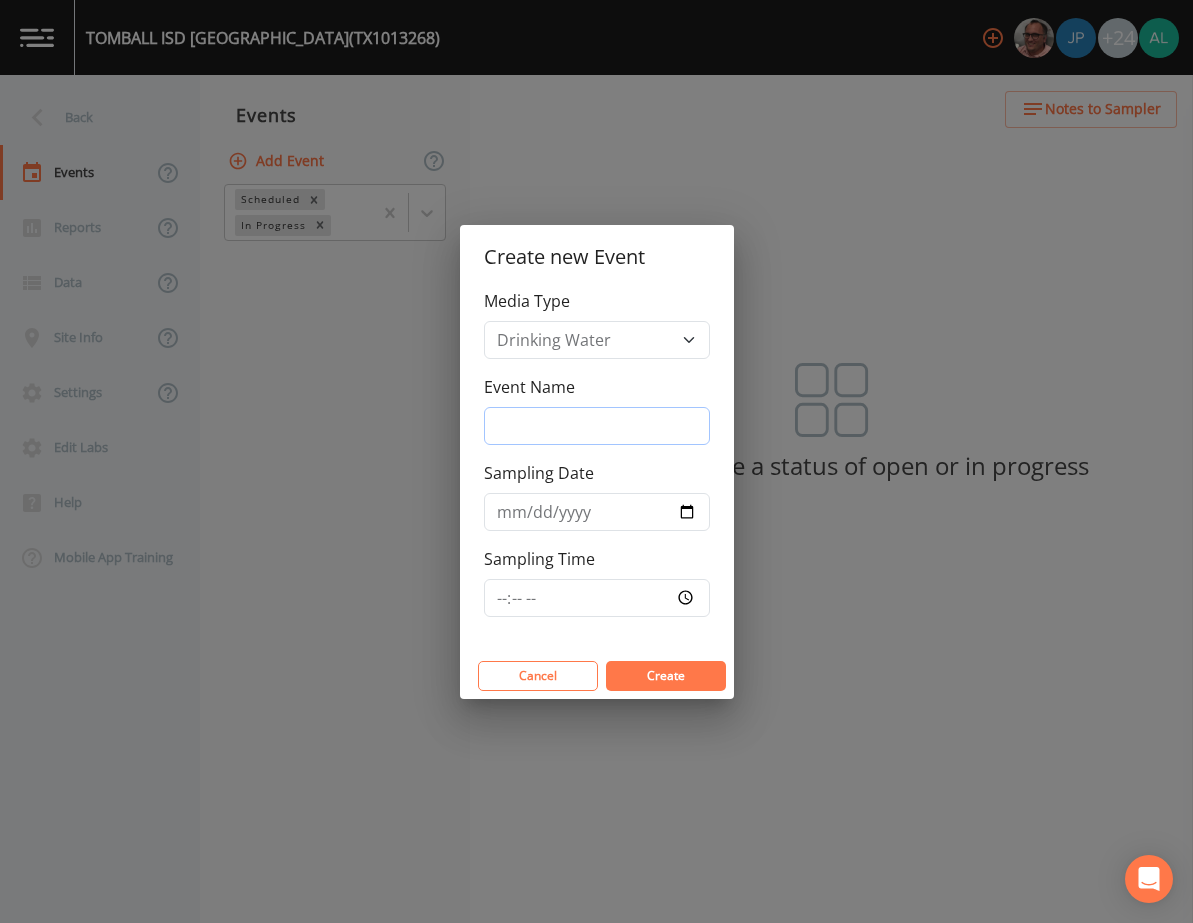 type on "3rd Quarter" 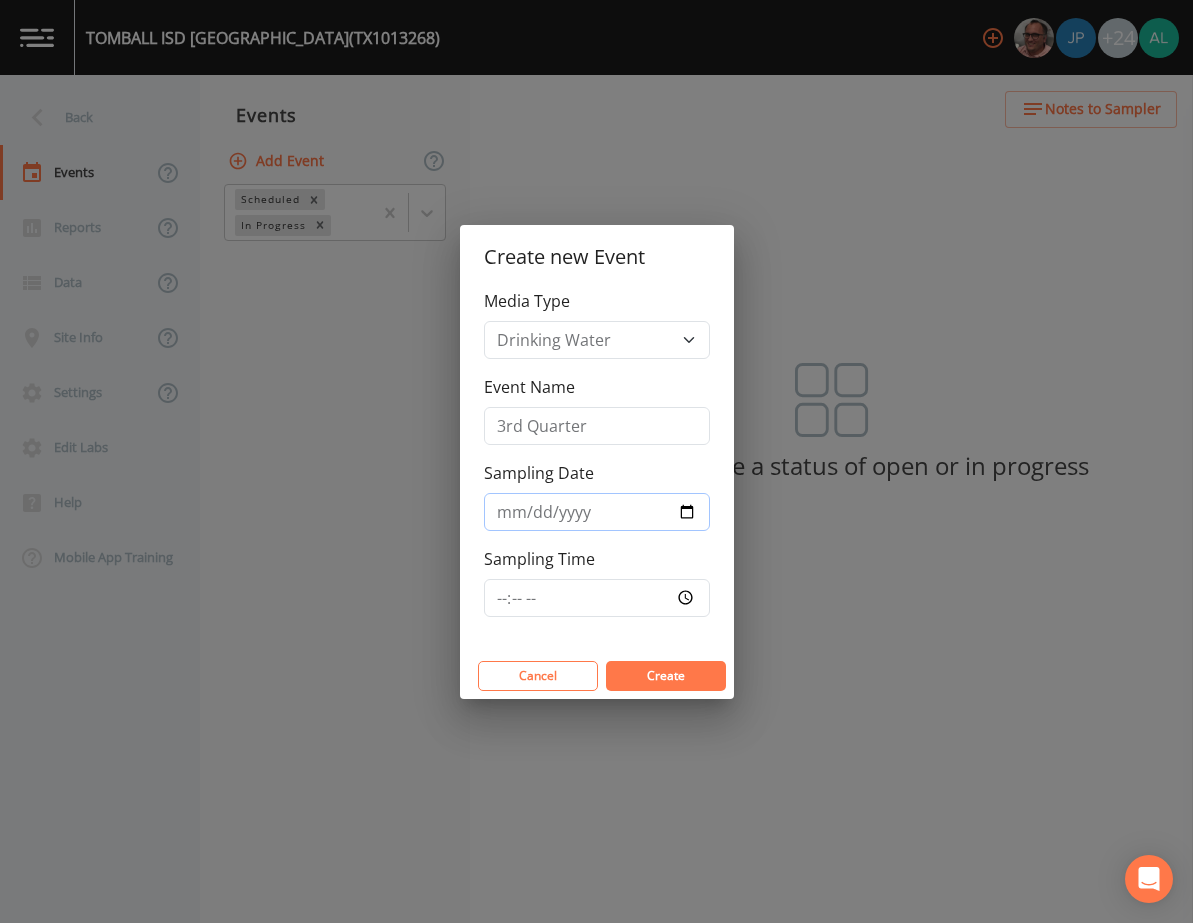type on "[DATE]" 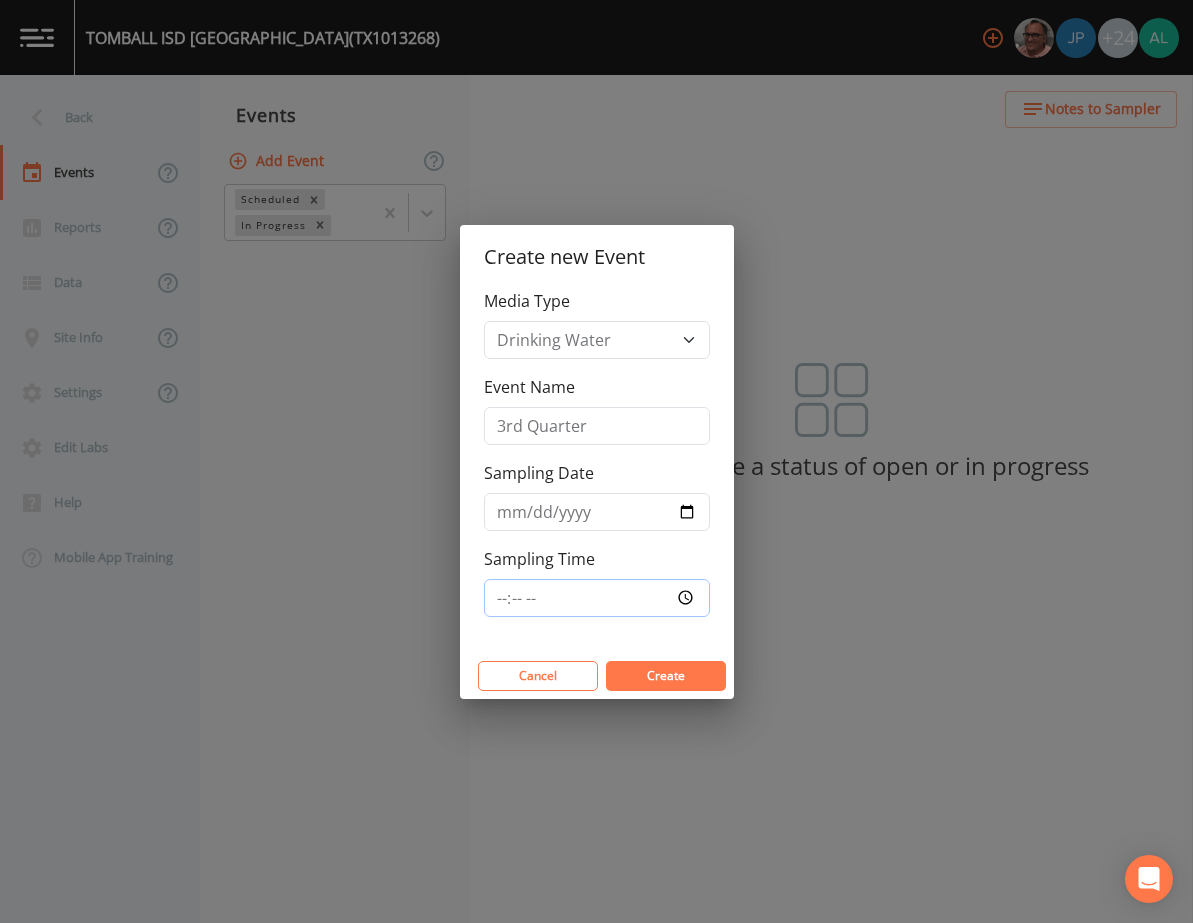 click on "Sampling Time" at bounding box center (597, 598) 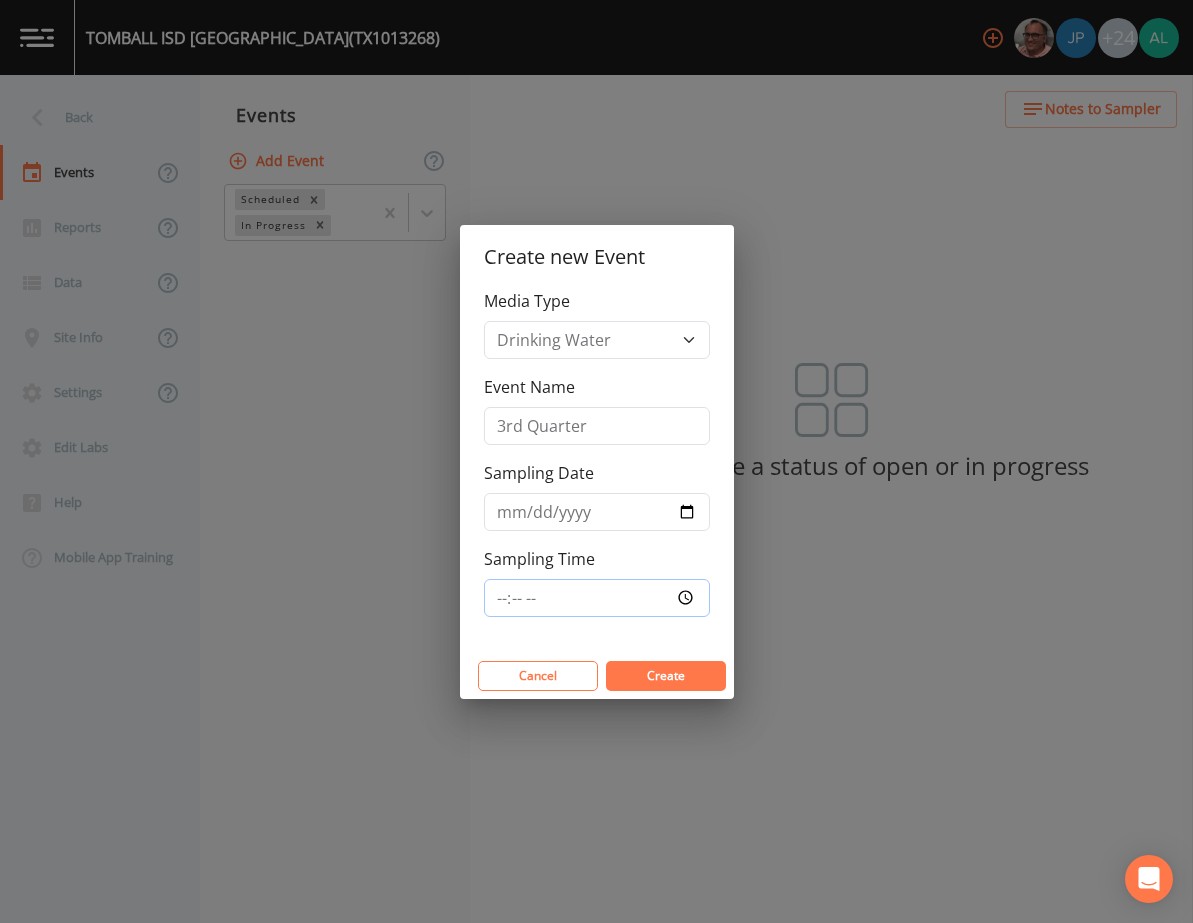 type on "10:00" 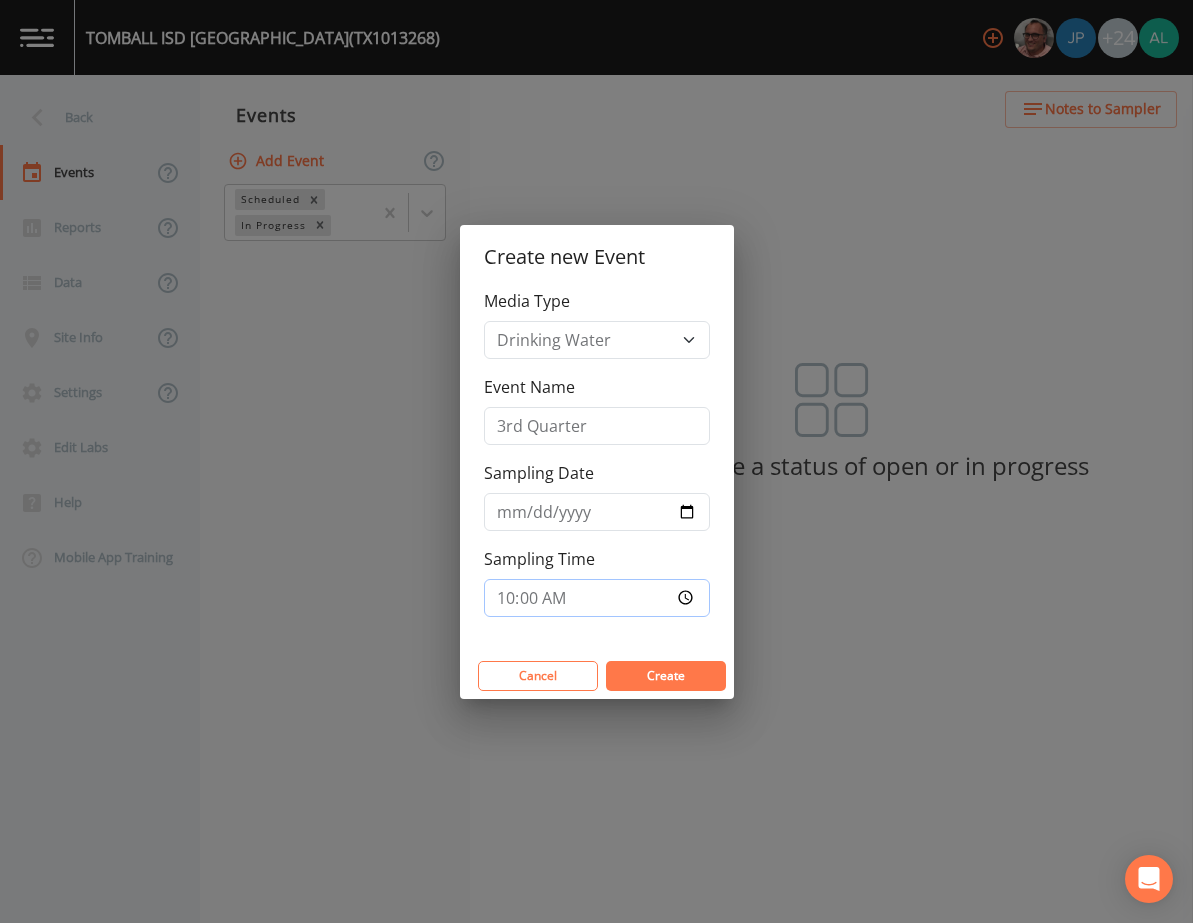 click on "Create" at bounding box center (666, 676) 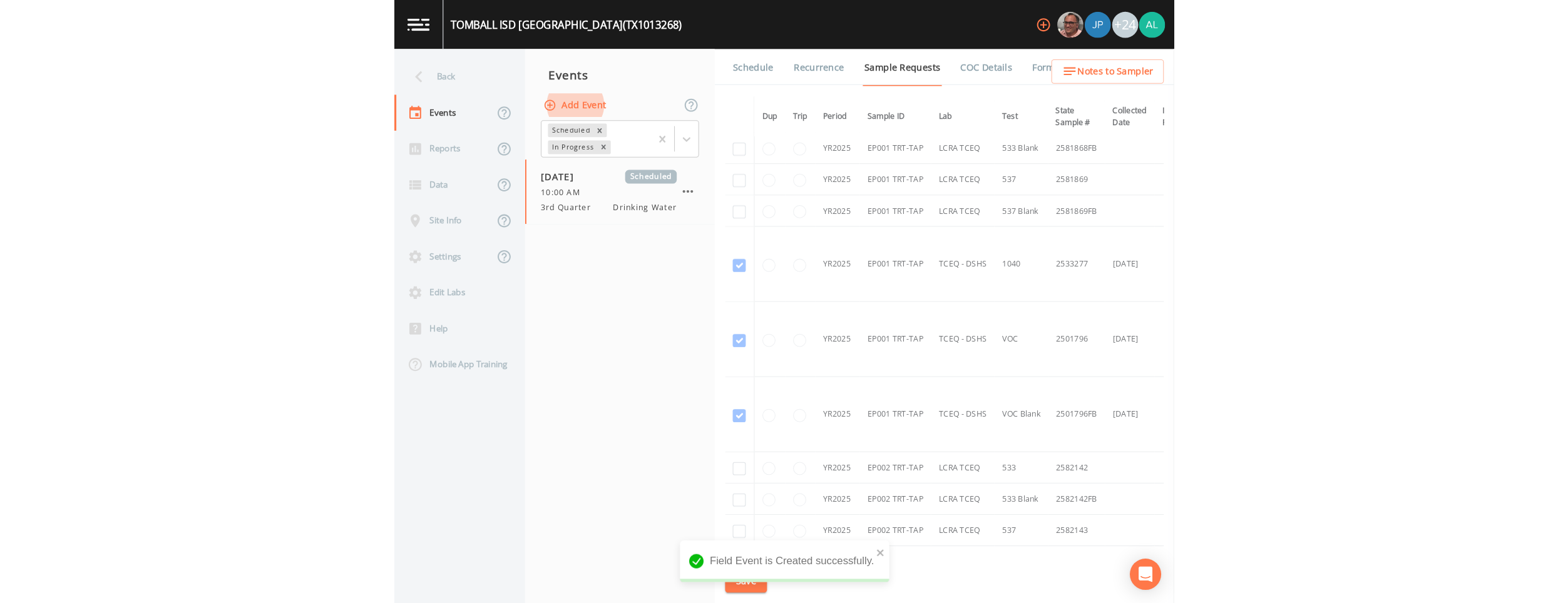 scroll, scrollTop: 2502, scrollLeft: 0, axis: vertical 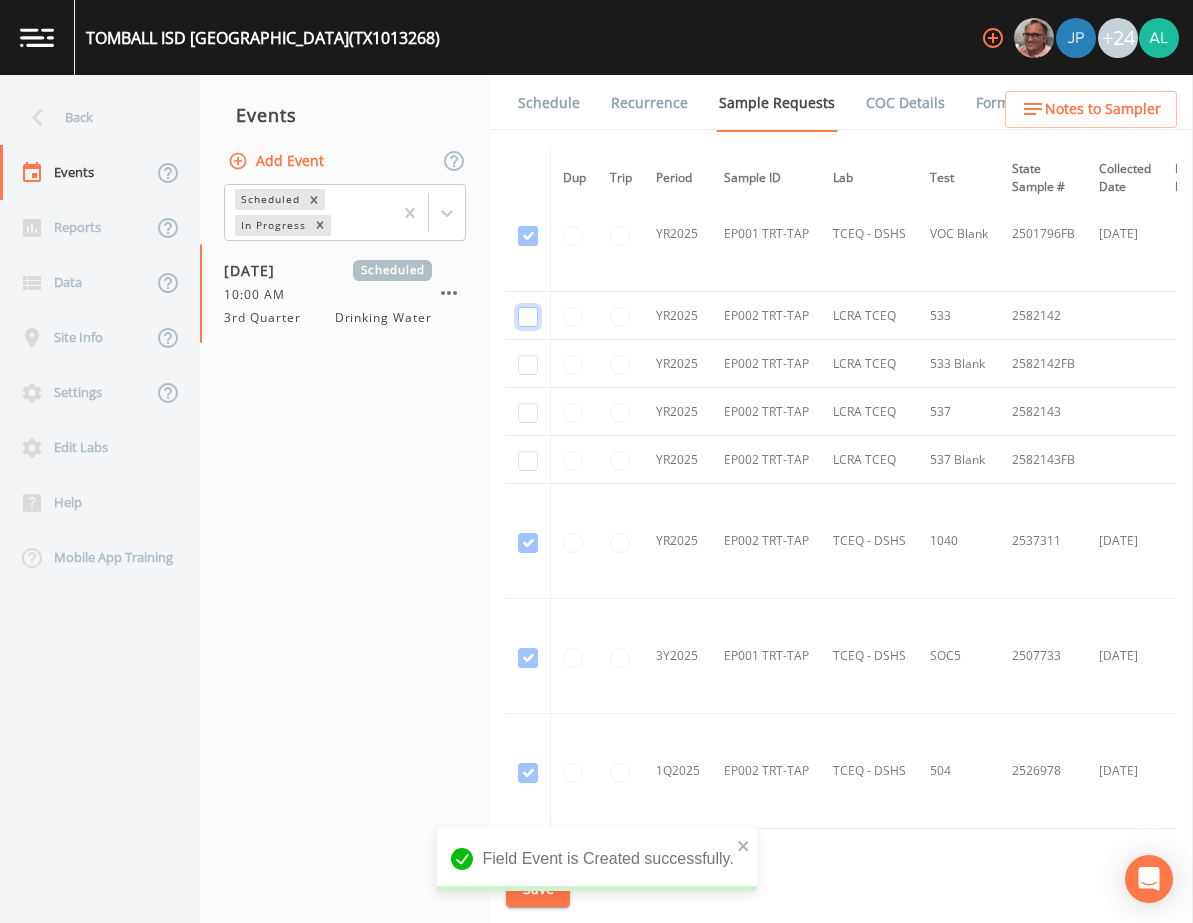 click at bounding box center [528, 317] 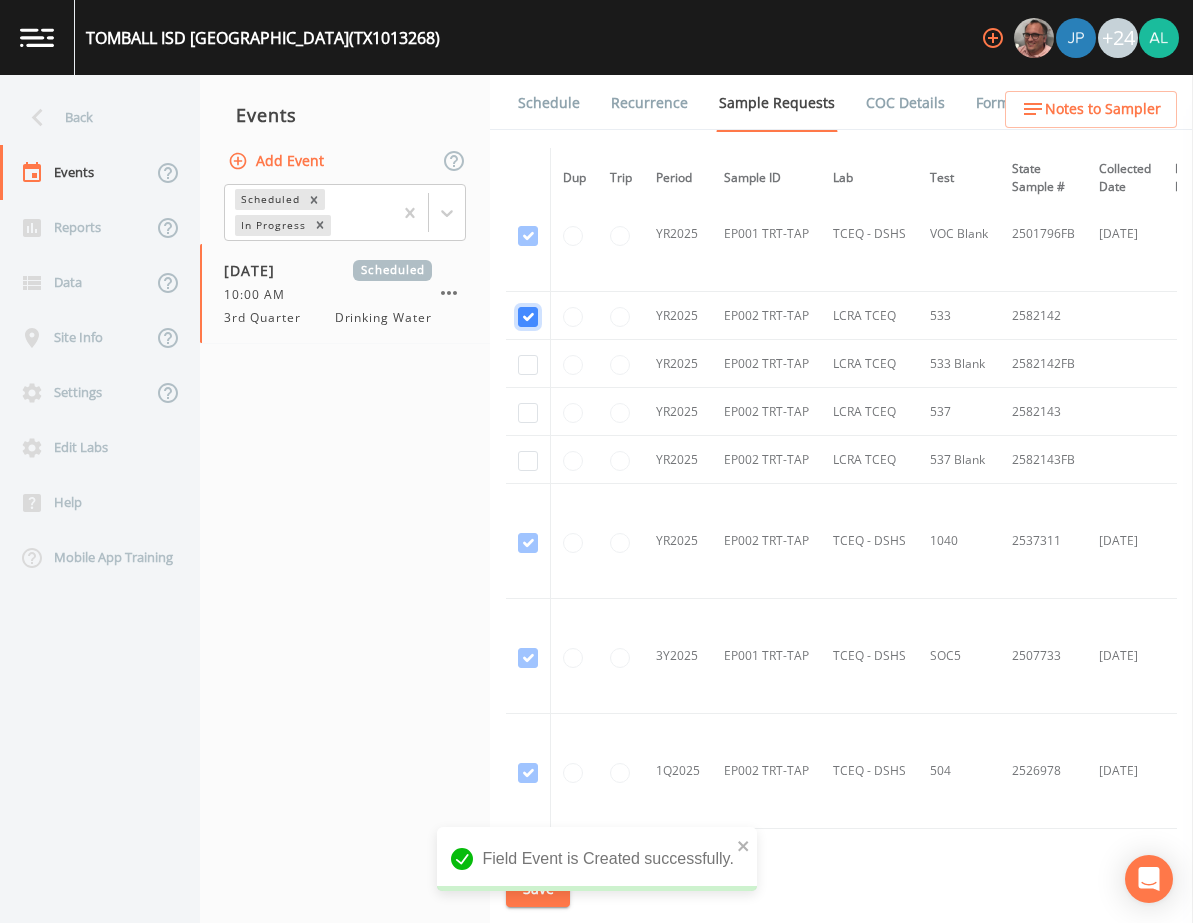 checkbox on "true" 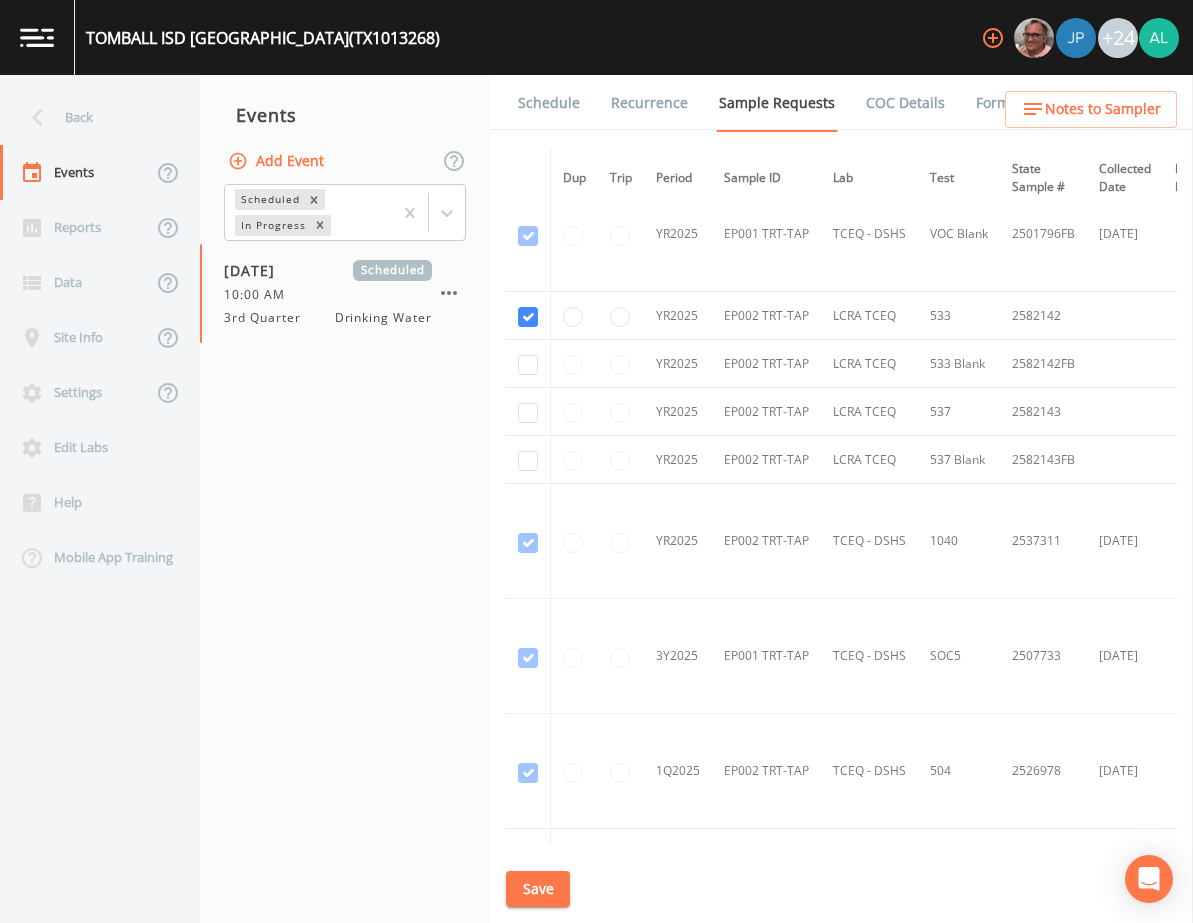 click at bounding box center (528, 364) 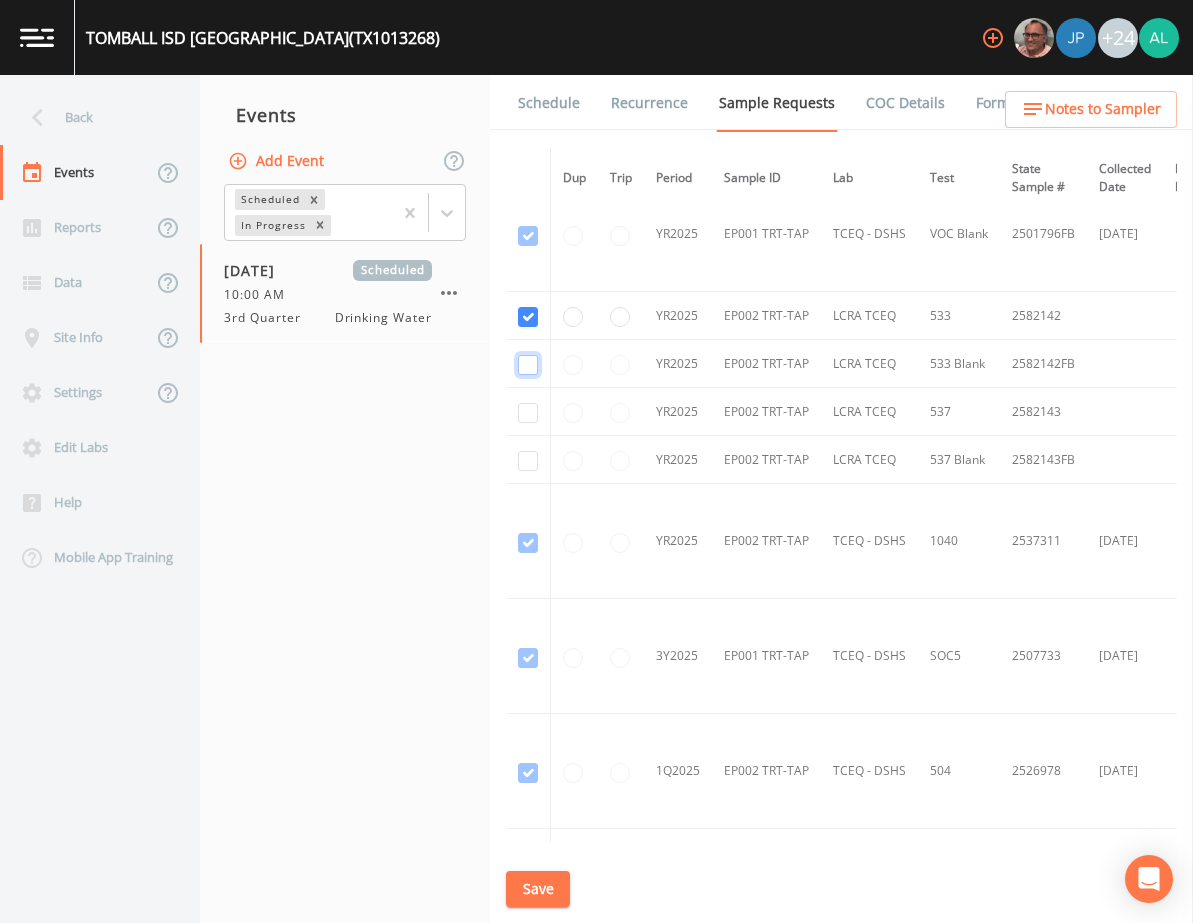 click at bounding box center [528, 365] 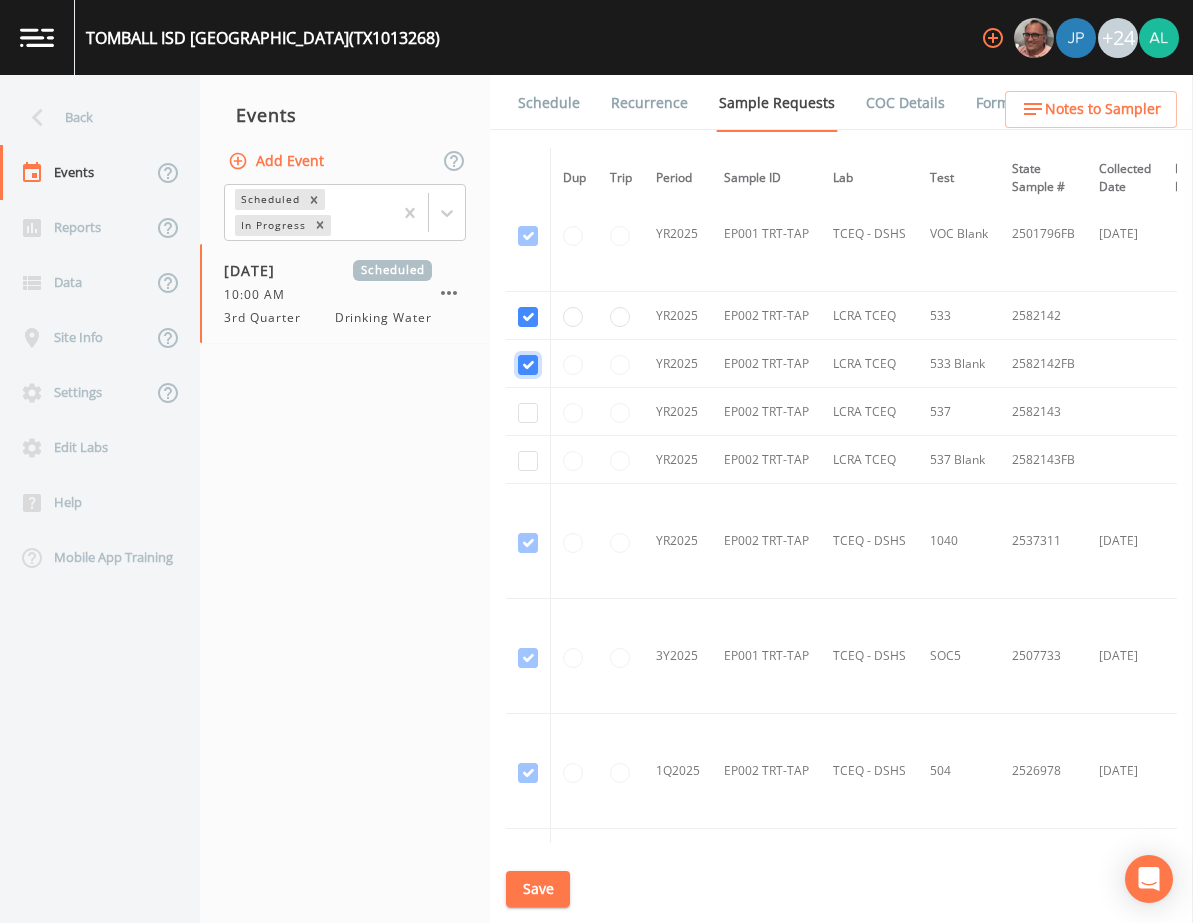 checkbox on "true" 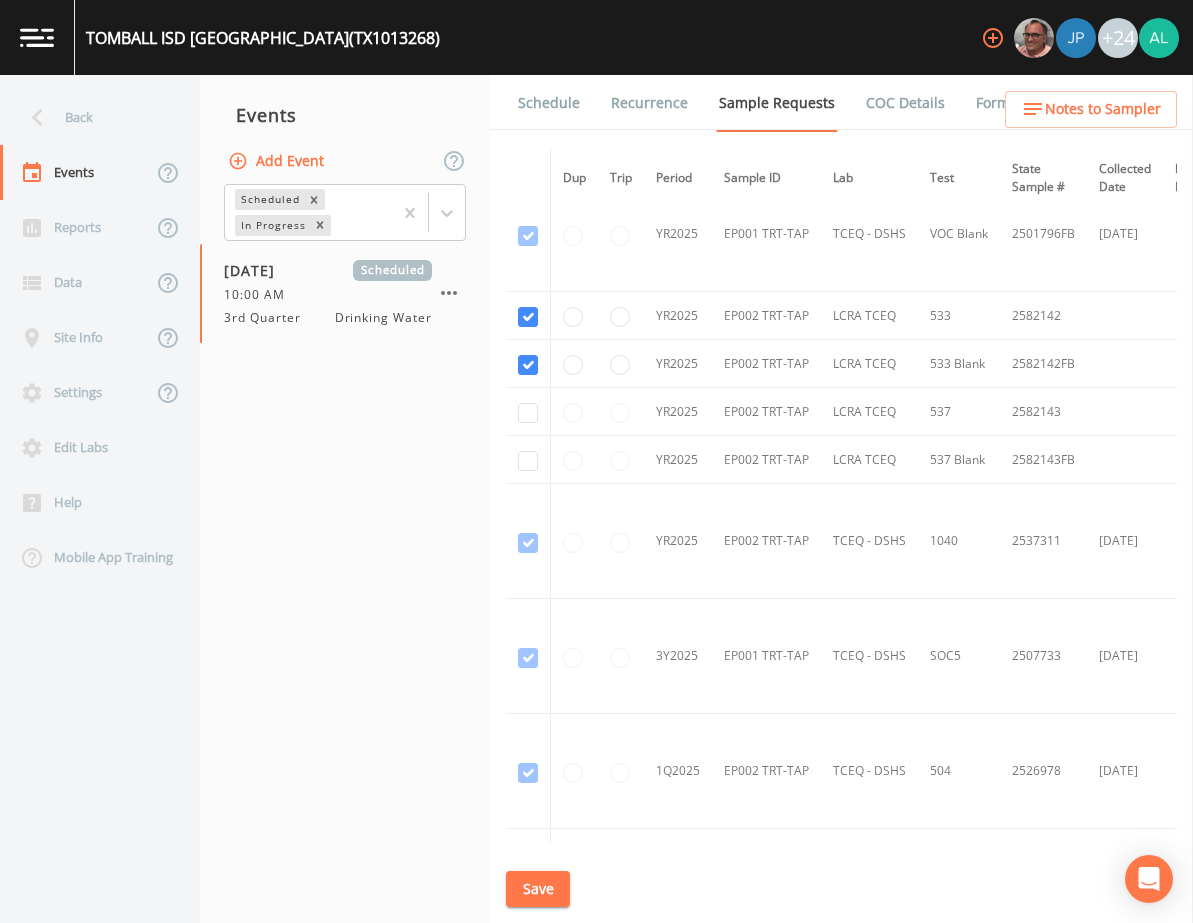 click at bounding box center [528, 412] 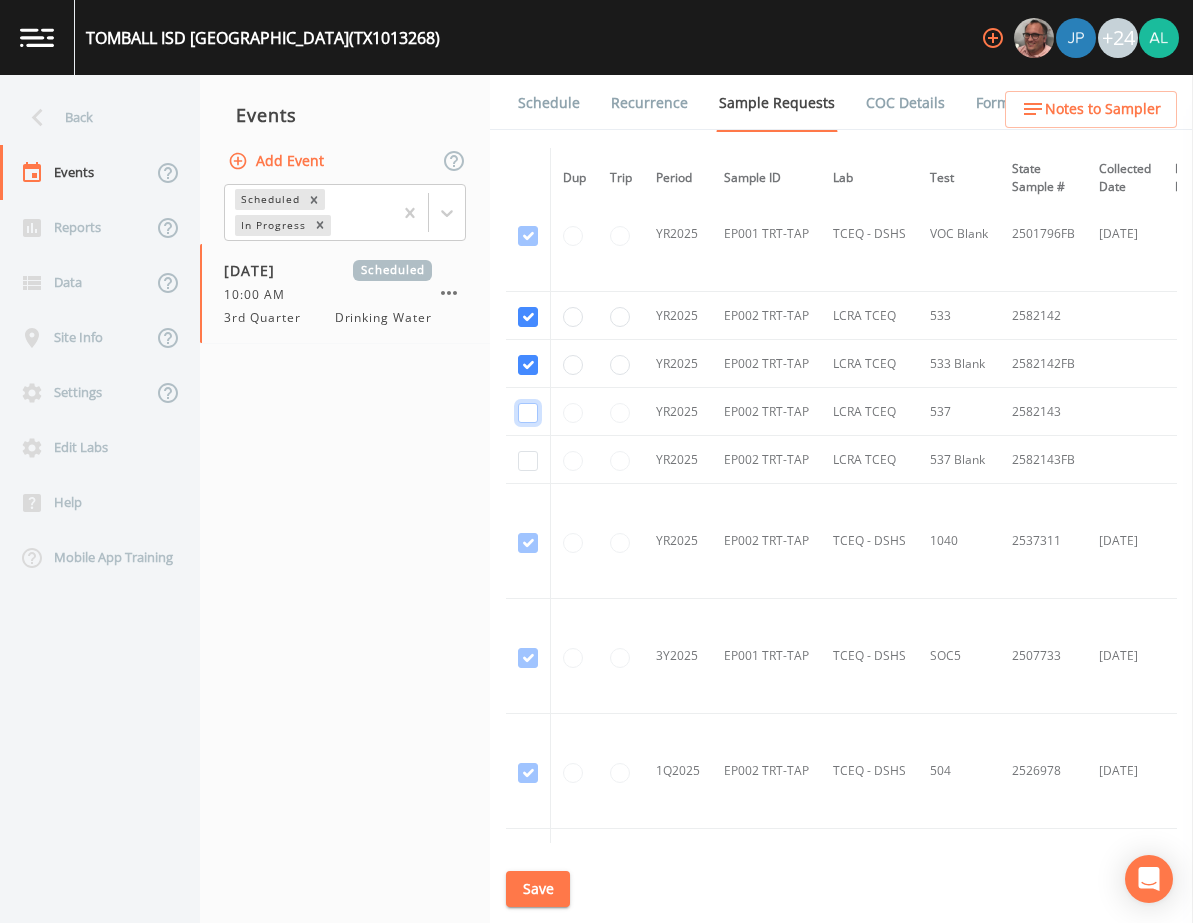 click at bounding box center (528, 413) 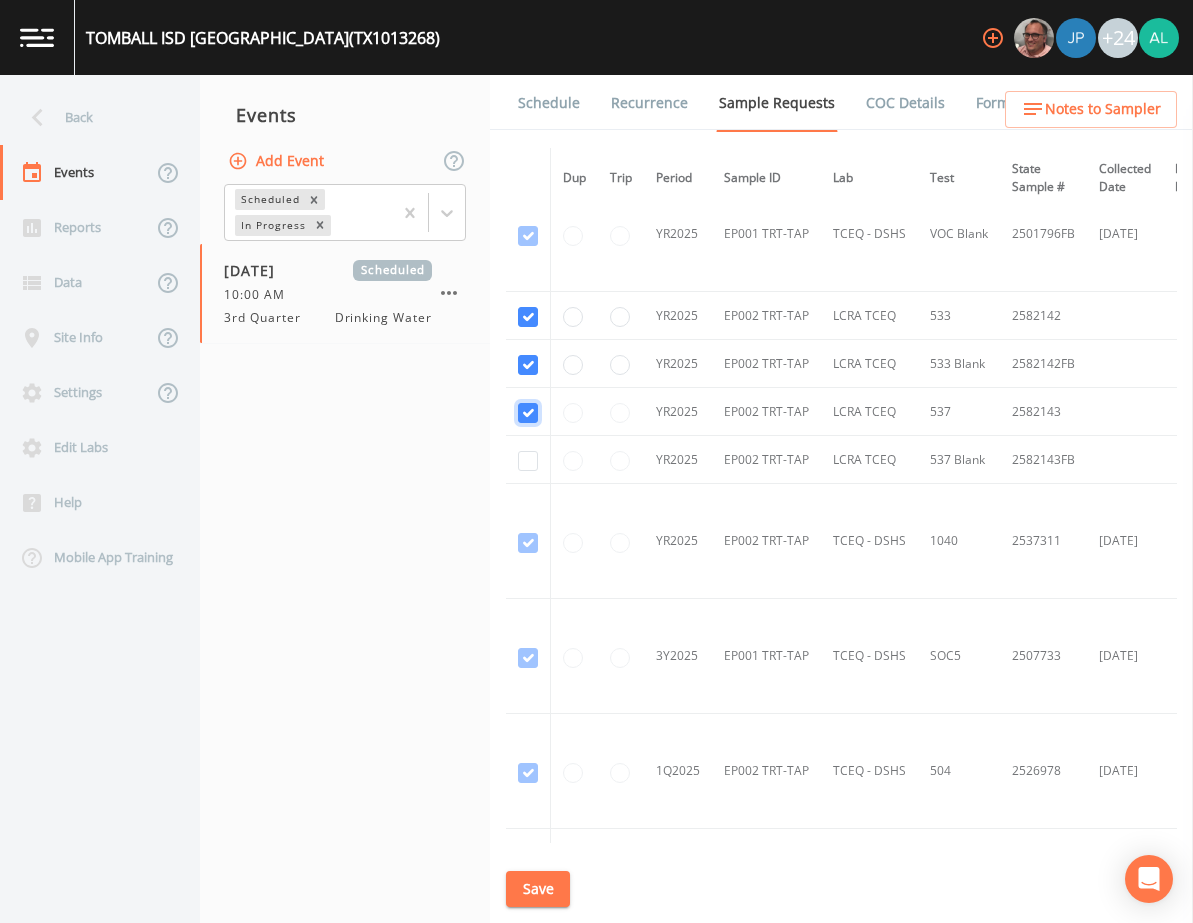 checkbox on "true" 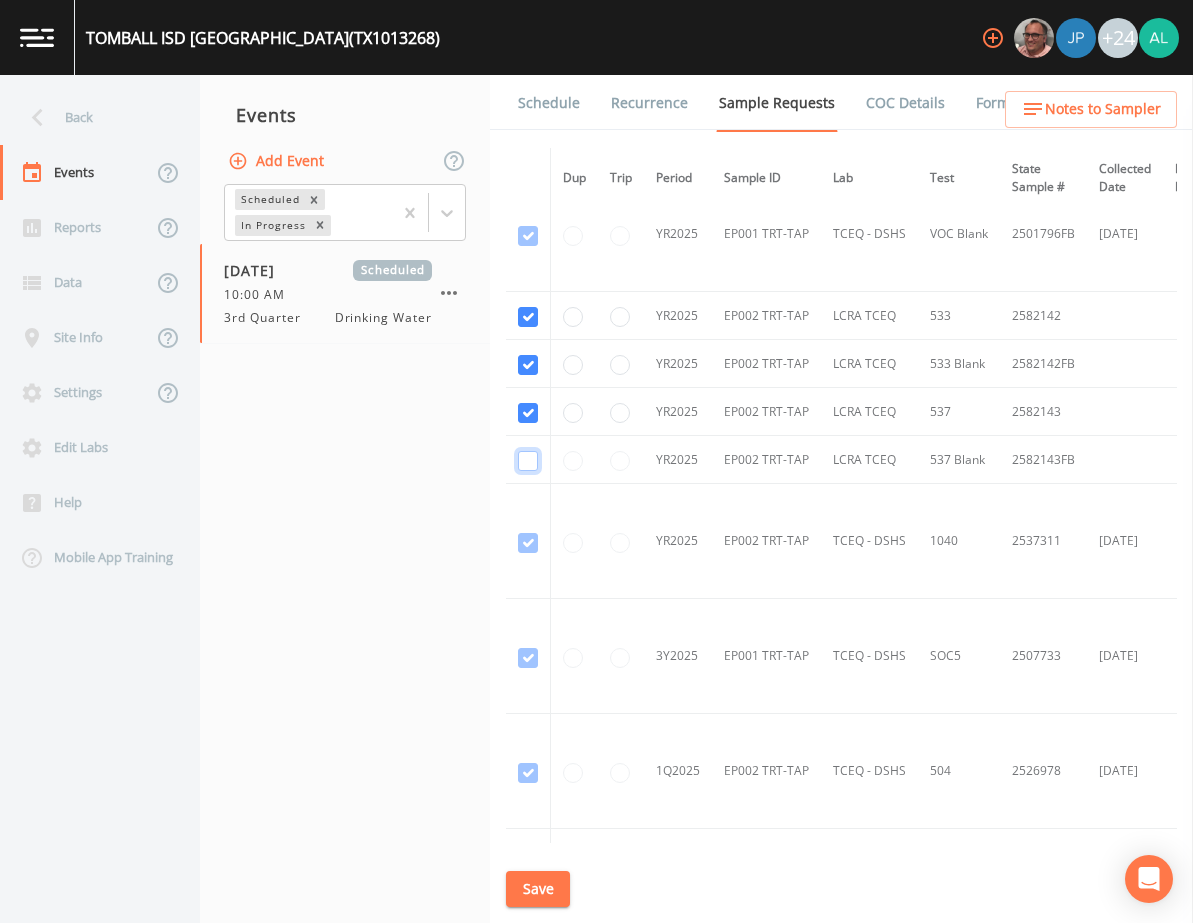 drag, startPoint x: 527, startPoint y: 469, endPoint x: 596, endPoint y: 420, distance: 84.6286 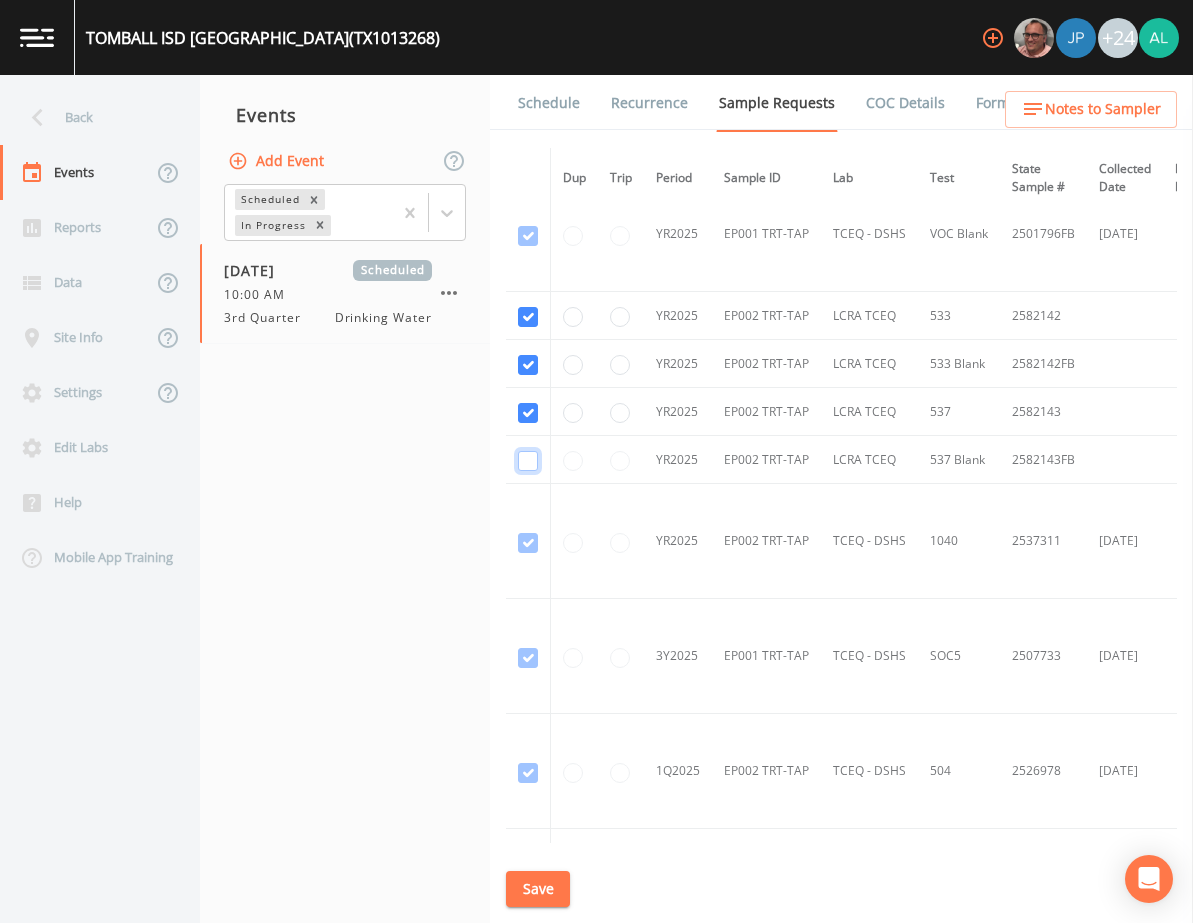 click at bounding box center [528, 460] 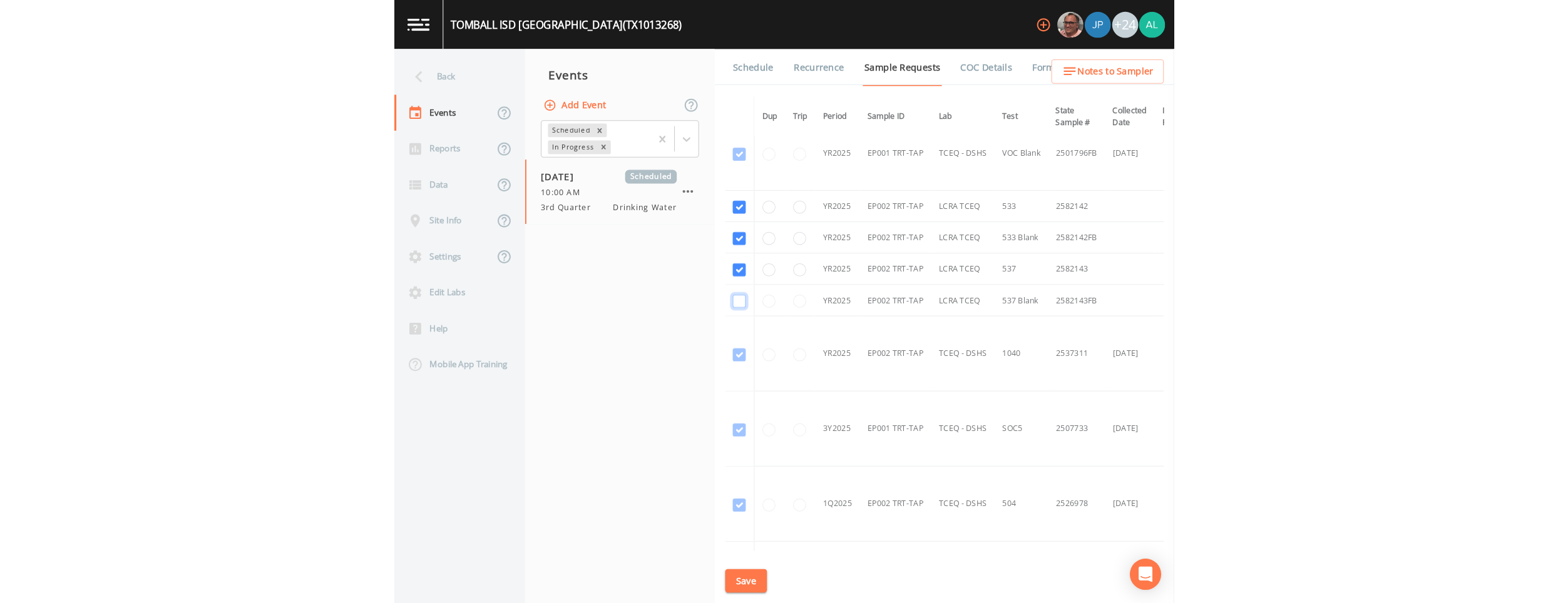 scroll, scrollTop: 1192, scrollLeft: 0, axis: vertical 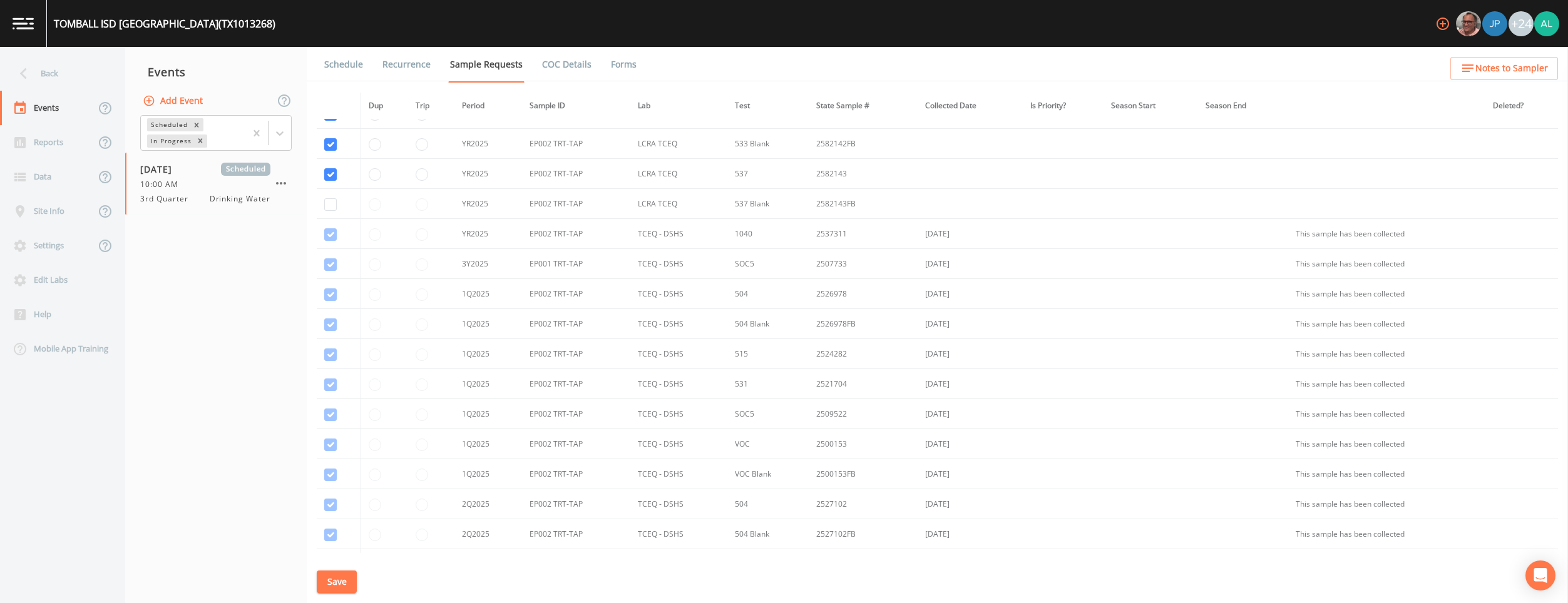 click at bounding box center [339, 204] 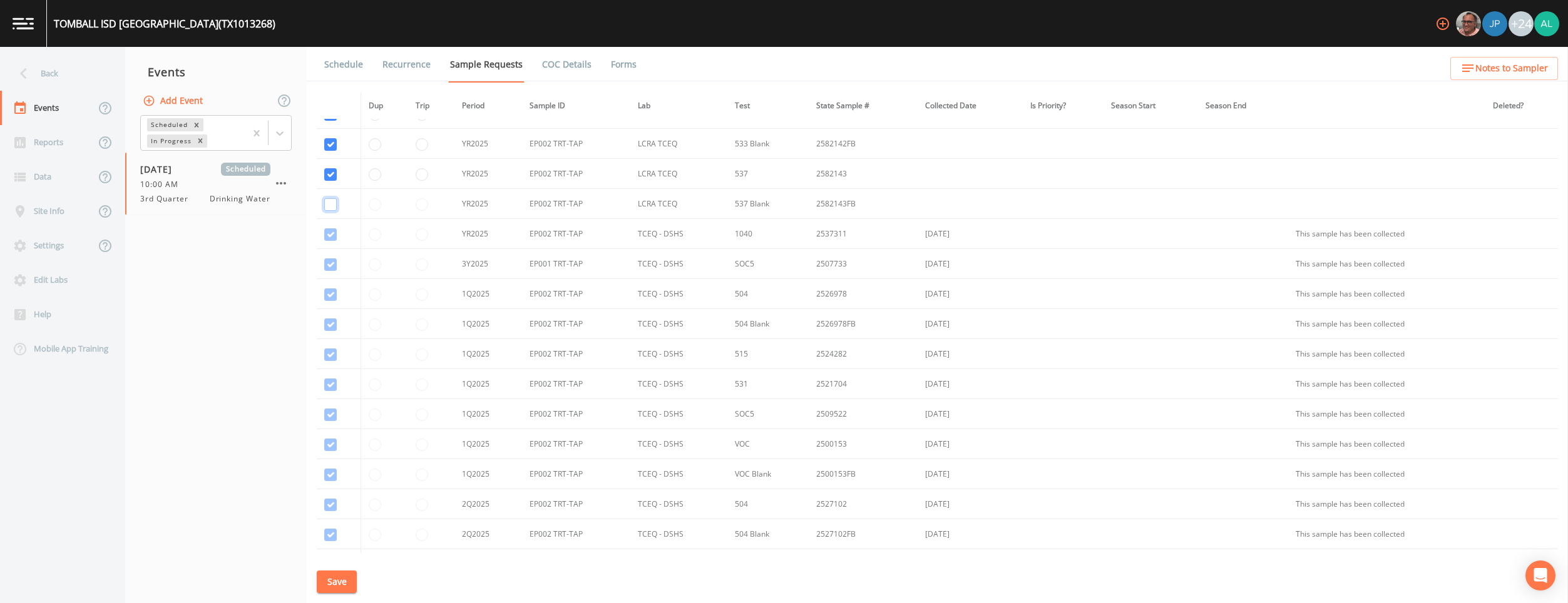 click at bounding box center (331, 205) 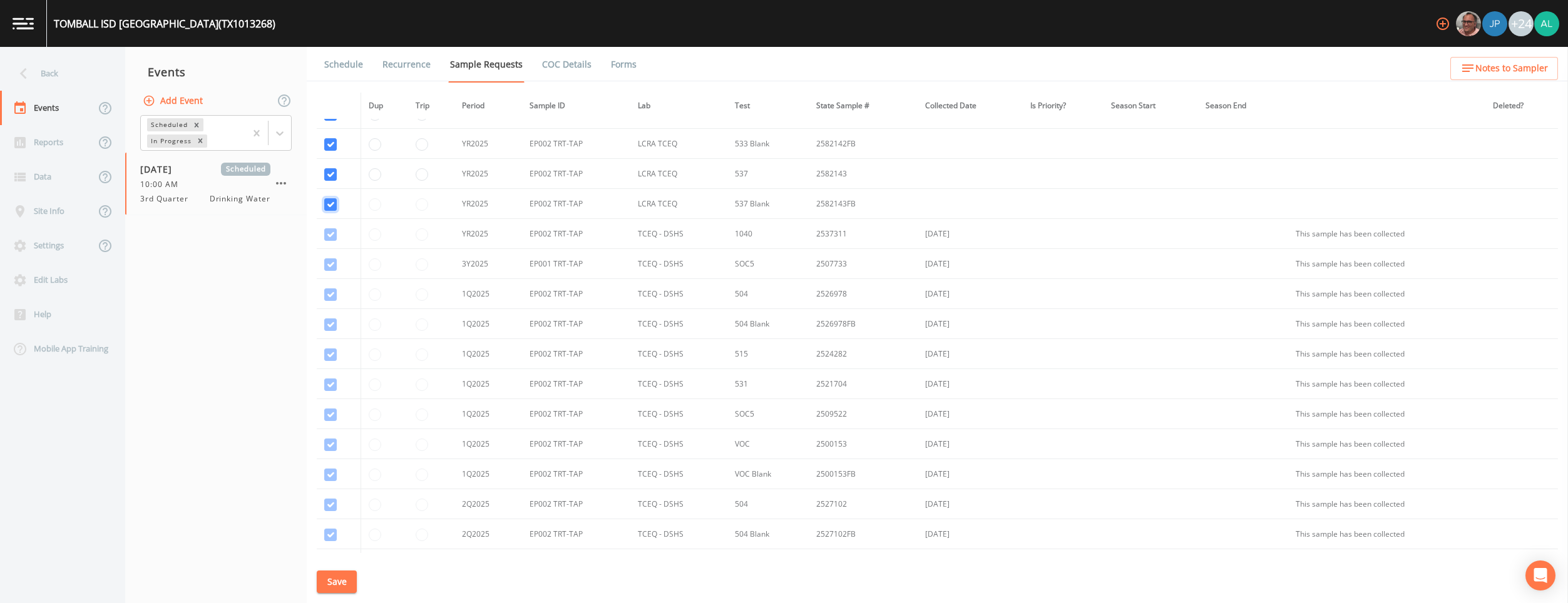 checkbox on "true" 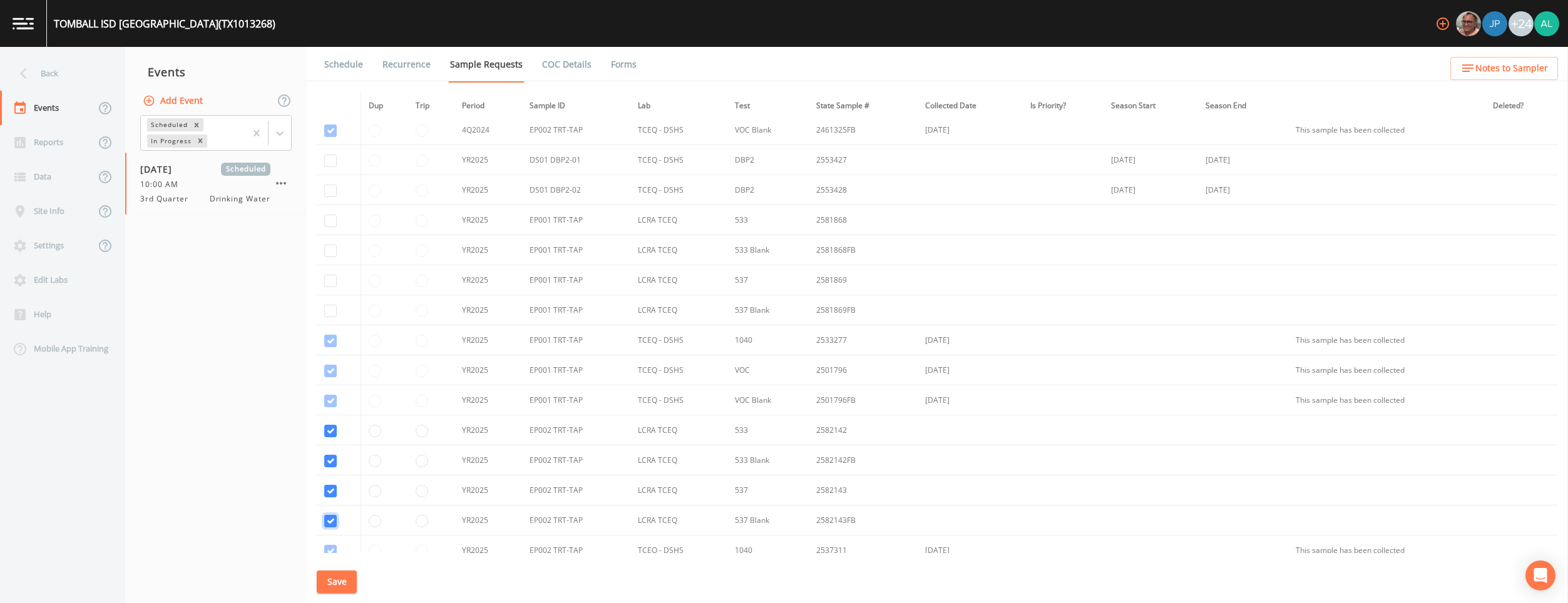 scroll, scrollTop: 813, scrollLeft: 0, axis: vertical 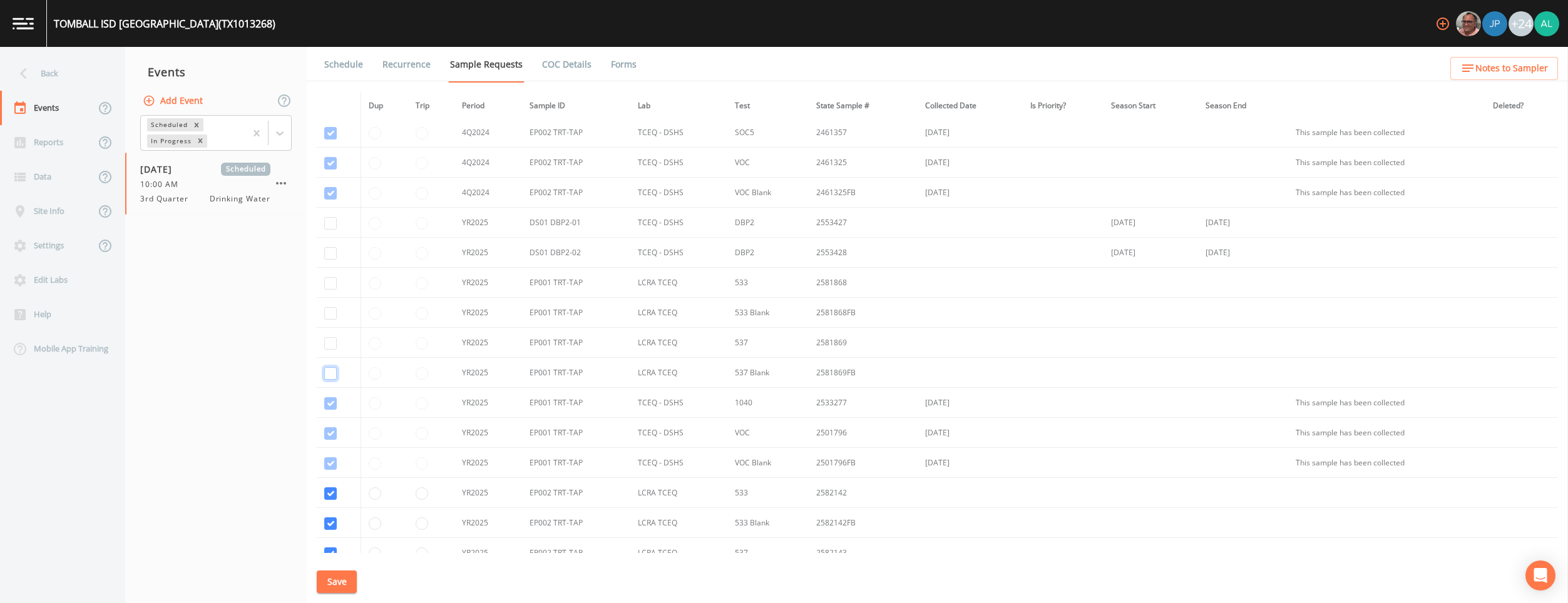 click at bounding box center (331, 373) 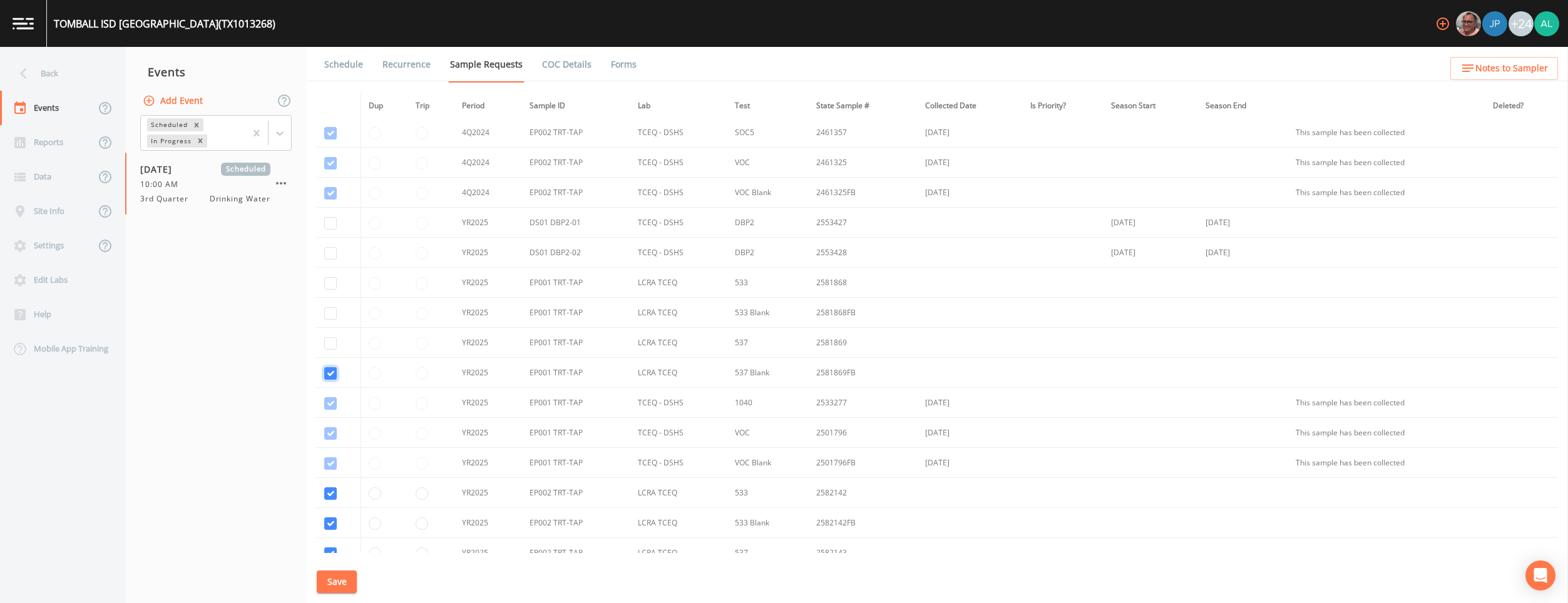 checkbox on "true" 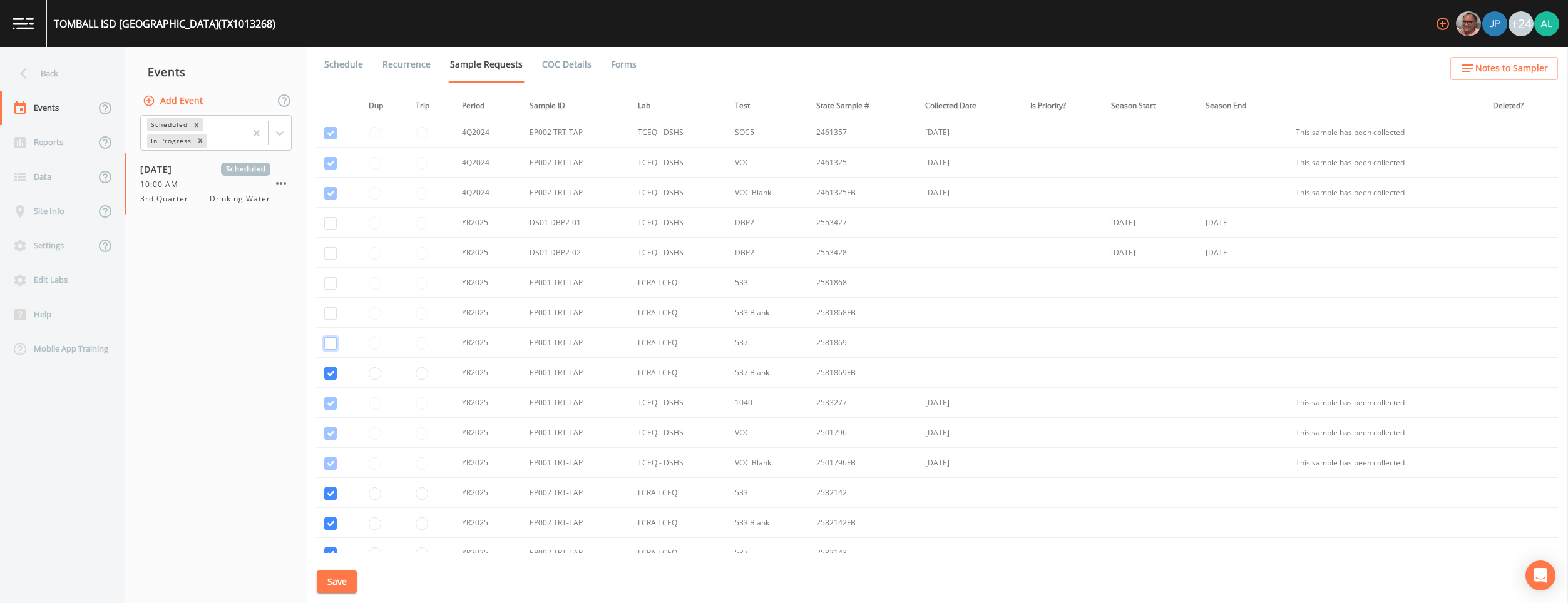 click at bounding box center [331, 343] 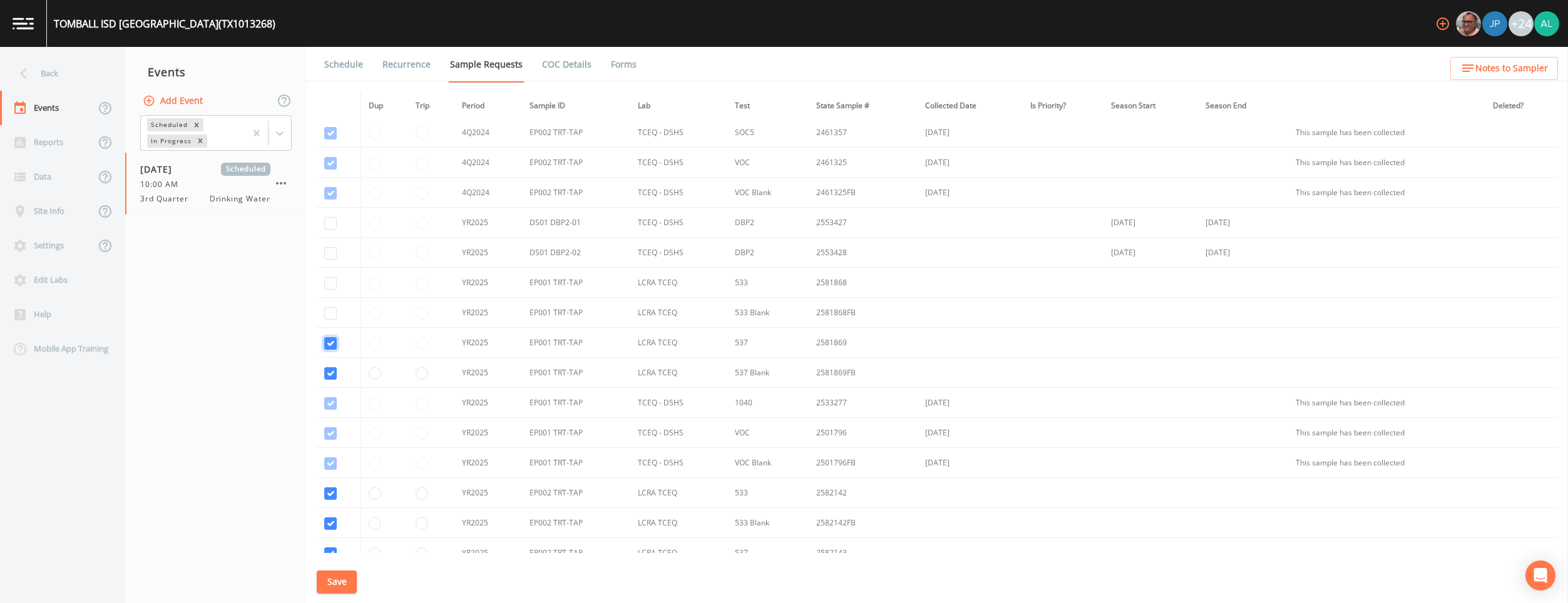 checkbox on "true" 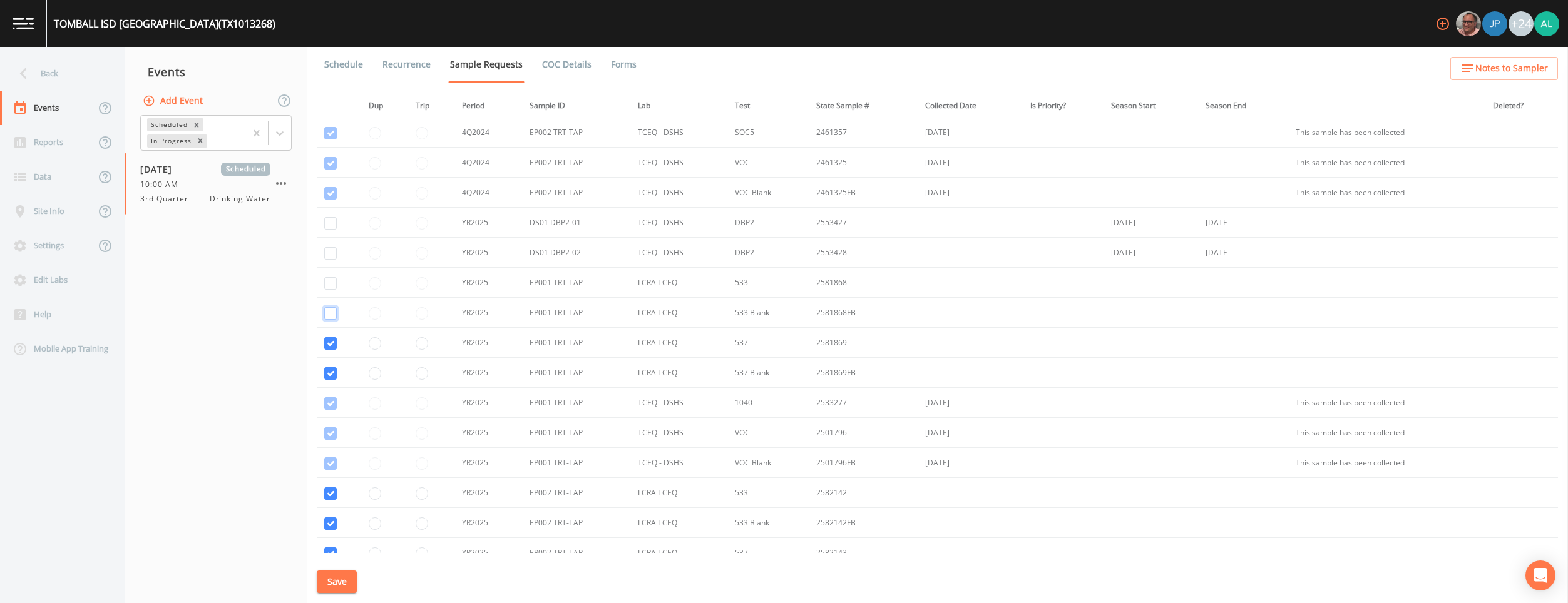 click at bounding box center (331, 313) 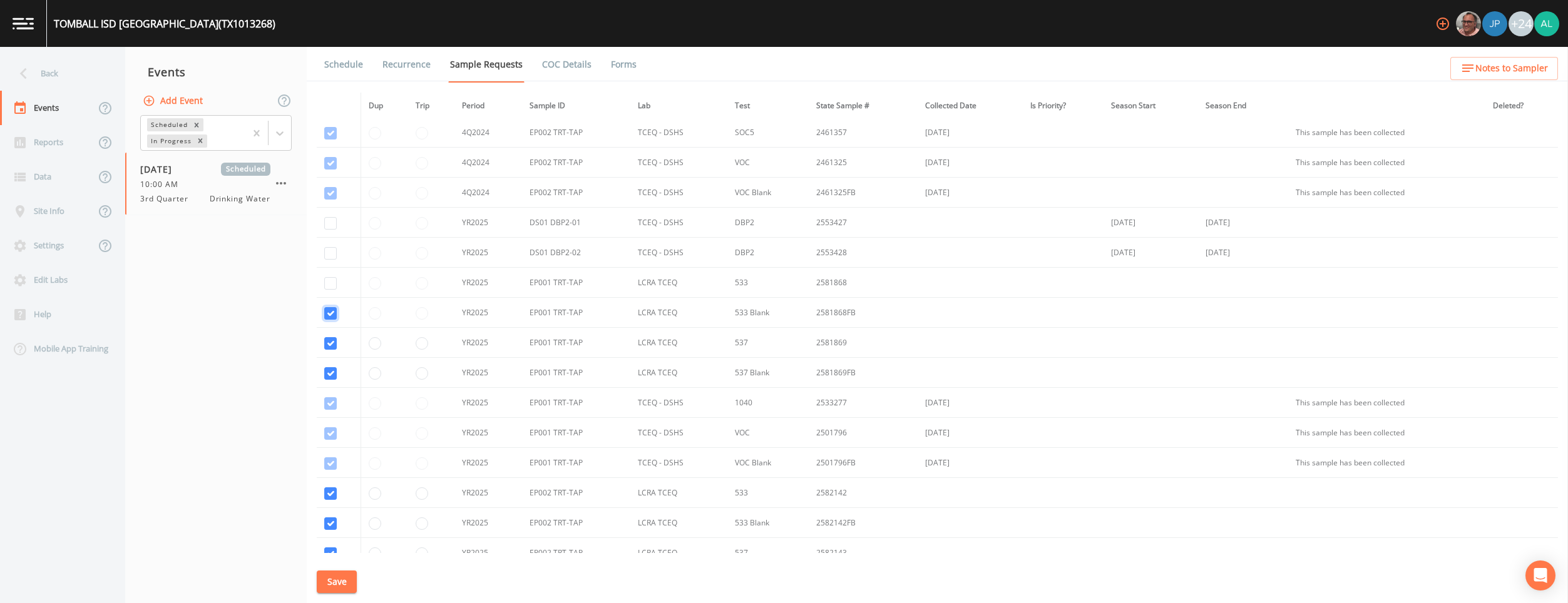 checkbox on "true" 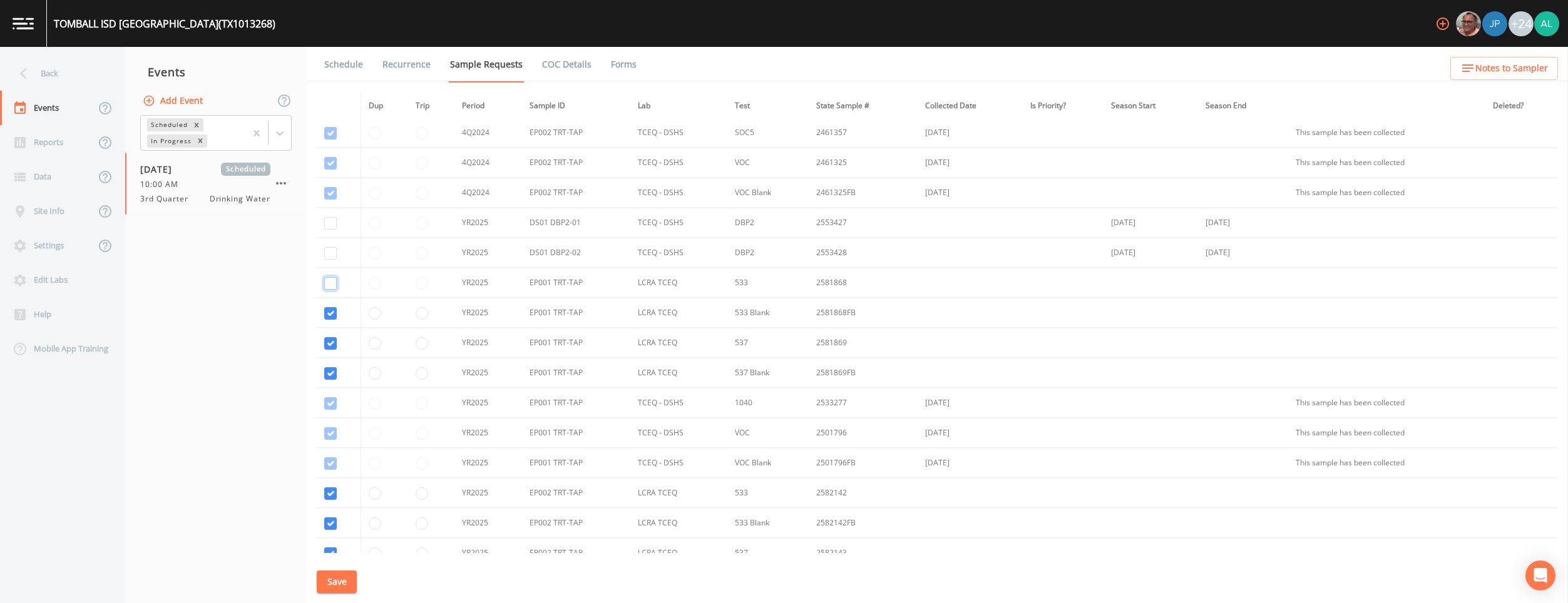 click at bounding box center [331, 283] 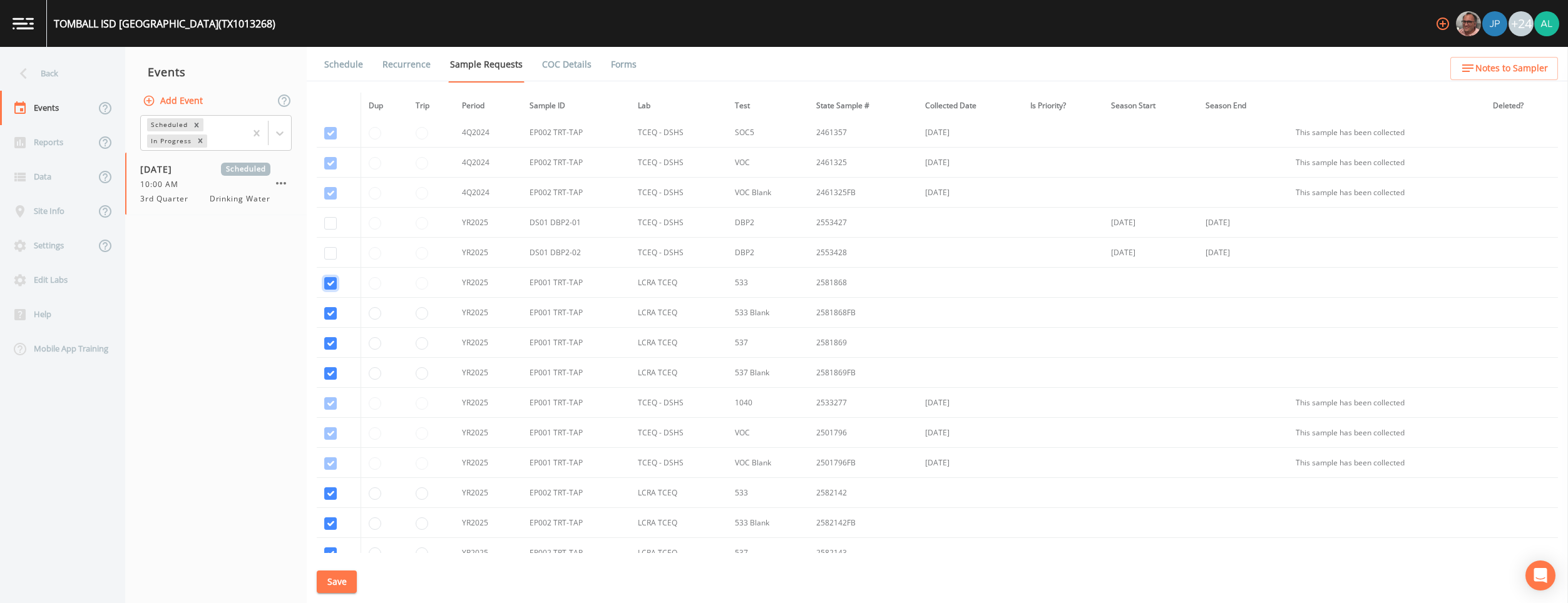 checkbox on "true" 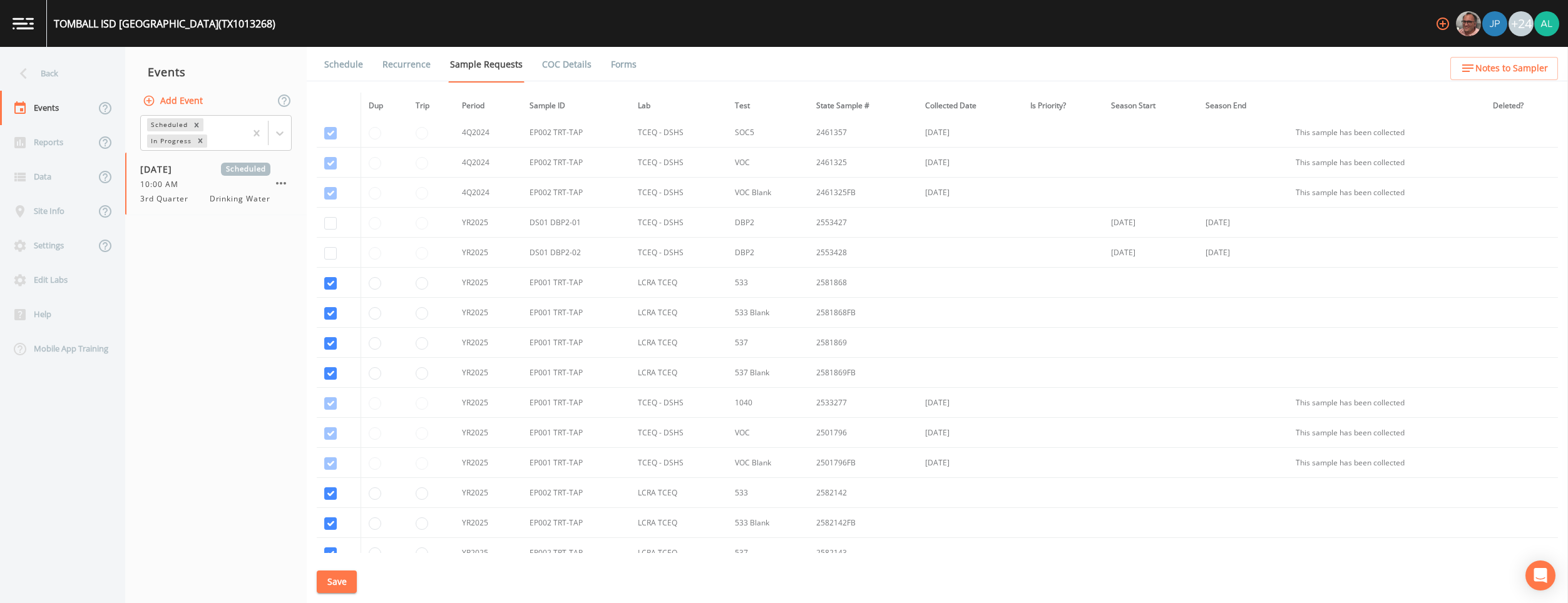 click at bounding box center [339, 253] 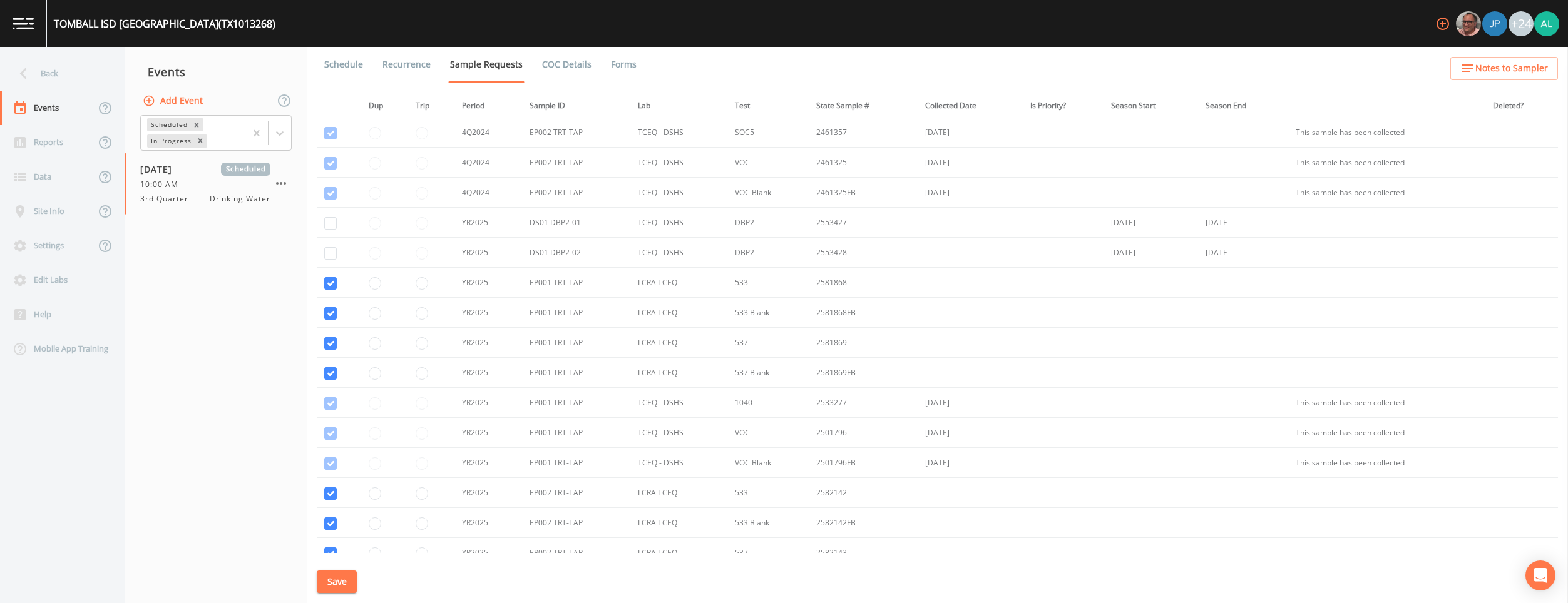 click at bounding box center [339, 253] 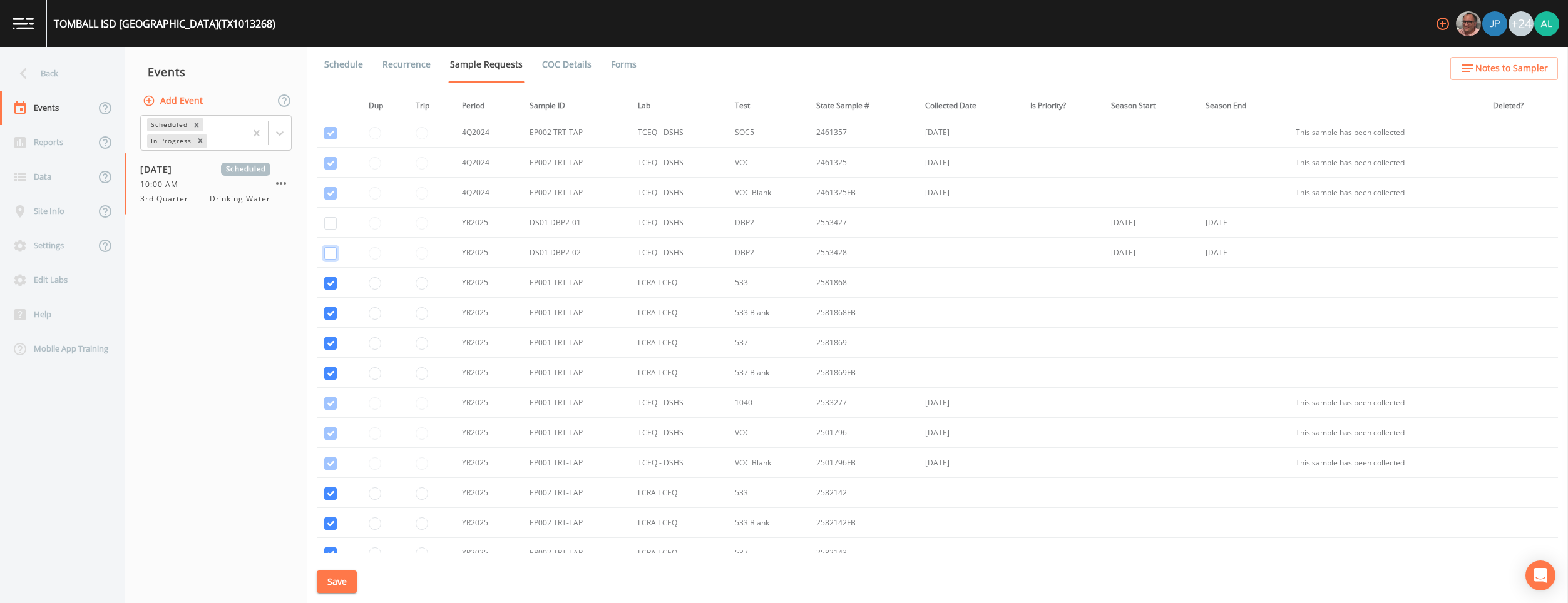 click at bounding box center (331, -647) 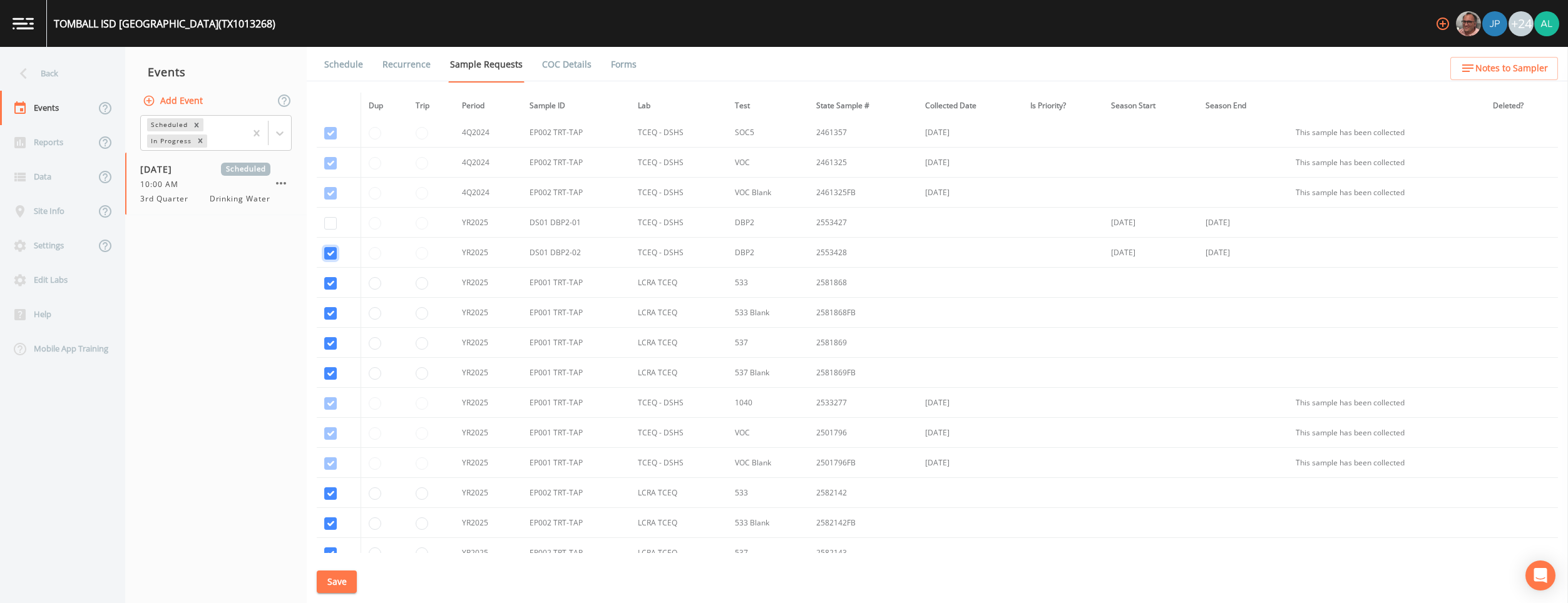 checkbox on "true" 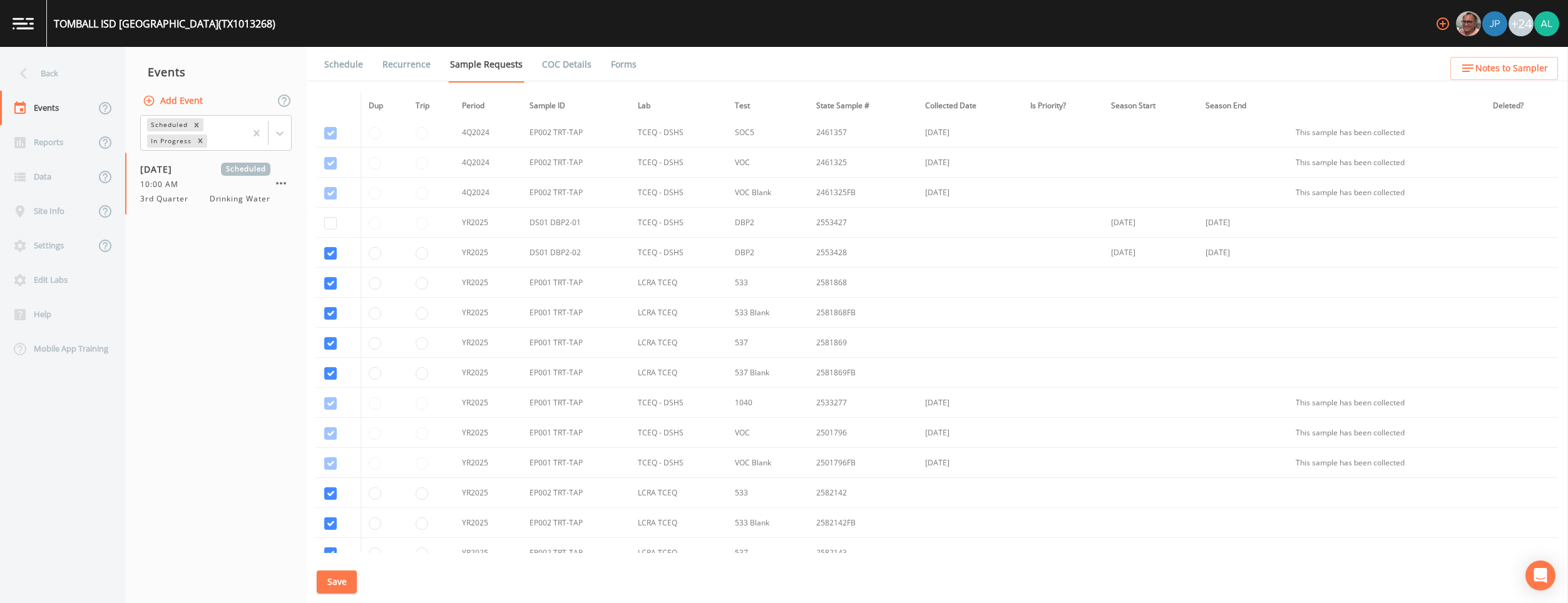 click at bounding box center [339, 223] 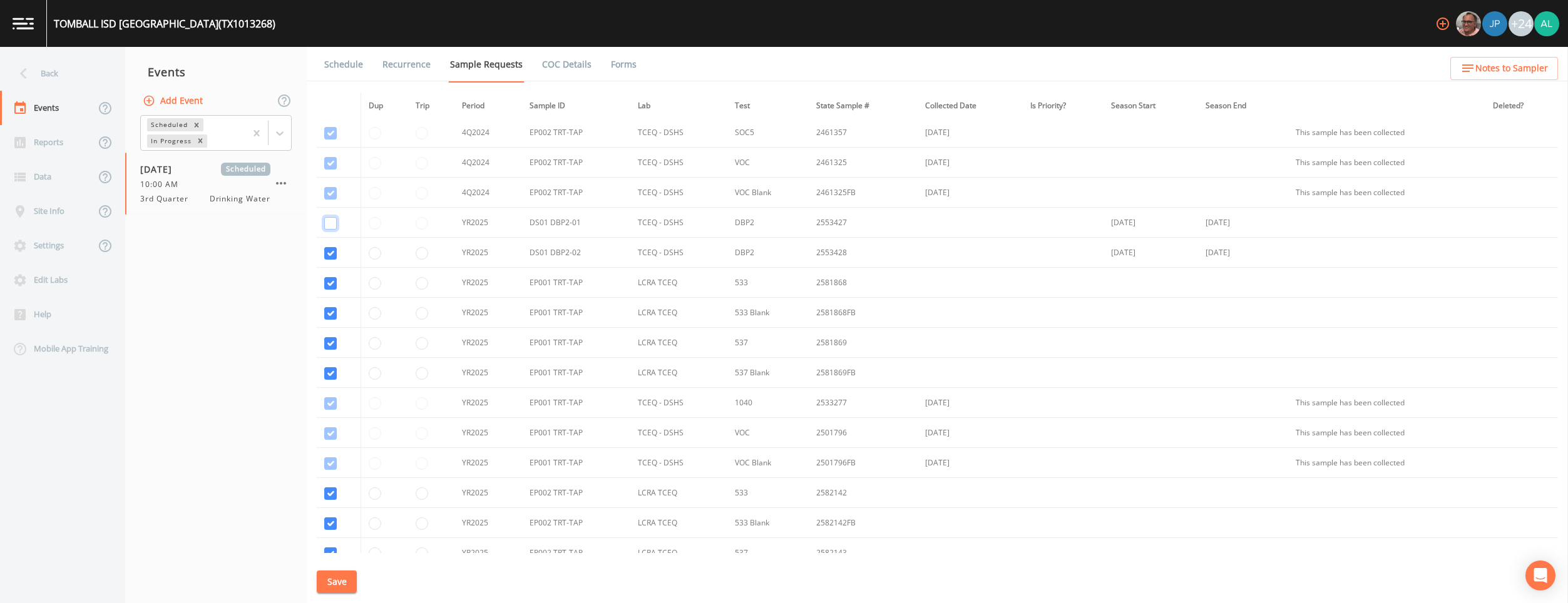 click at bounding box center [331, -677] 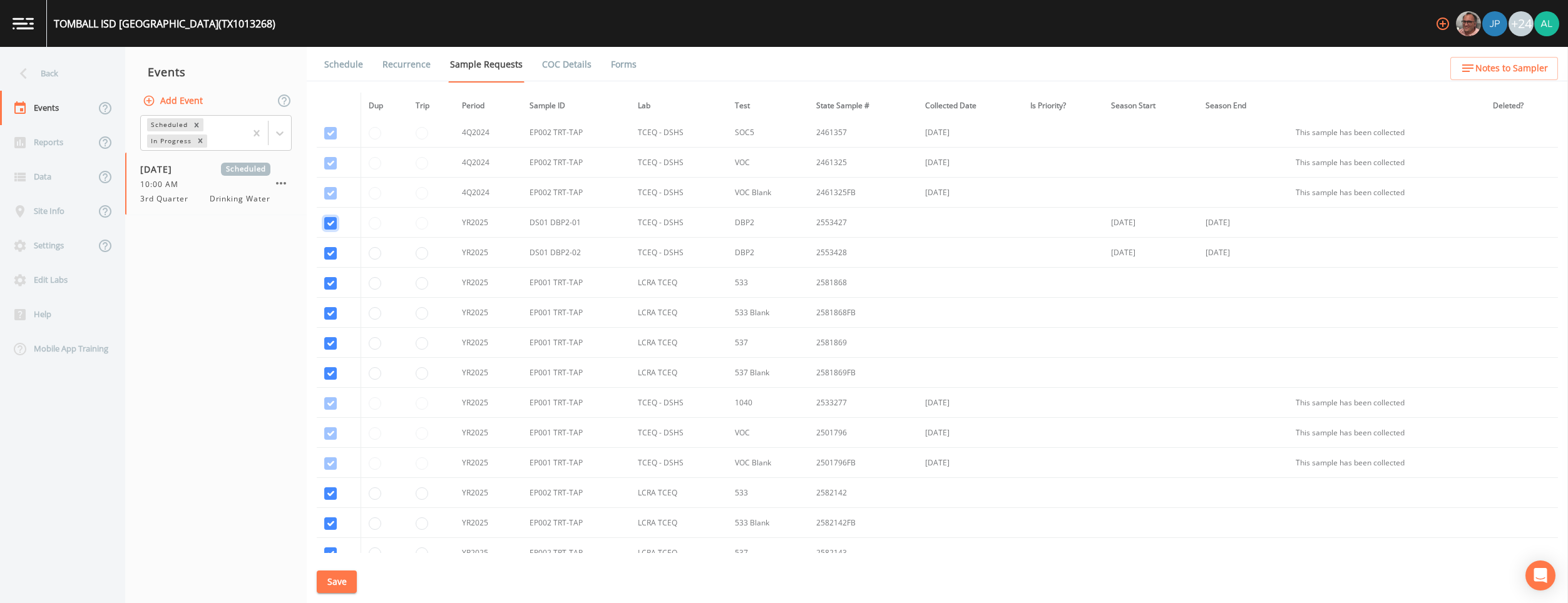 checkbox on "true" 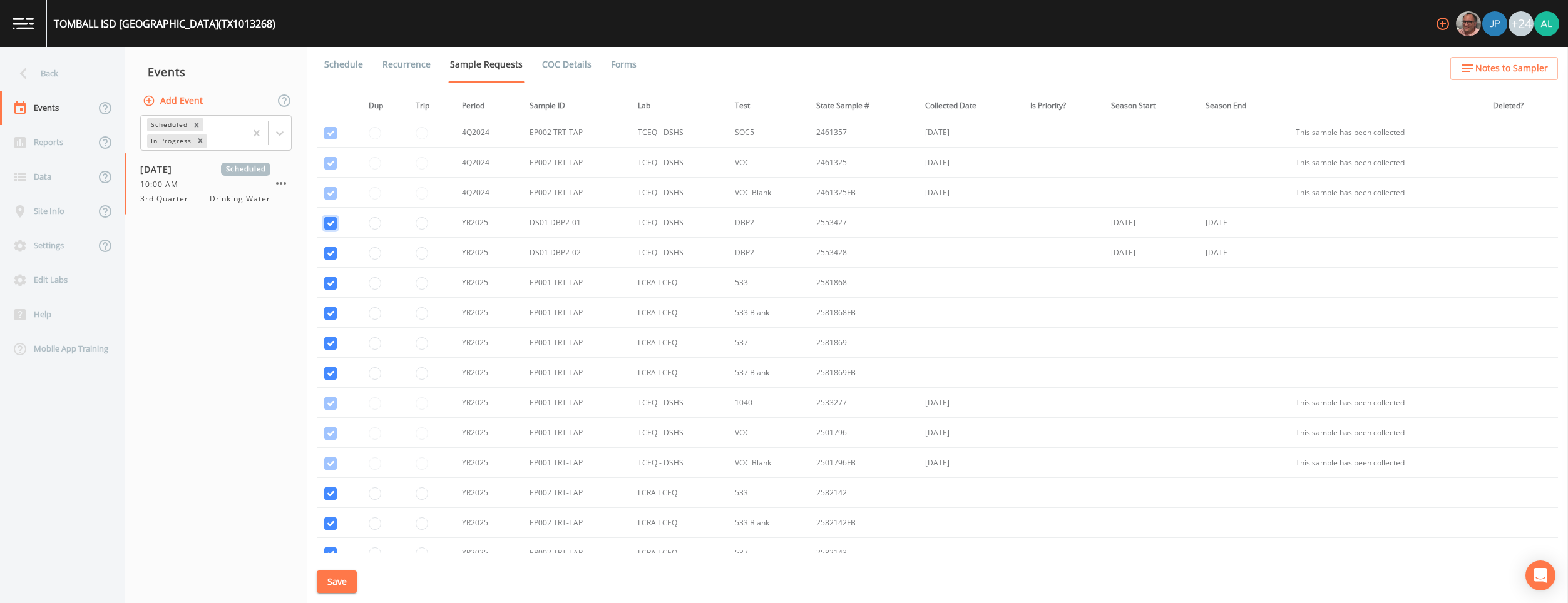 scroll, scrollTop: 875, scrollLeft: 0, axis: vertical 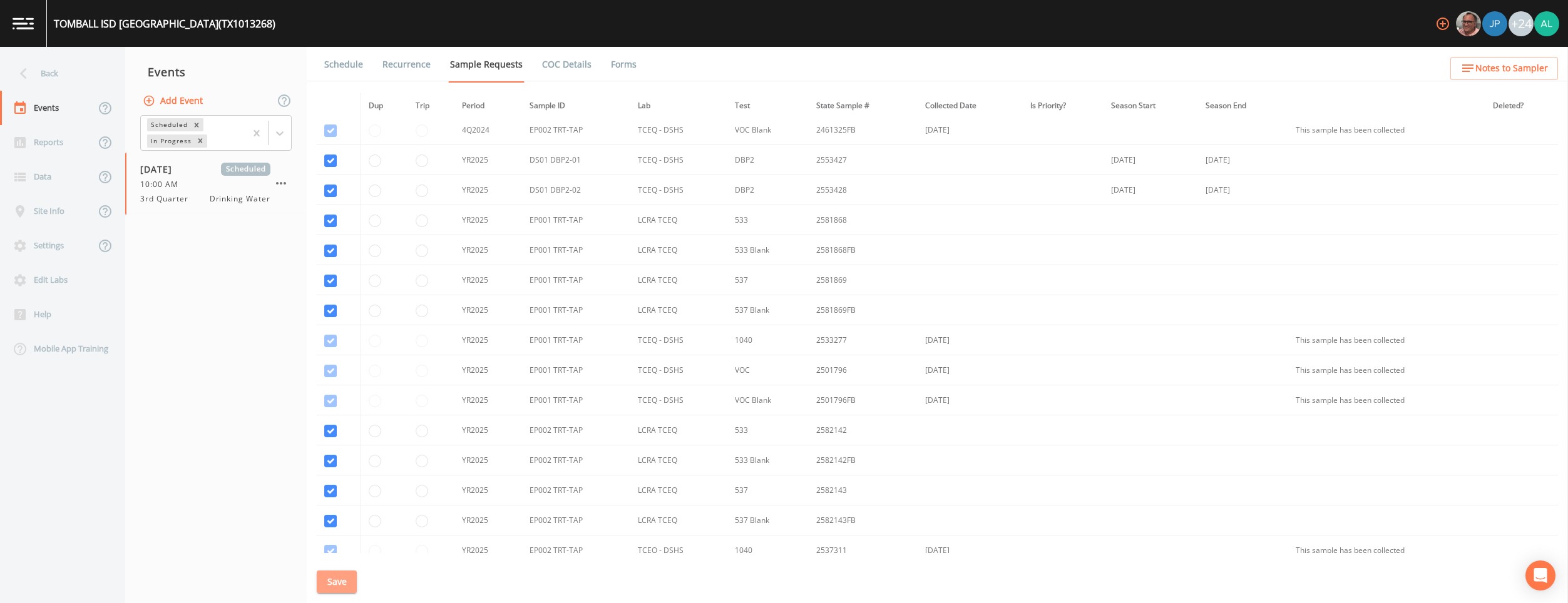 click on "Save" at bounding box center (337, 582) 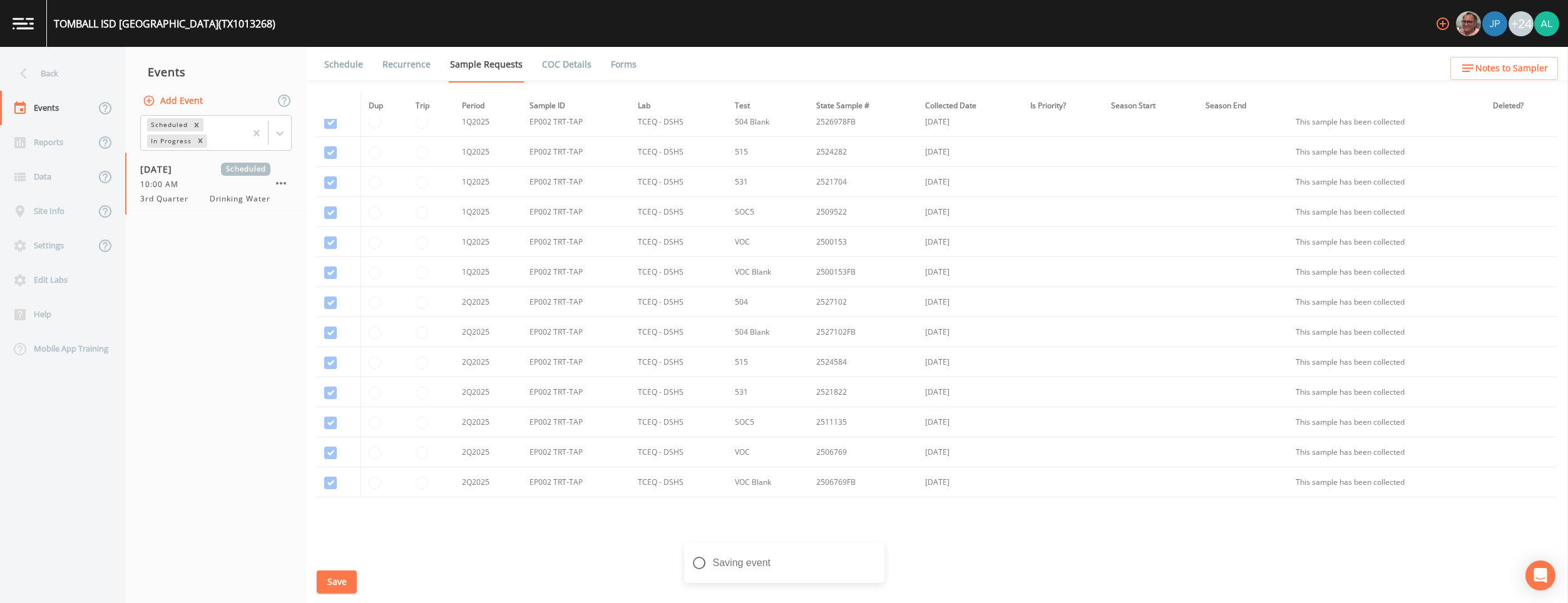 scroll, scrollTop: 1438, scrollLeft: 0, axis: vertical 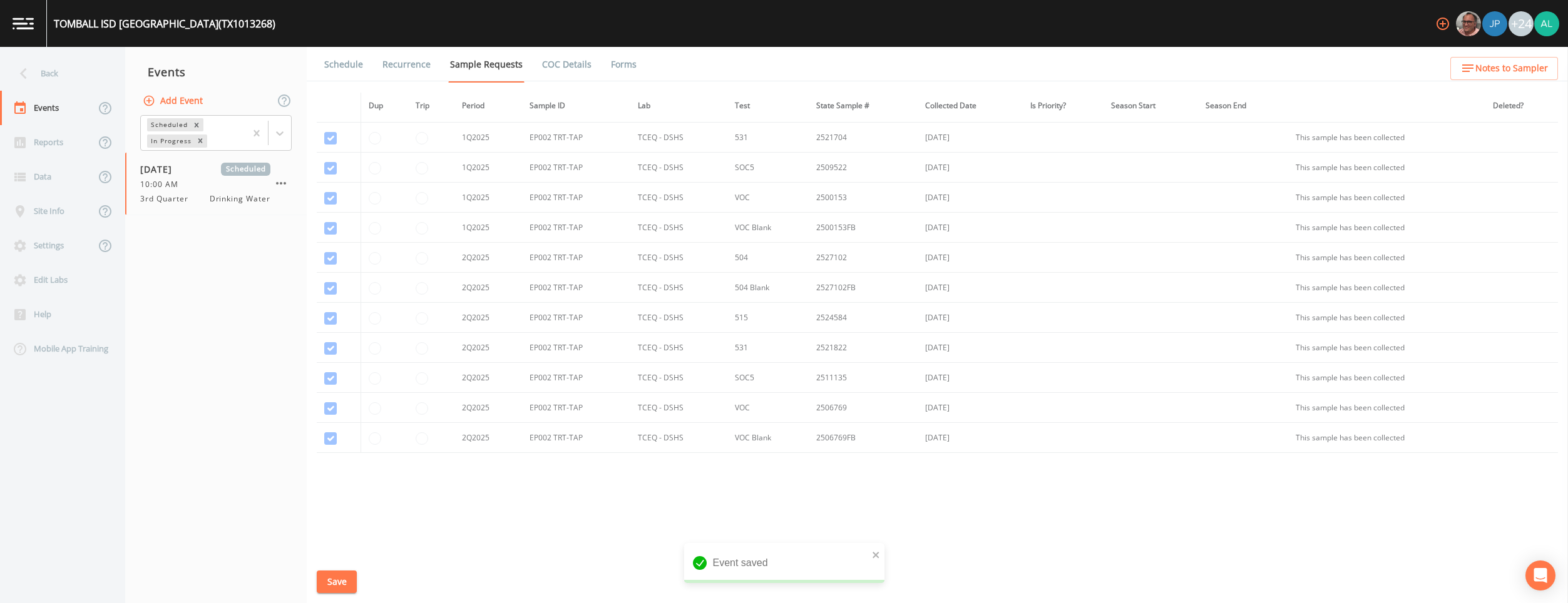 click on "Schedule" at bounding box center [344, 64] 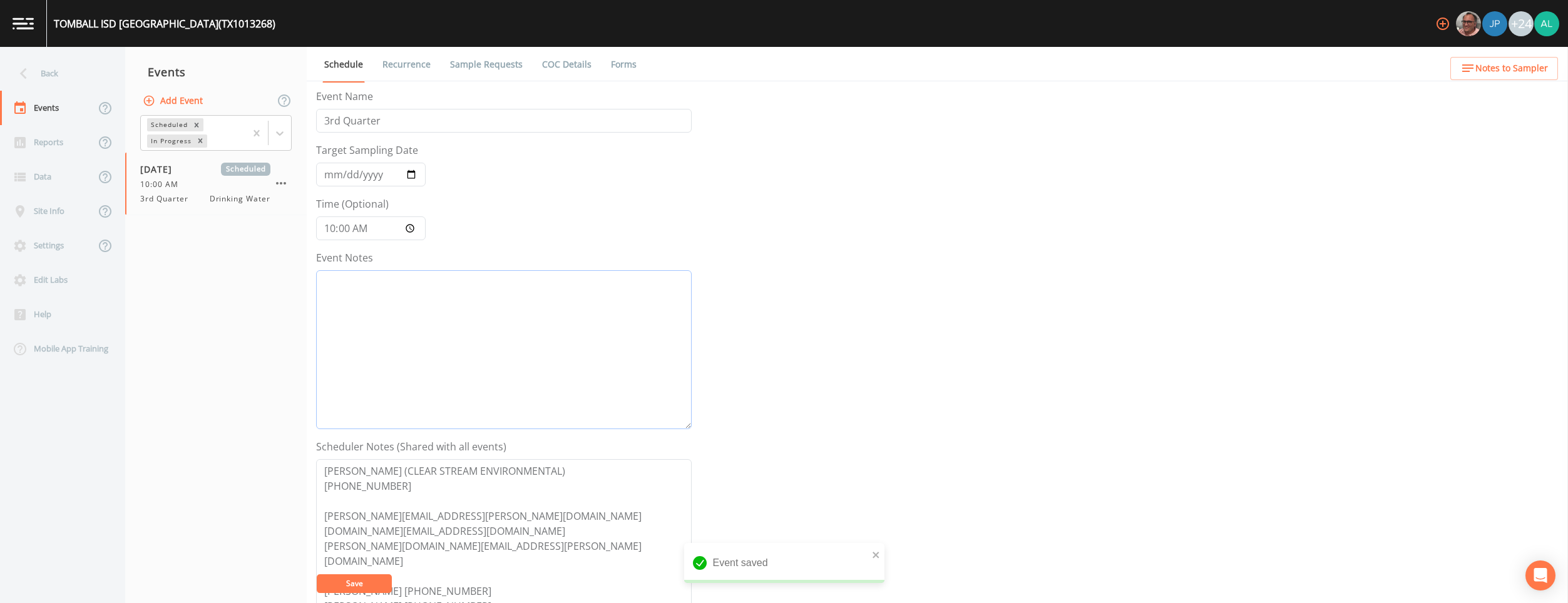 click on "Event Notes" at bounding box center (504, 350) 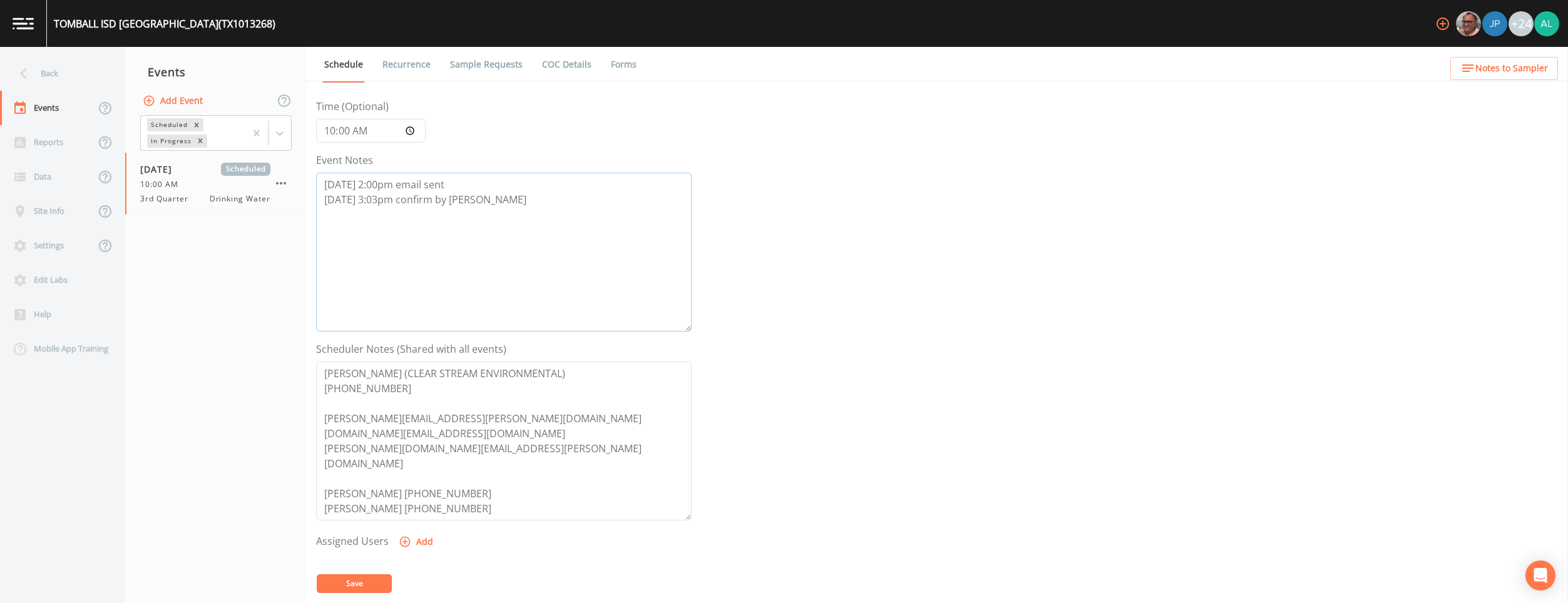 scroll, scrollTop: 188, scrollLeft: 0, axis: vertical 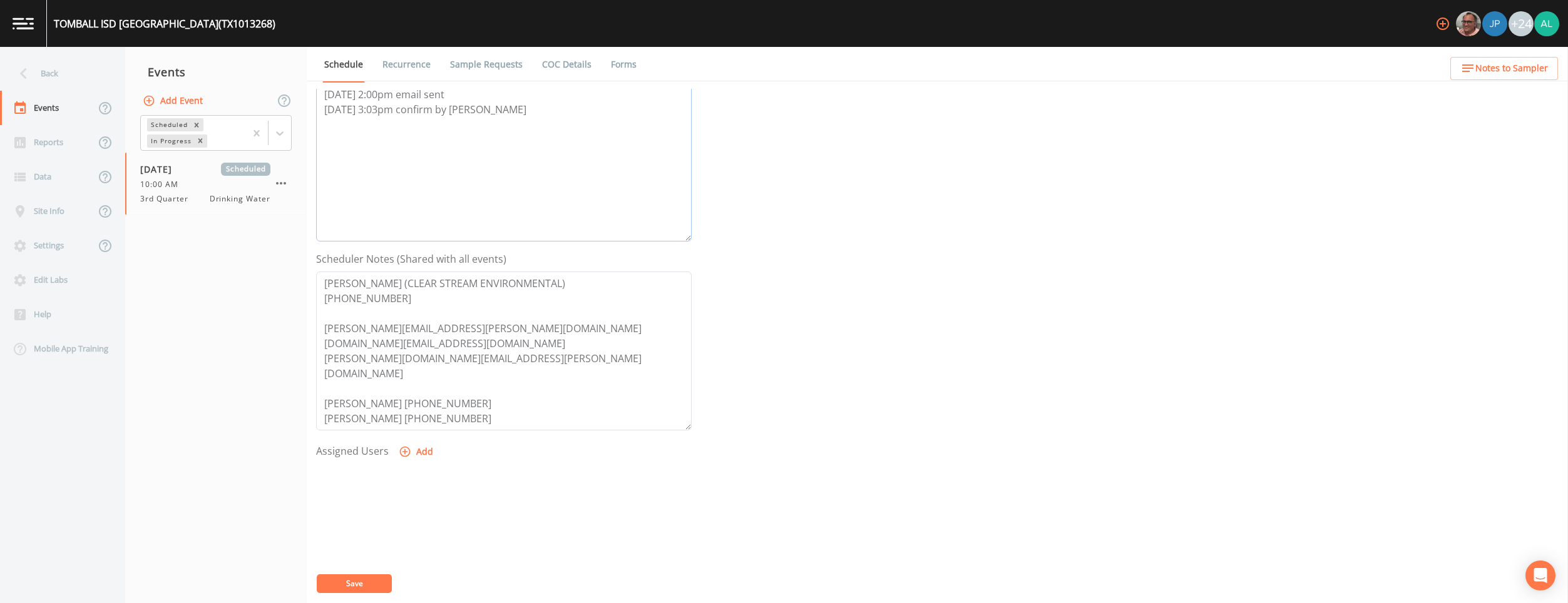 type on "[DATE] 2:00pm email sent
[DATE] 3:03pm confirm by [PERSON_NAME]" 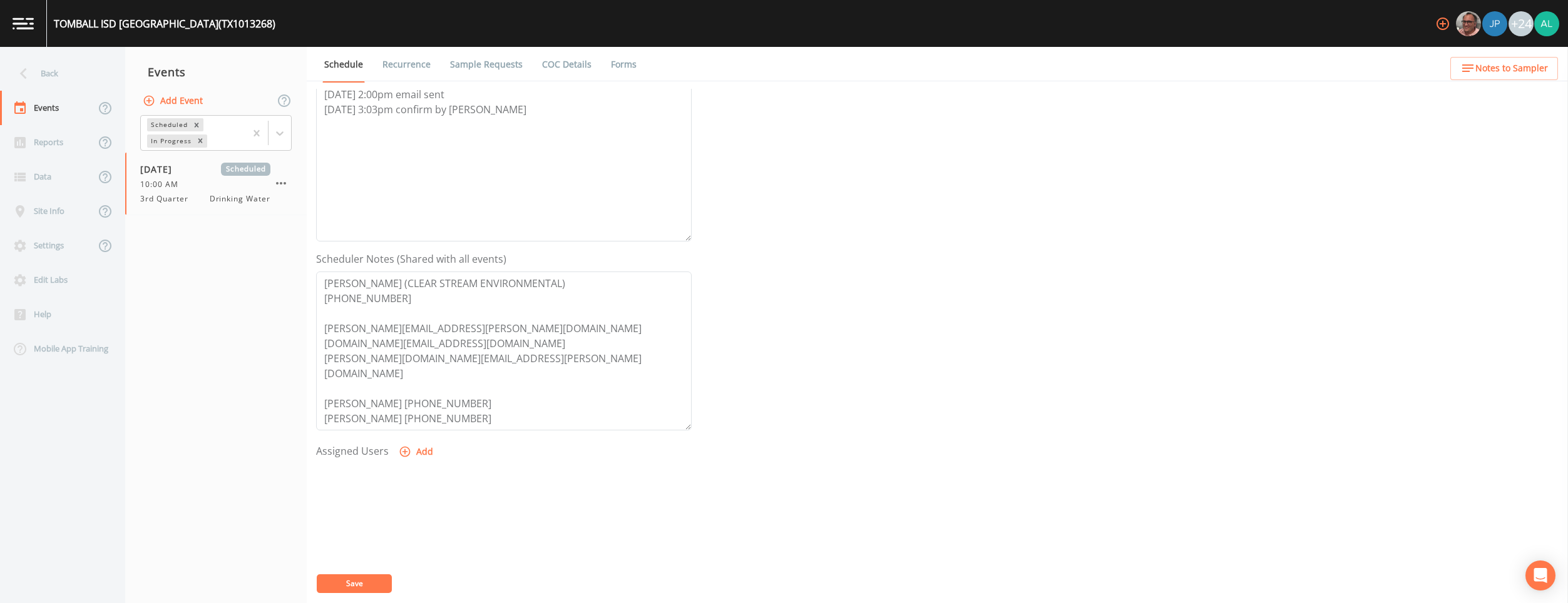 click 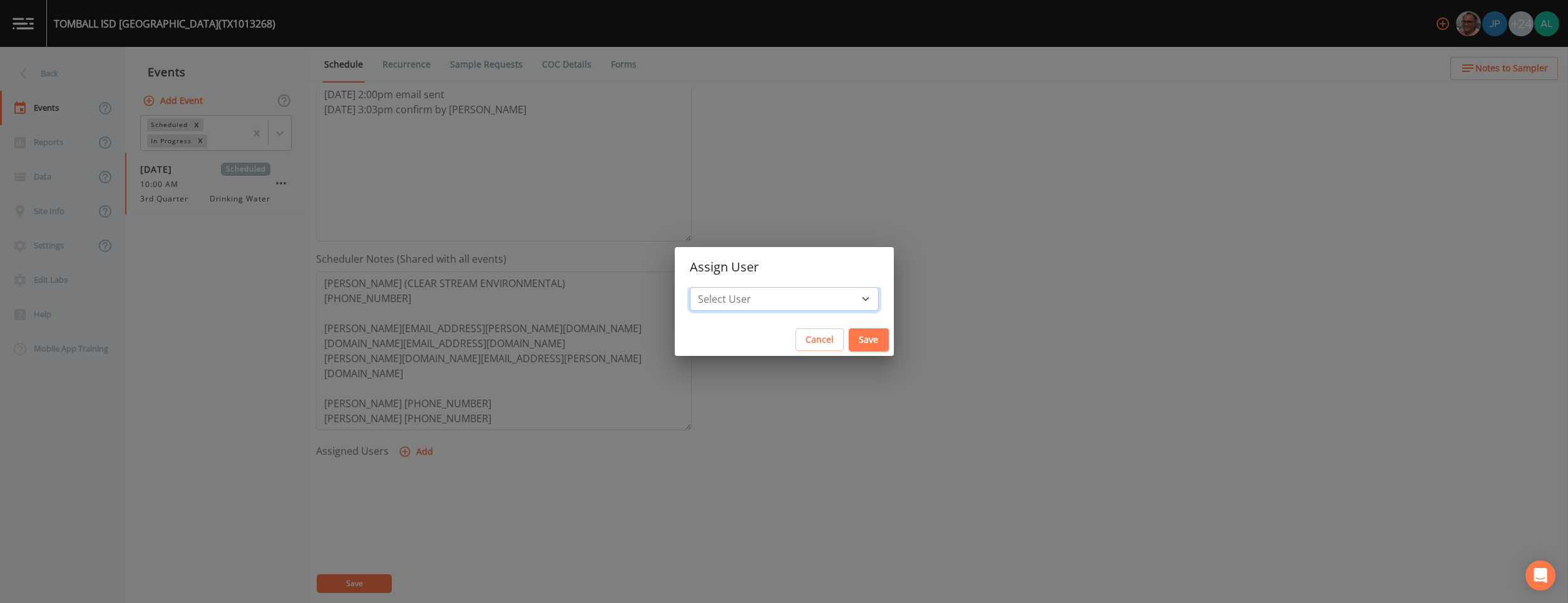 click on "Select User [PERSON_NAME] [PERSON_NAME]  [PERSON_NAME] [PERSON_NAME] [PERSON_NAME] [PERSON_NAME] [PERSON_NAME] [PERSON_NAME] [PERSON_NAME] [PERSON_NAME] [PERSON_NAME]   [PERSON_NAME] [PERSON_NAME] [PERSON_NAME] [PERSON_NAME] [PERSON_NAME] [PERSON_NAME] [PERSON_NAME]   [PERSON_NAME] [PERSON_NAME]   [PERSON_NAME] [PERSON_NAME] [PERSON_NAME] [PERSON_NAME] [PERSON_NAME] [PERSON_NAME] [PERSON_NAME]" at bounding box center [784, 299] 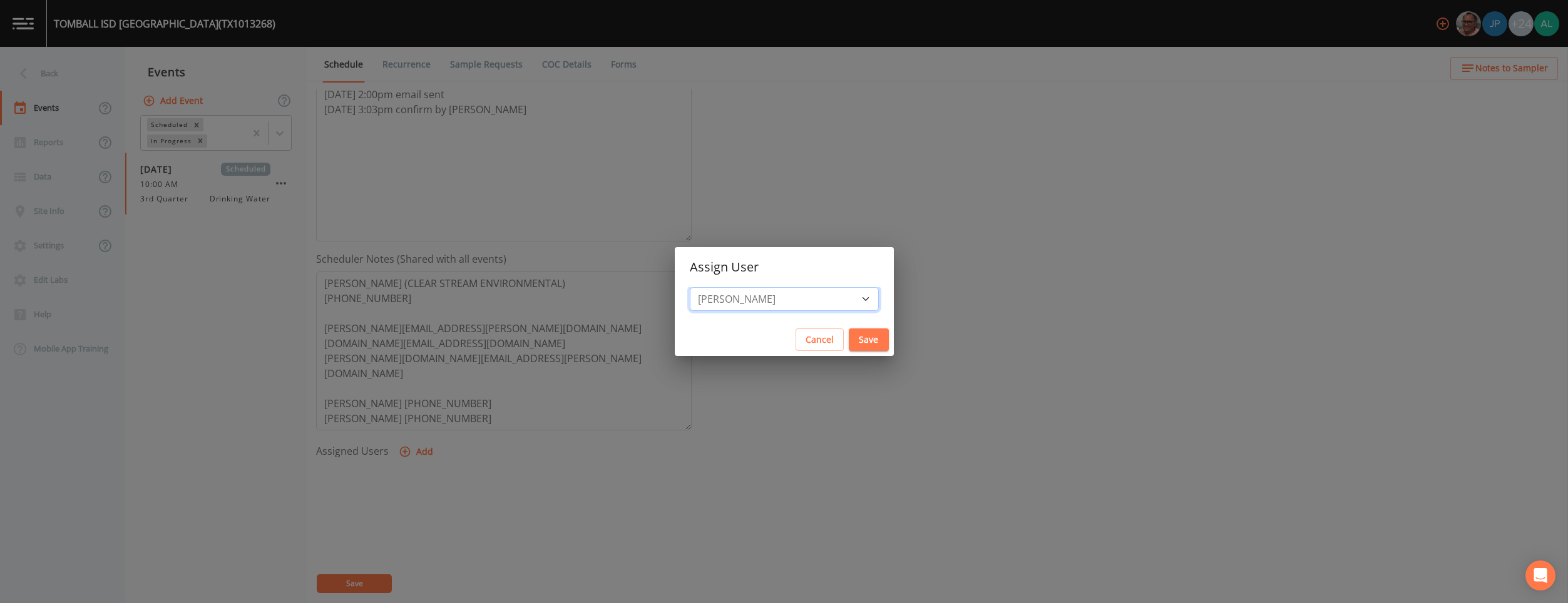 click on "Select User [PERSON_NAME] [PERSON_NAME]  [PERSON_NAME] [PERSON_NAME] [PERSON_NAME] [PERSON_NAME] [PERSON_NAME] [PERSON_NAME] [PERSON_NAME] [PERSON_NAME] [PERSON_NAME]   [PERSON_NAME] [PERSON_NAME] [PERSON_NAME] [PERSON_NAME] [PERSON_NAME] [PERSON_NAME] [PERSON_NAME]   [PERSON_NAME] [PERSON_NAME]   [PERSON_NAME] [PERSON_NAME] [PERSON_NAME] [PERSON_NAME] [PERSON_NAME] [PERSON_NAME] [PERSON_NAME]" at bounding box center (784, 299) 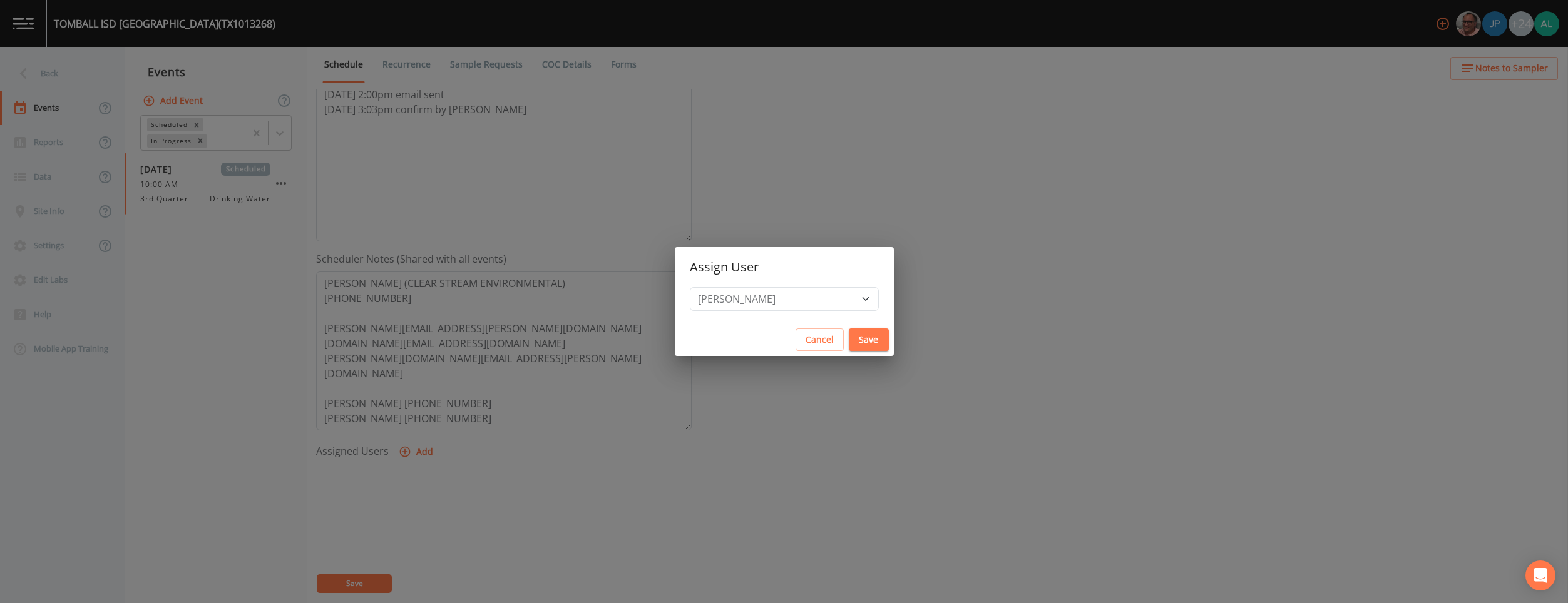 click on "Save" at bounding box center (869, 340) 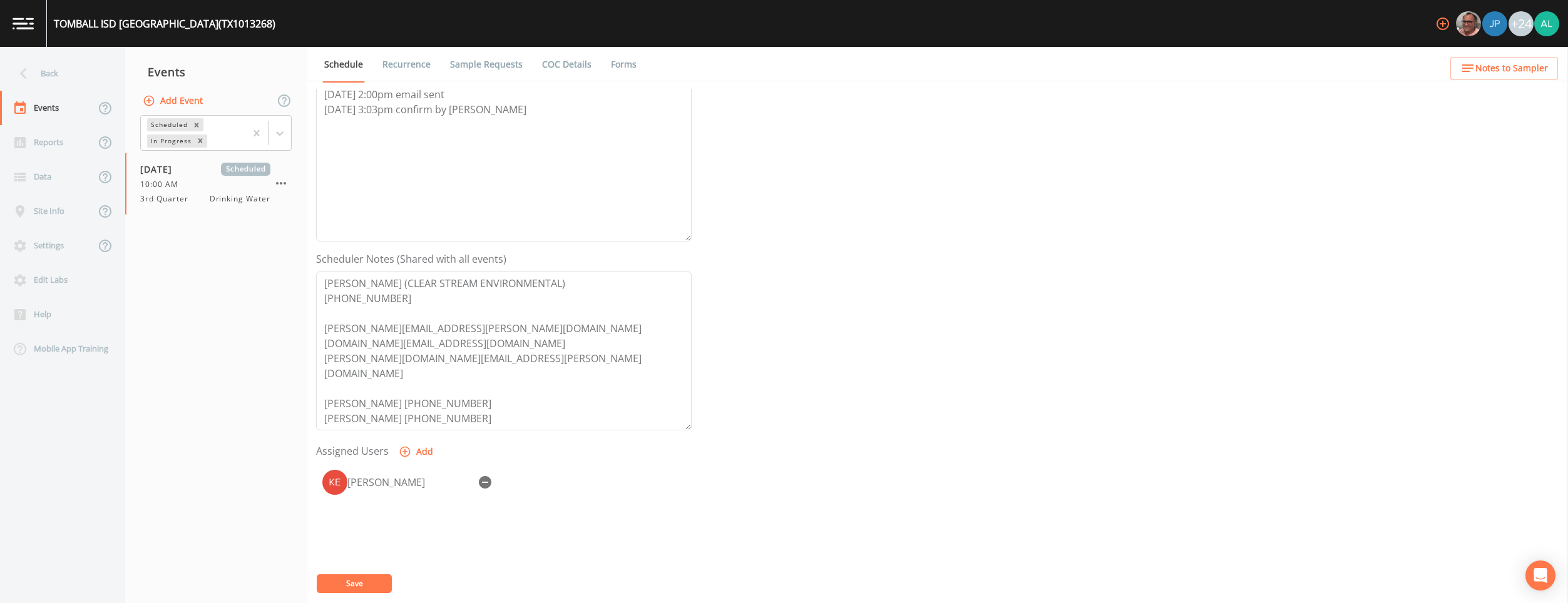 click on "Save" at bounding box center (354, 583) 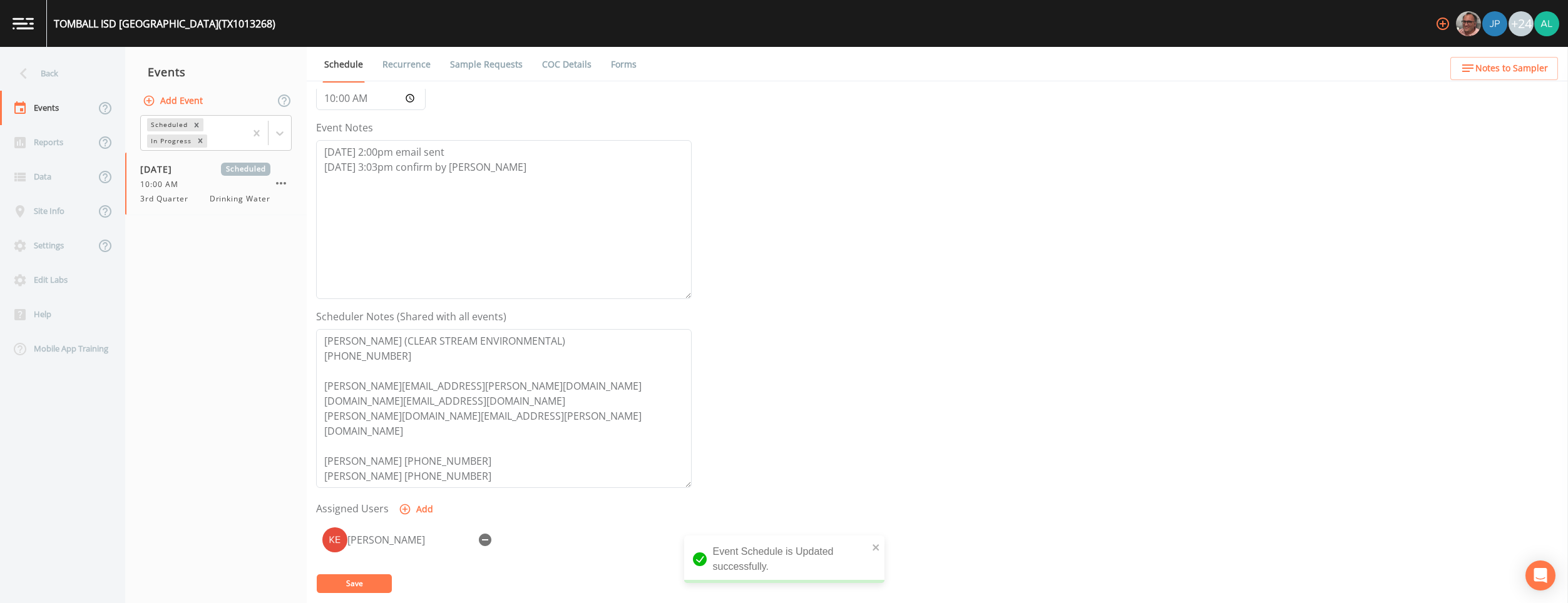 scroll, scrollTop: 63, scrollLeft: 0, axis: vertical 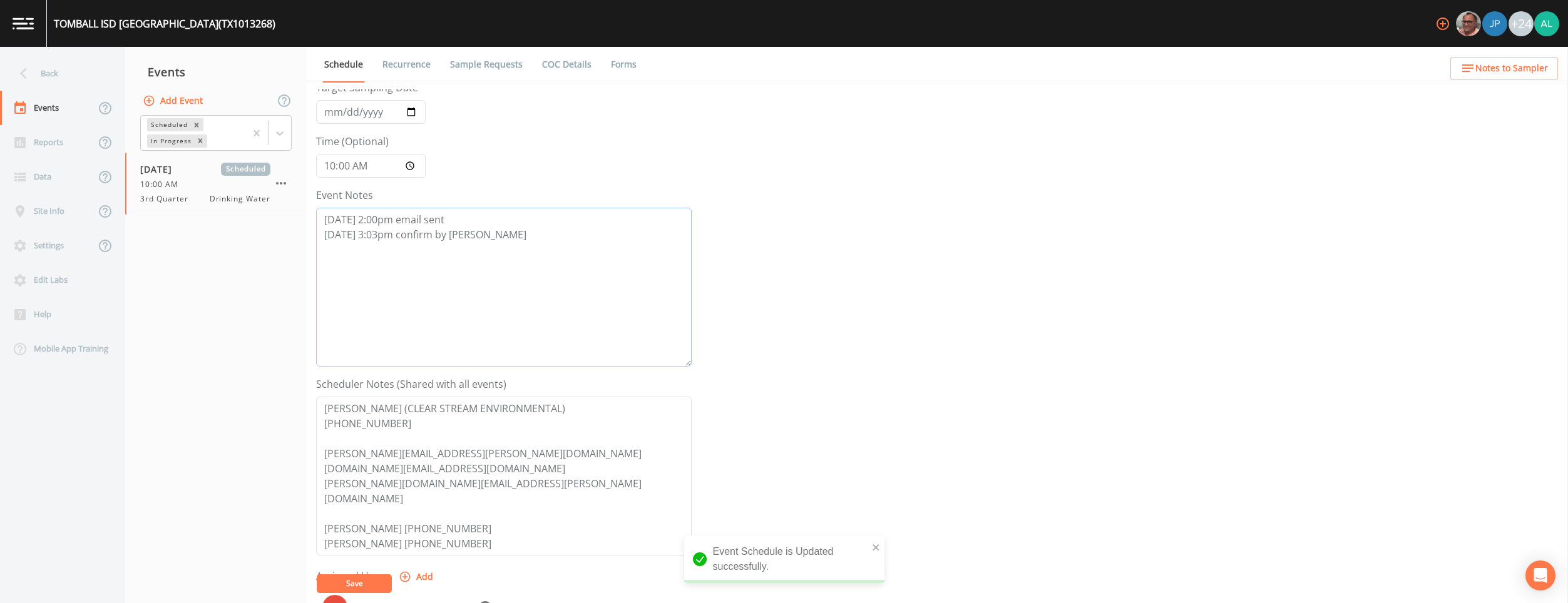 drag, startPoint x: 513, startPoint y: 240, endPoint x: 283, endPoint y: 223, distance: 230.62741 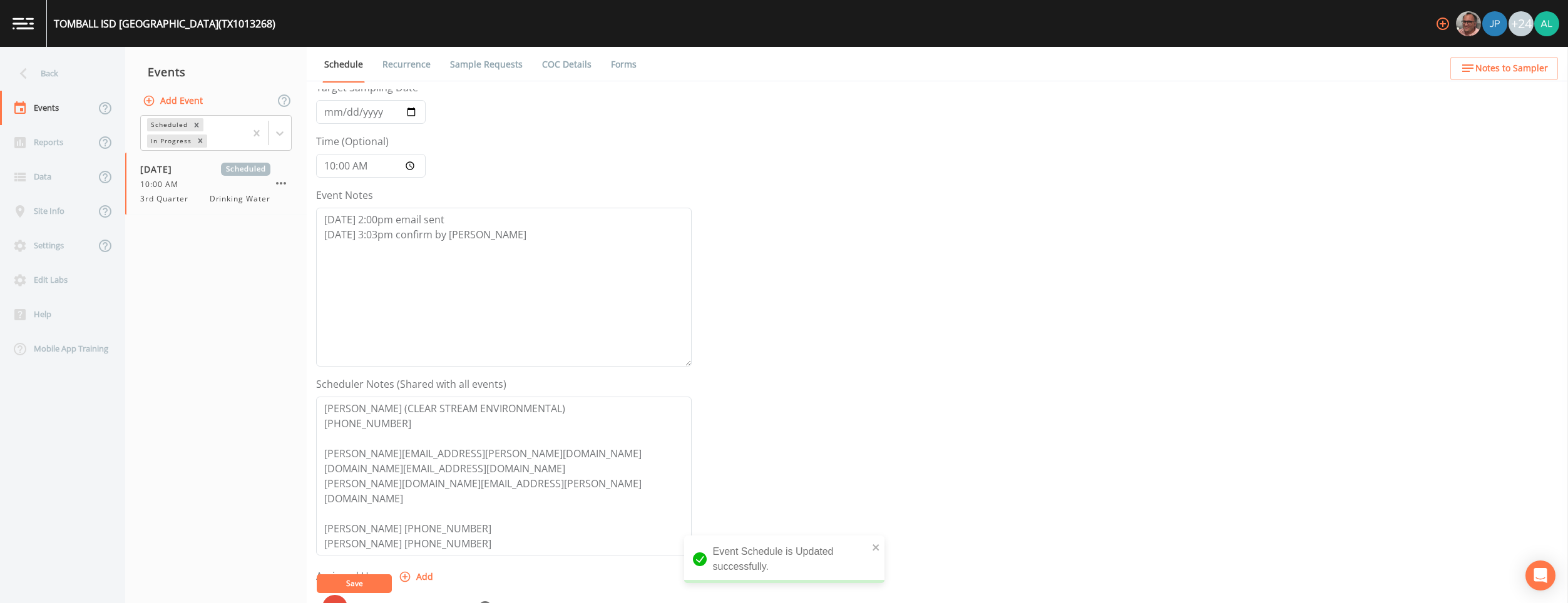 click on "Save" at bounding box center [354, 584] 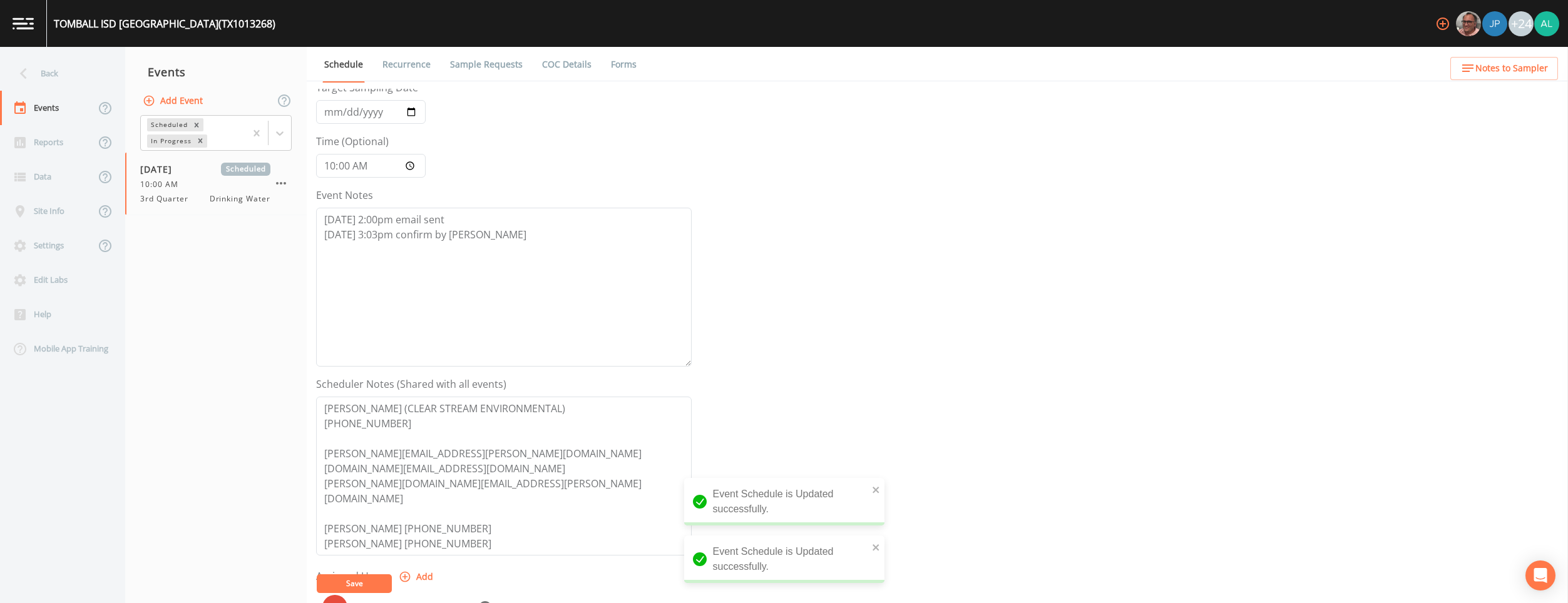 click on "Schedule Recurrence Sample Requests COC Details Forms" at bounding box center (937, 64) 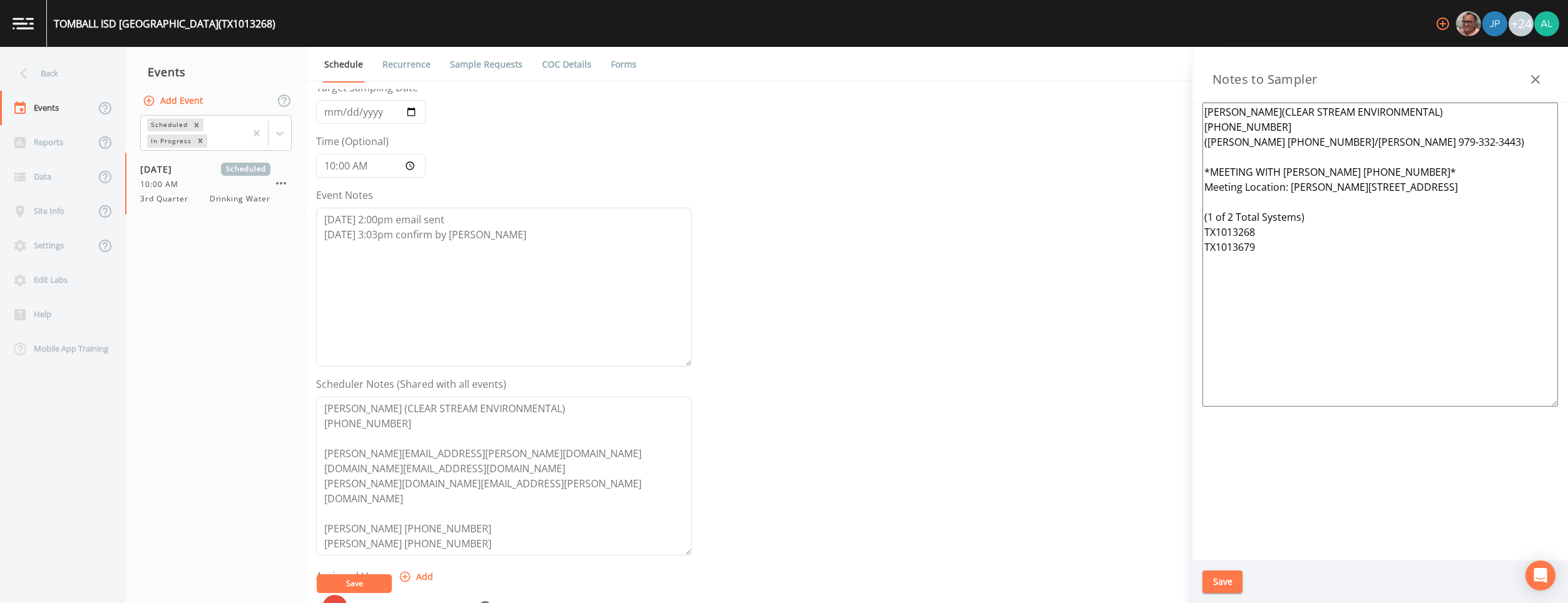 drag, startPoint x: 1327, startPoint y: 171, endPoint x: 1196, endPoint y: 168, distance: 131.0343 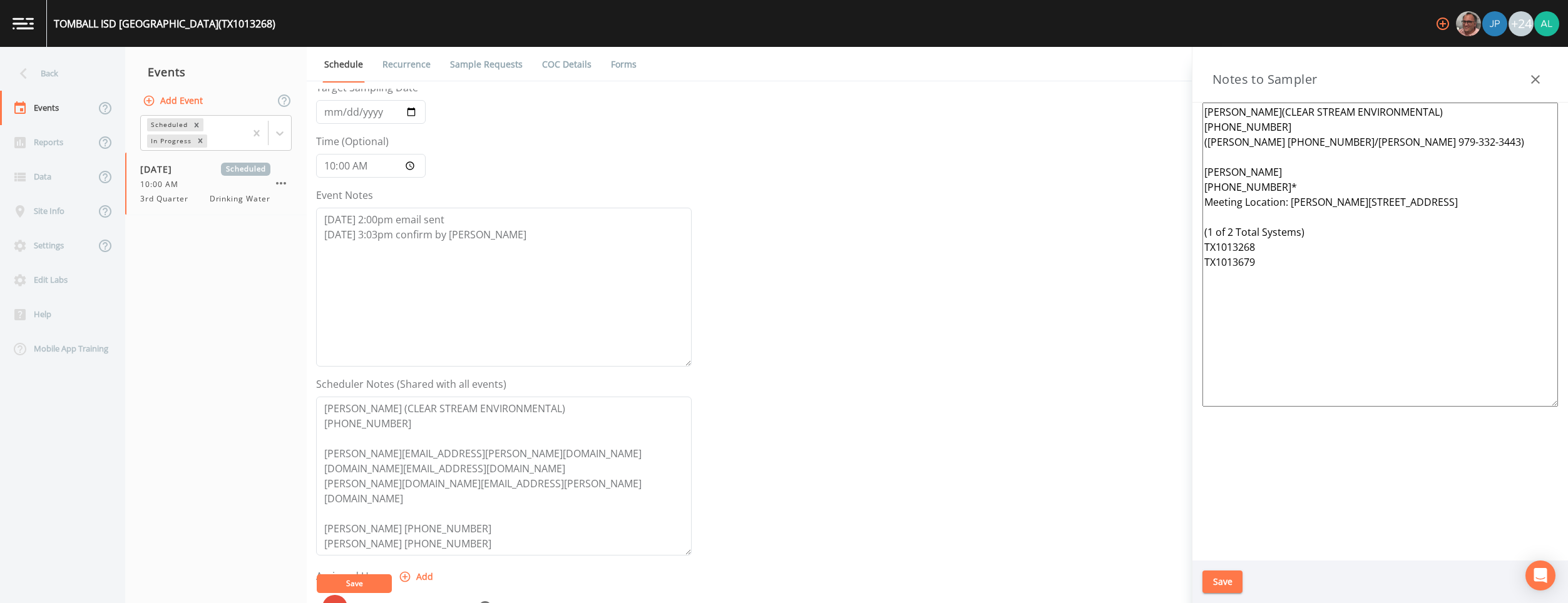 click on "[PERSON_NAME](CLEAR STREAM ENVIRONMENTAL)
[PHONE_NUMBER]
([PERSON_NAME] [PHONE_NUMBER]/[PERSON_NAME] 979-332-3443)
[PERSON_NAME]
[PHONE_NUMBER]*
Meeting Location: [PERSON_NAME][STREET_ADDRESS]
(1 of 2 Total Systems)
TX1013268
TX1013679" at bounding box center [1380, 255] 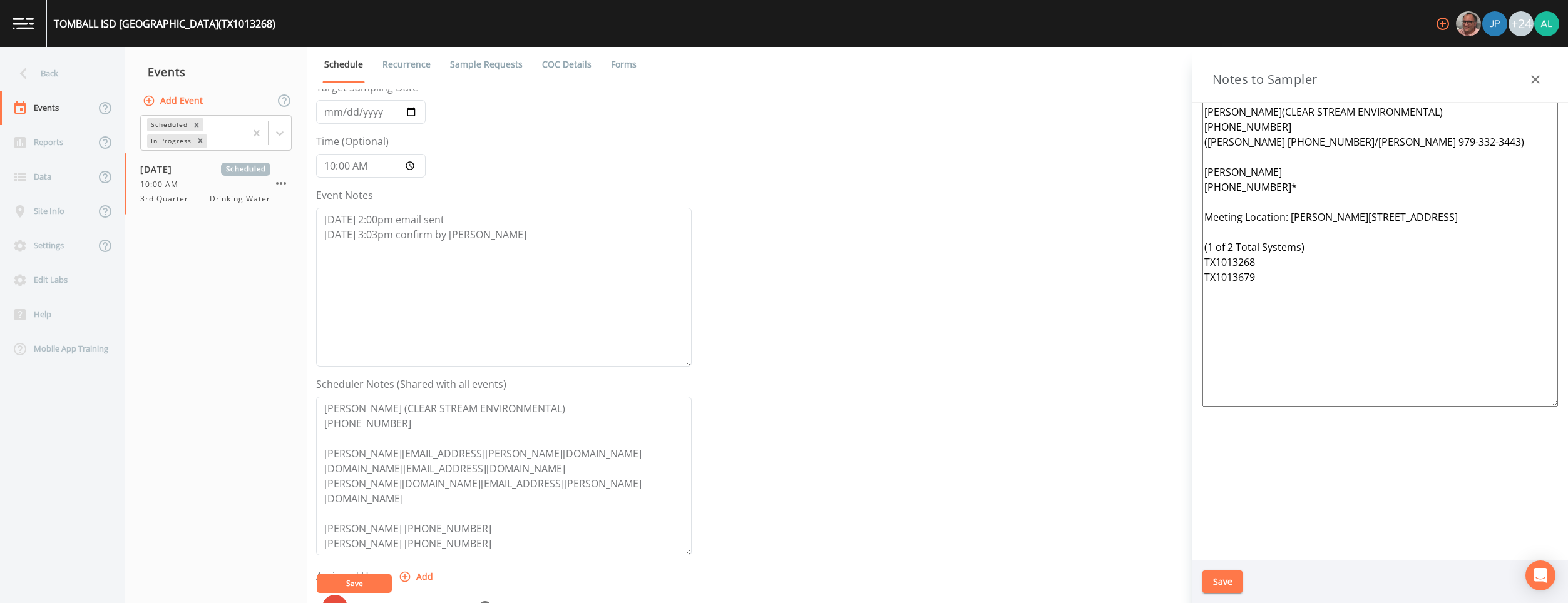 click on "[PERSON_NAME](CLEAR STREAM ENVIRONMENTAL)
[PHONE_NUMBER]
([PERSON_NAME] [PHONE_NUMBER]/[PERSON_NAME] 979-332-3443)
[PERSON_NAME]
[PHONE_NUMBER]*
Meeting Location: [PERSON_NAME][STREET_ADDRESS]
(1 of 2 Total Systems)
TX1013268
TX1013679" at bounding box center (1380, 255) 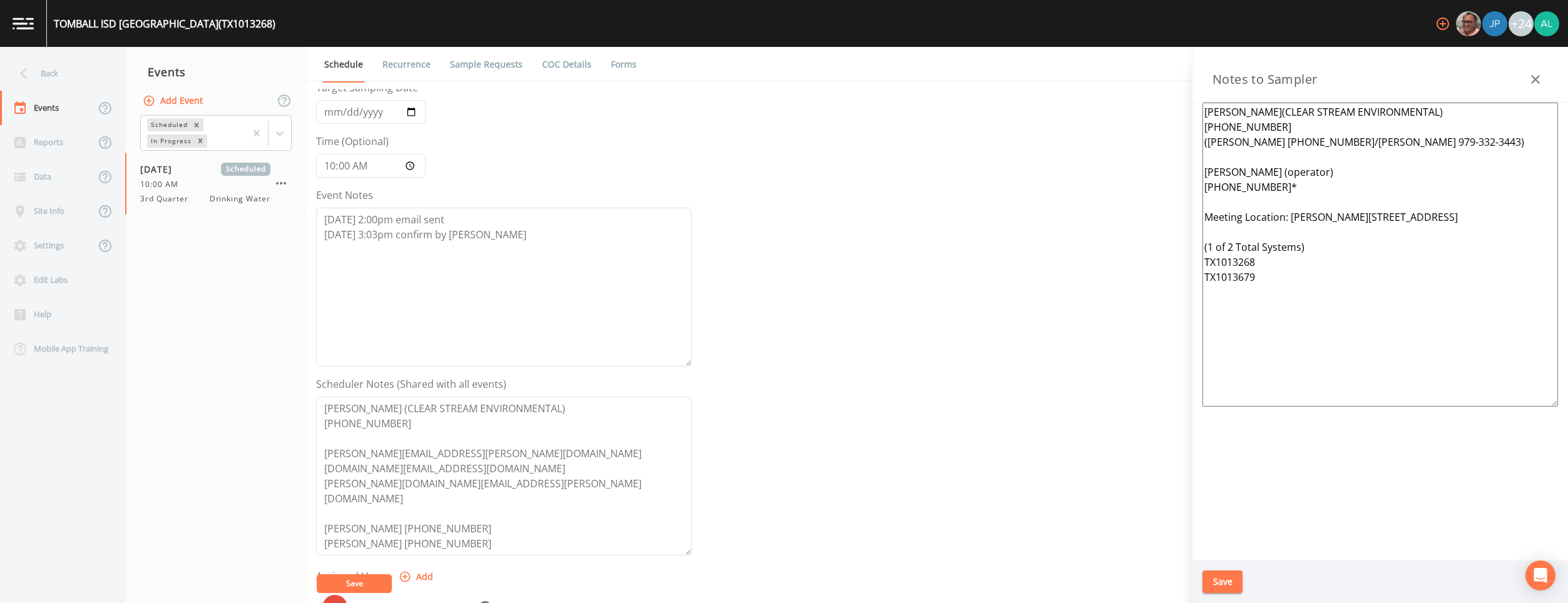 drag, startPoint x: 1462, startPoint y: 214, endPoint x: 1288, endPoint y: 223, distance: 174.2326 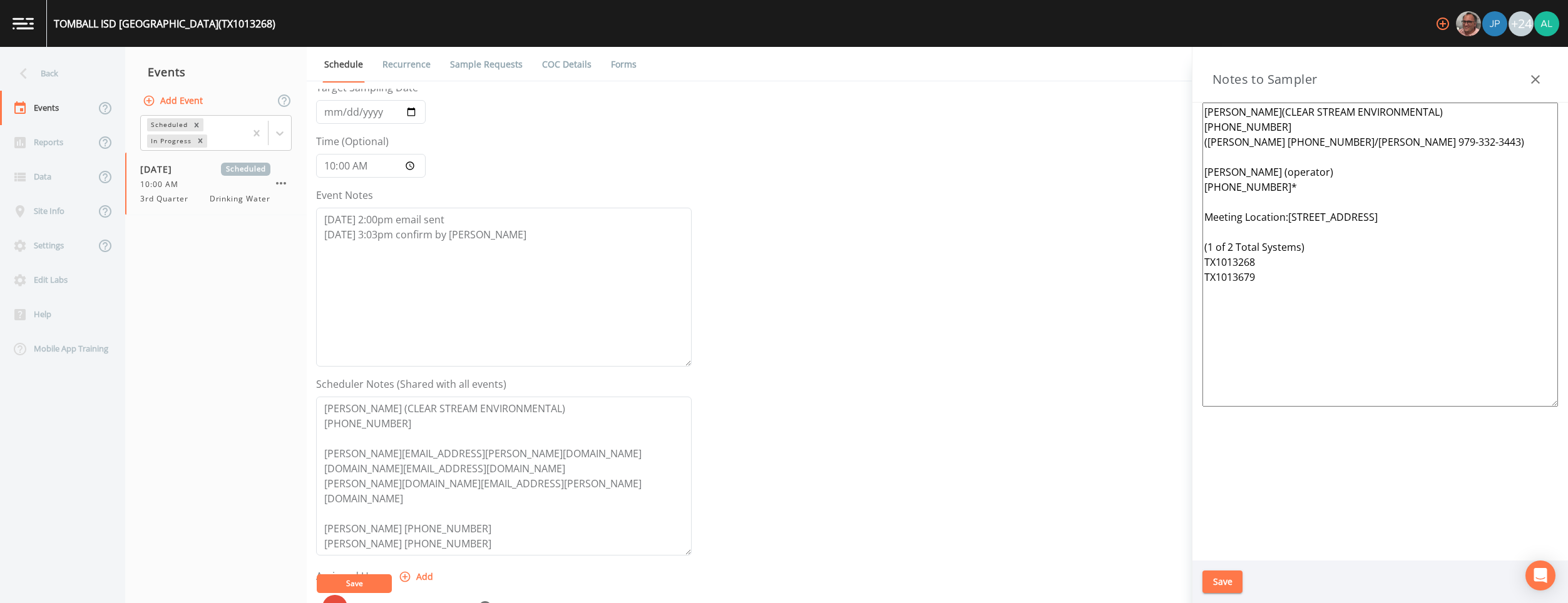 drag, startPoint x: 1281, startPoint y: 308, endPoint x: 1187, endPoint y: 104, distance: 224.61523 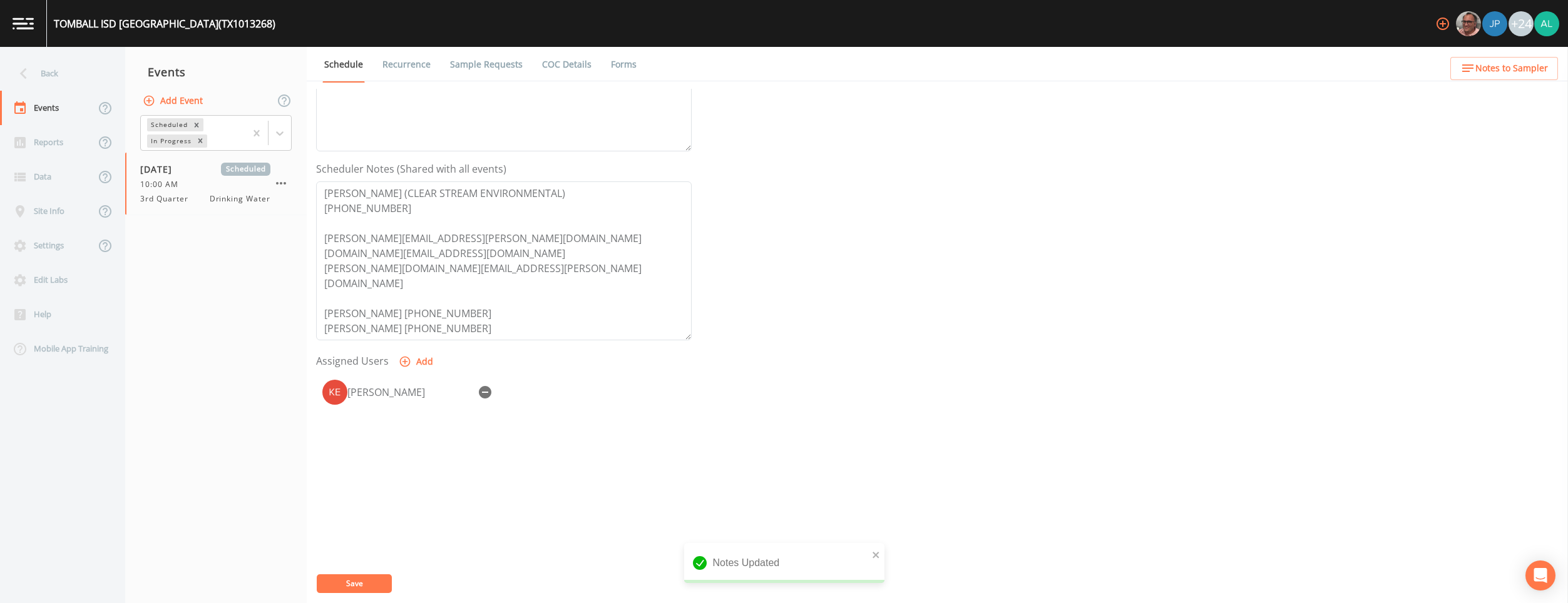 scroll, scrollTop: 280, scrollLeft: 0, axis: vertical 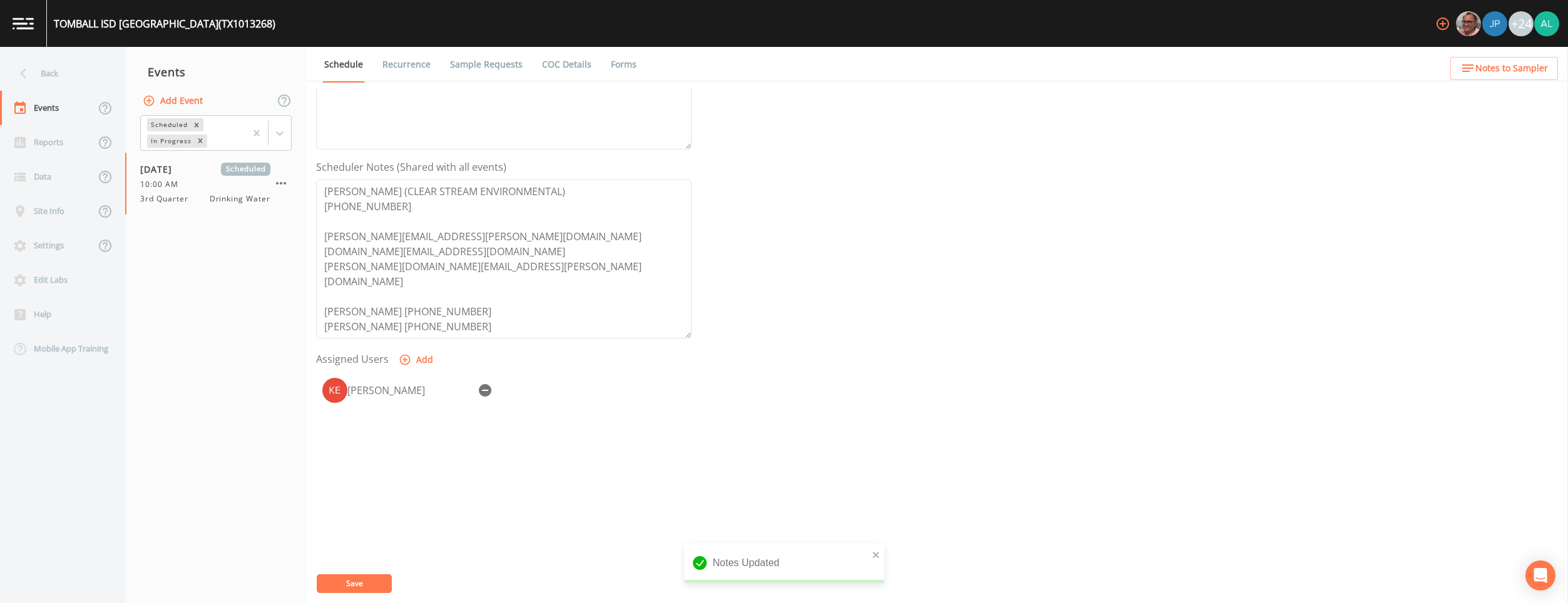 click on "Sample Requests" at bounding box center (486, 64) 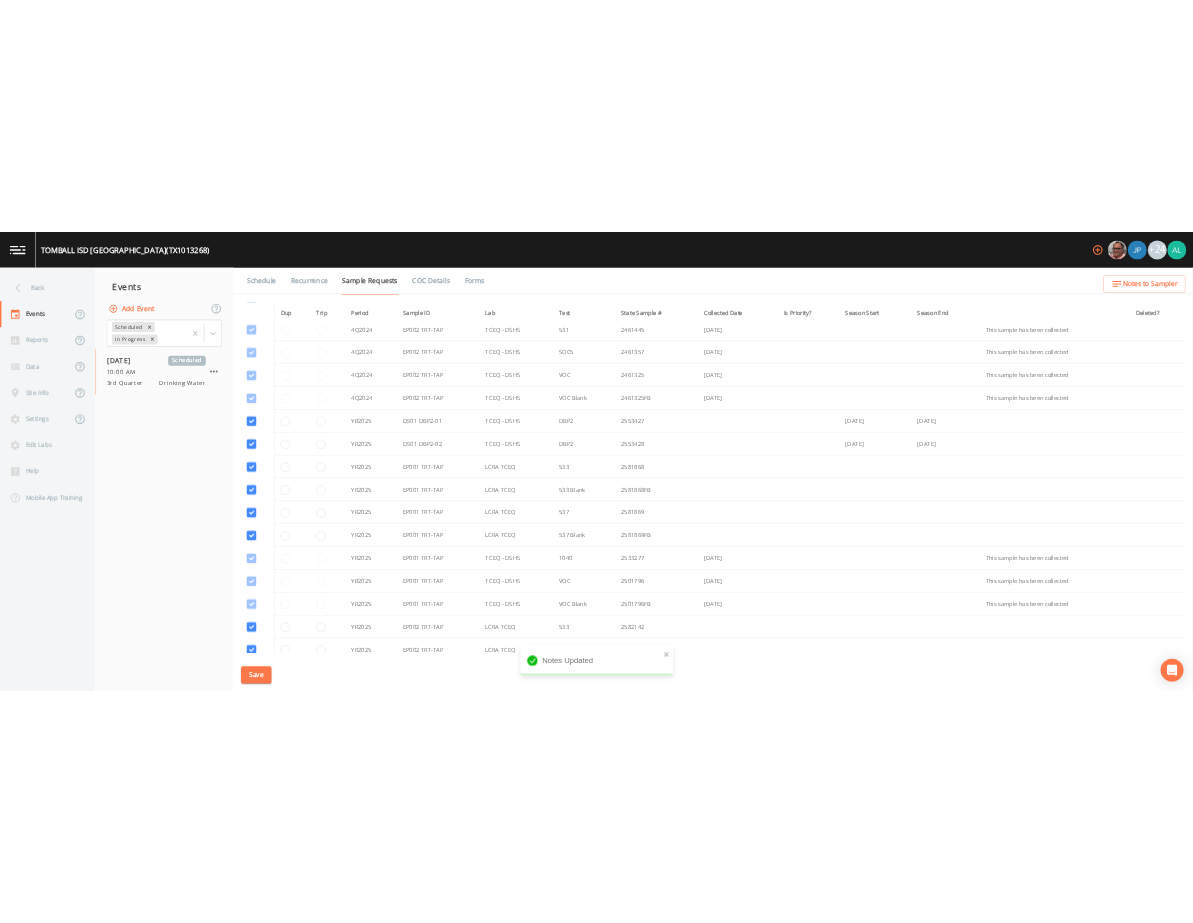 scroll, scrollTop: 1600, scrollLeft: 0, axis: vertical 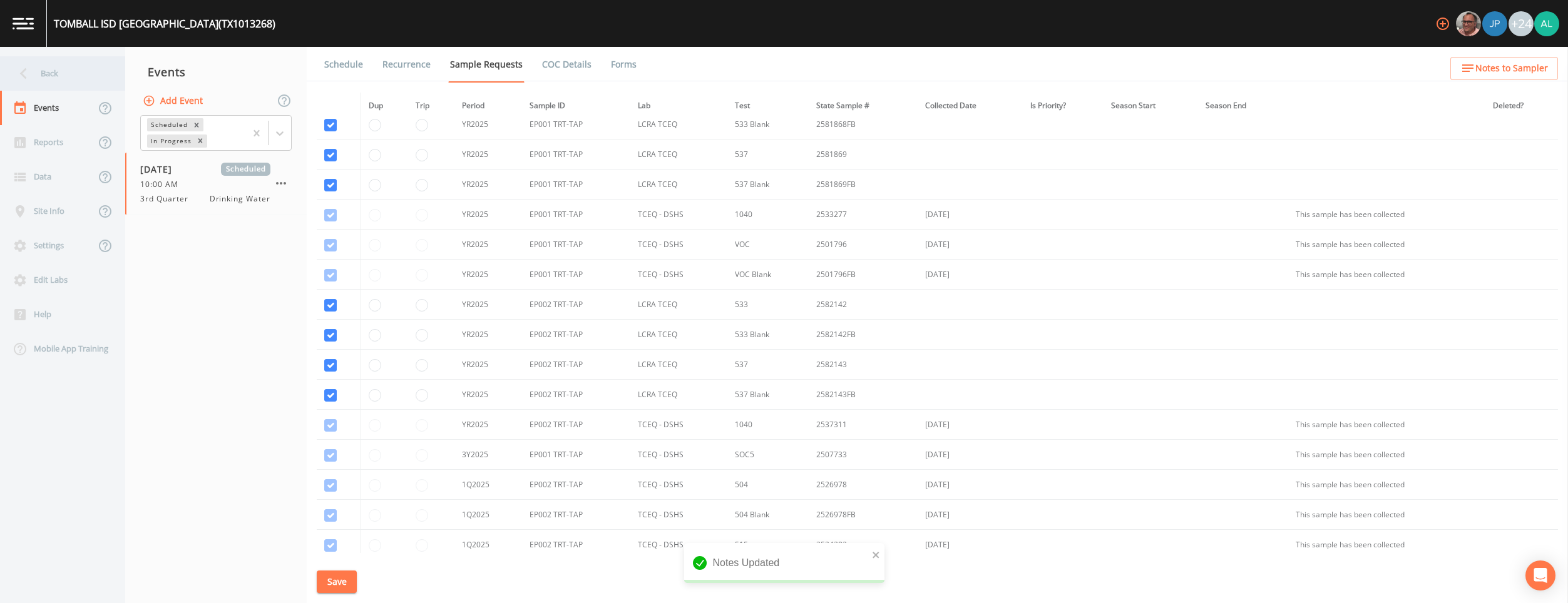 click on "Back" at bounding box center [56, 73] 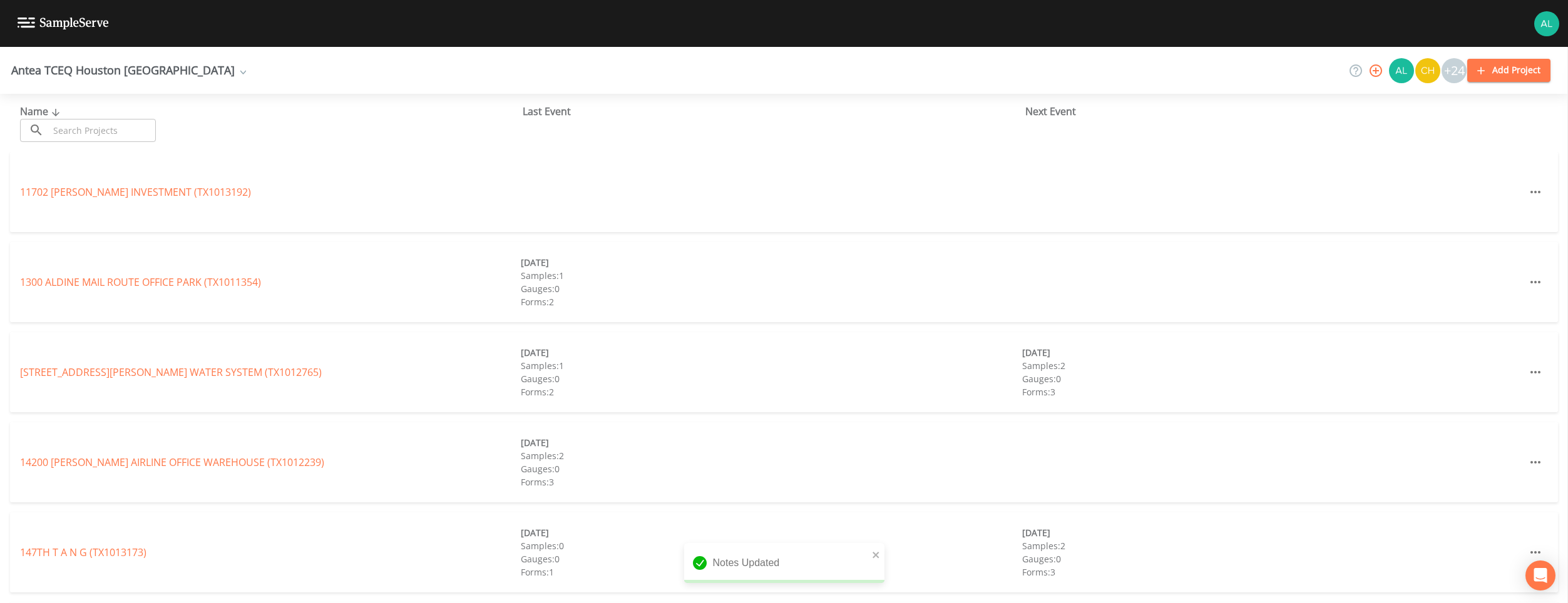 click at bounding box center (102, 130) 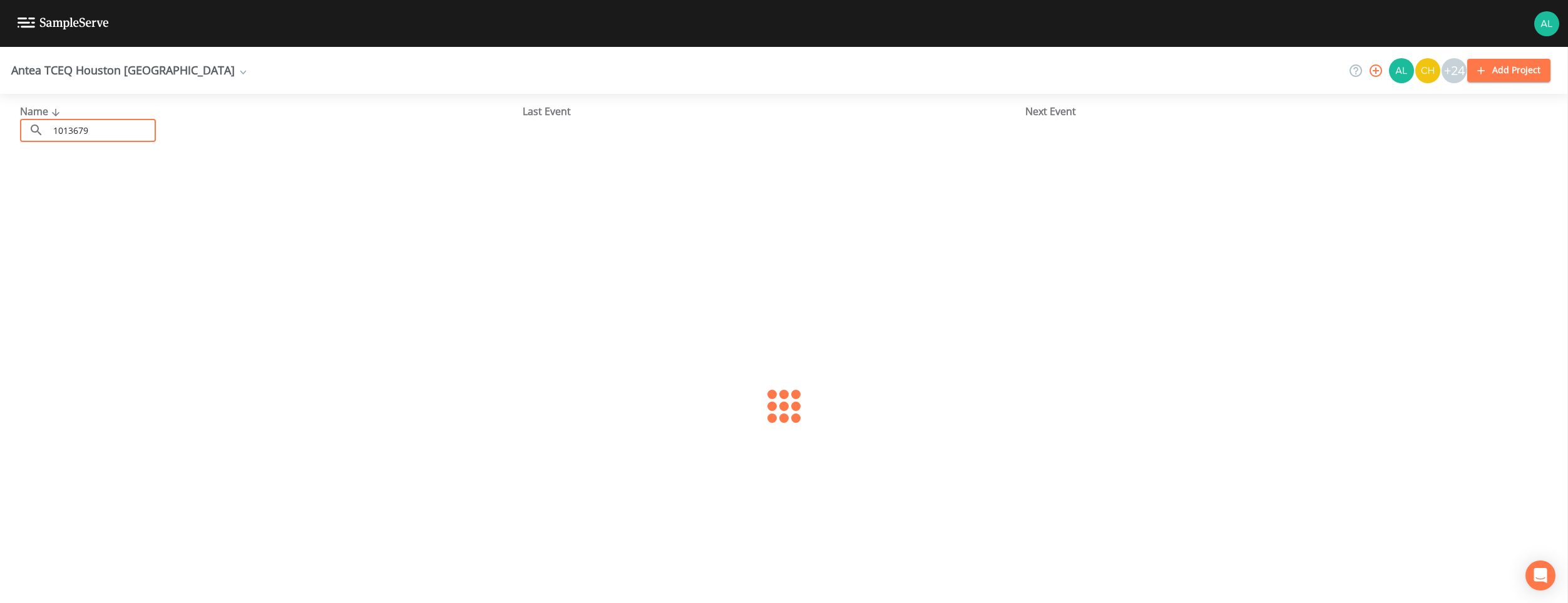 type on "1013679" 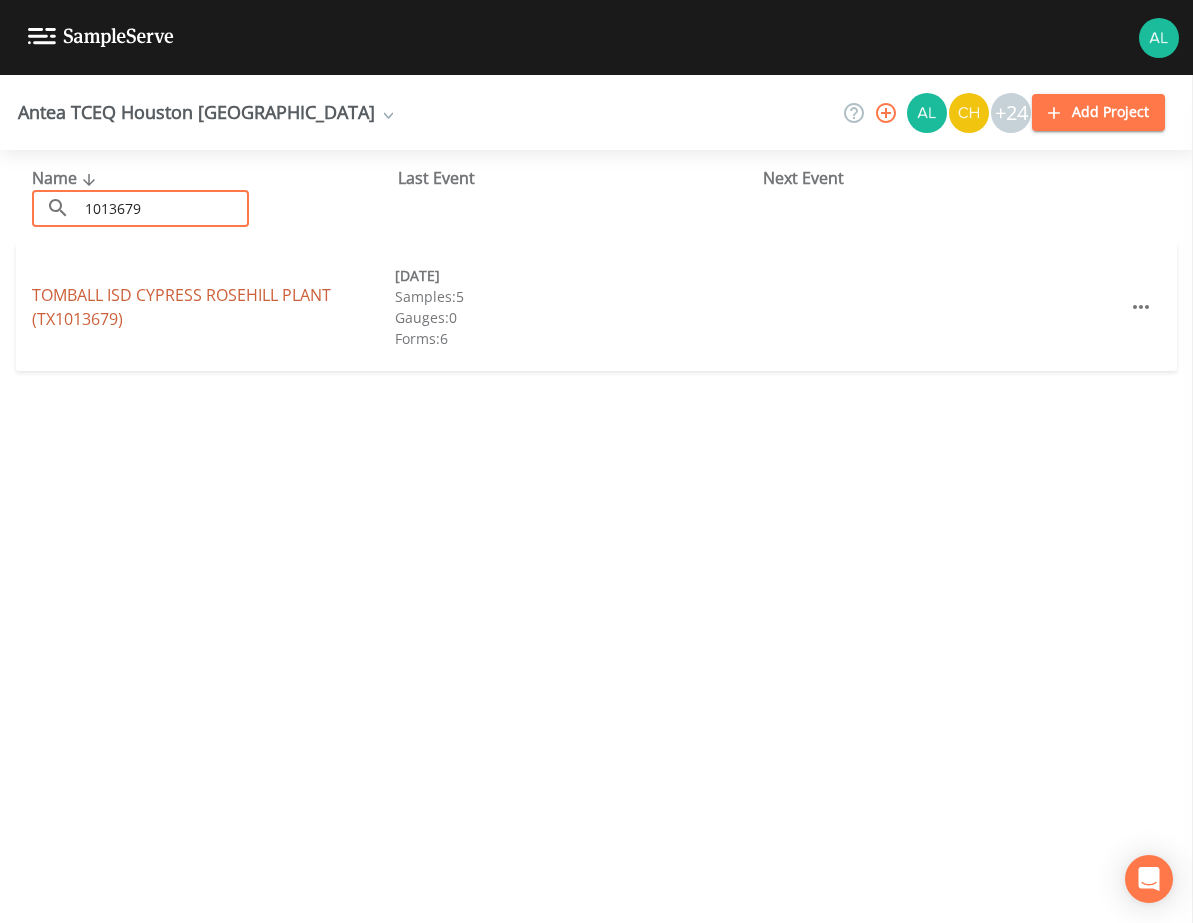 click on "TOMBALL ISD CYPRESS ROSEHILL PLANT   (TX1013679)" at bounding box center (181, 307) 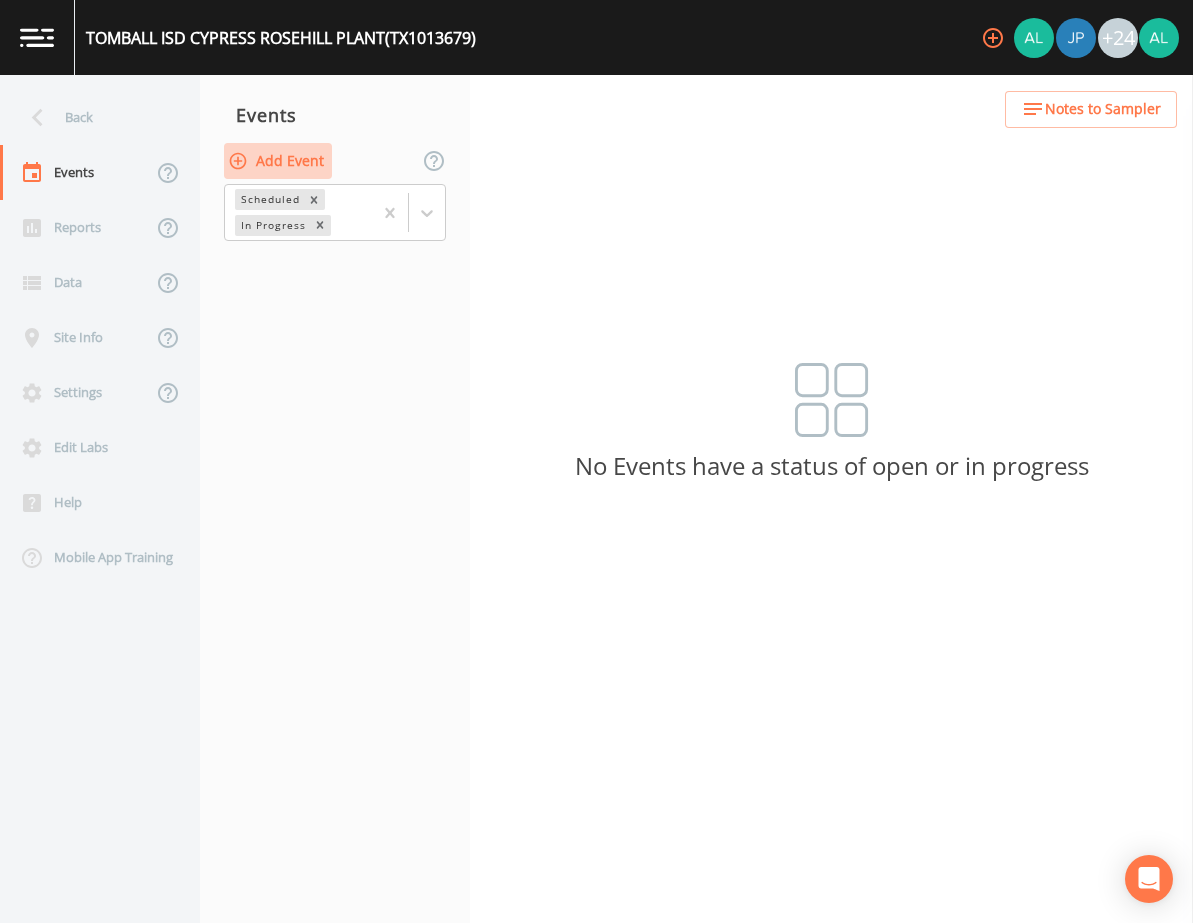 click on "Add Event" at bounding box center [278, 161] 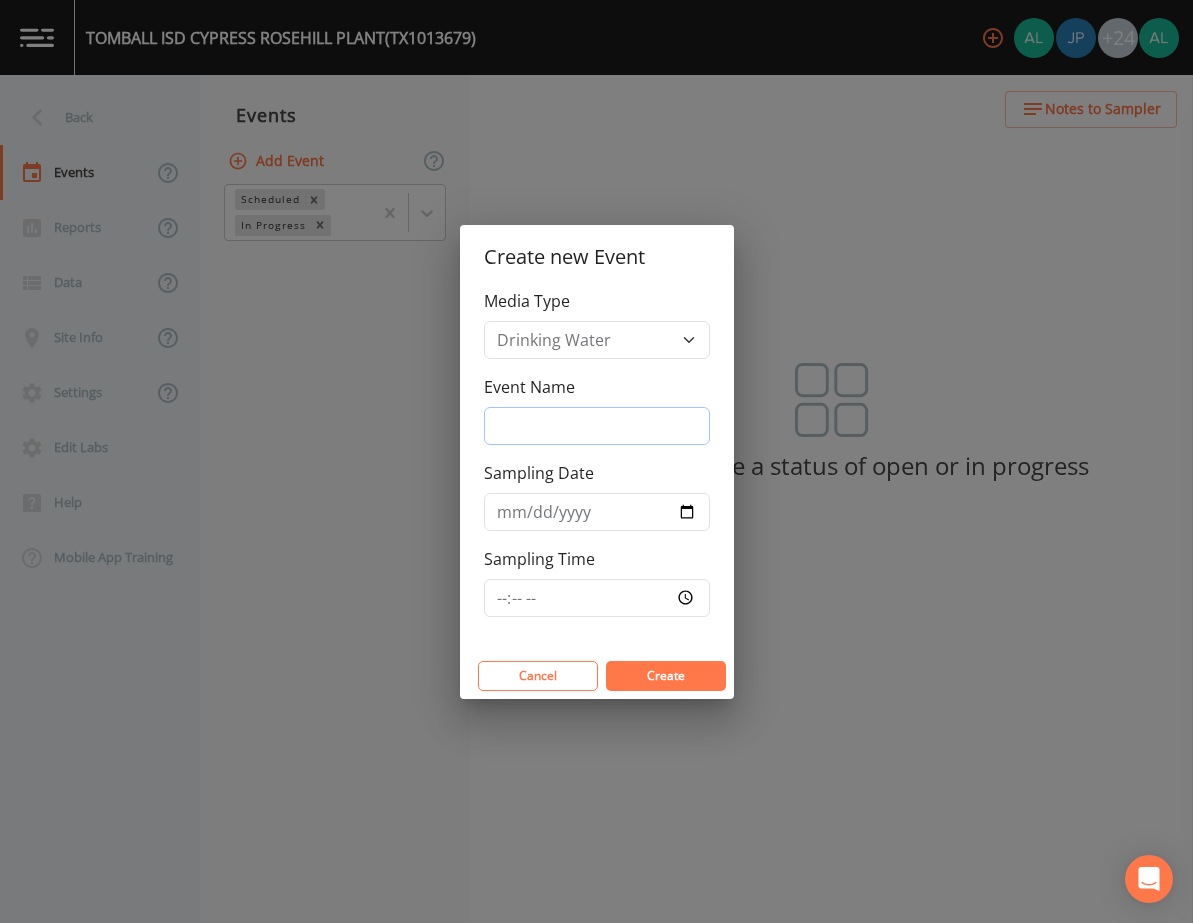 click on "Event Name" at bounding box center [597, 426] 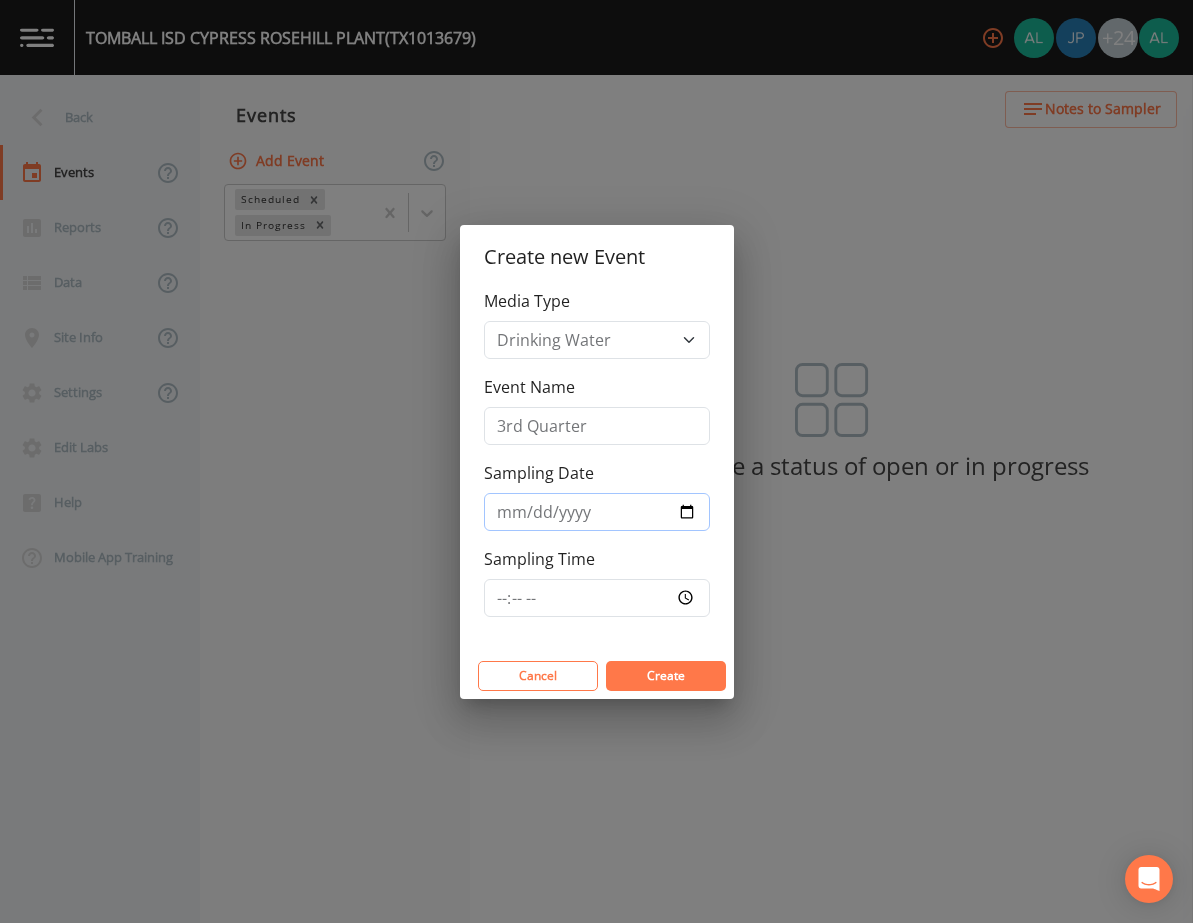 type on "[DATE]" 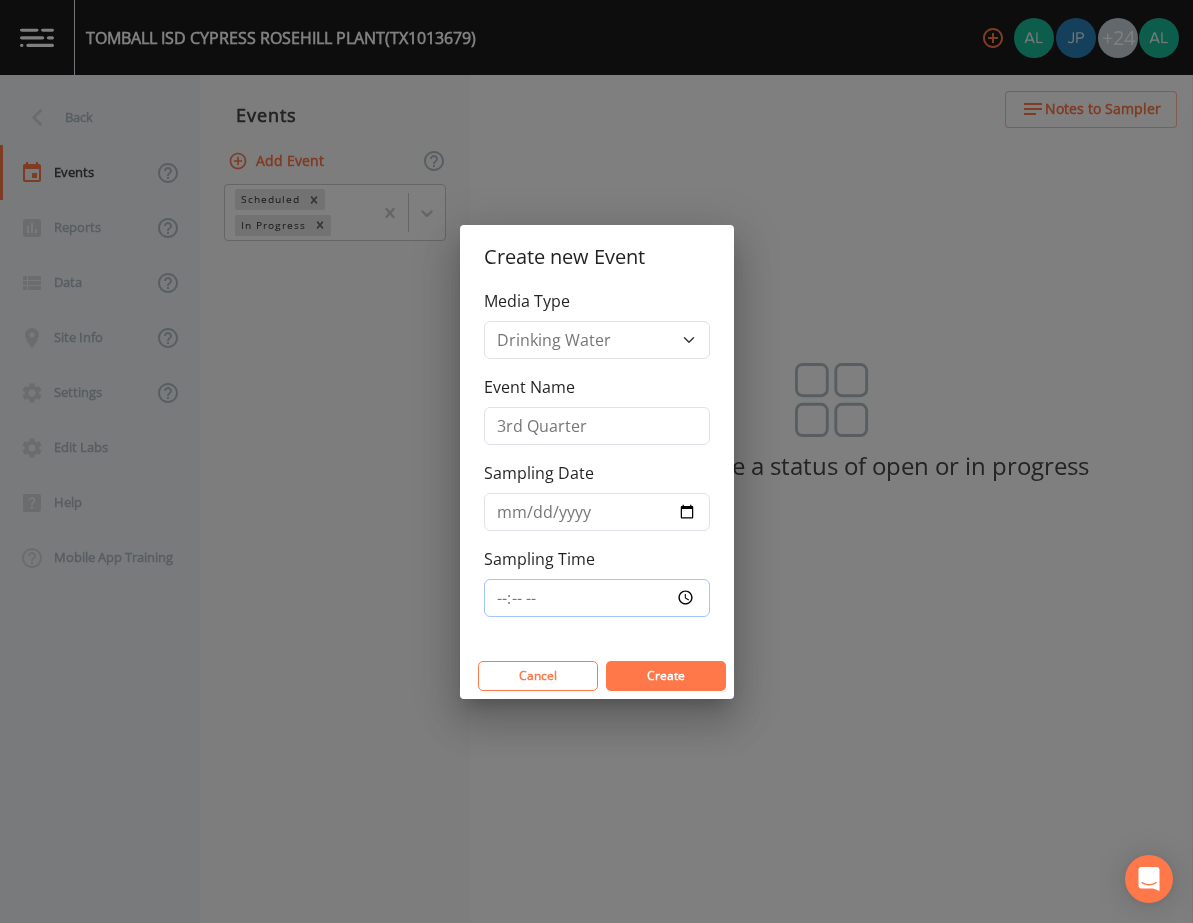 click on "Sampling Time" at bounding box center [597, 598] 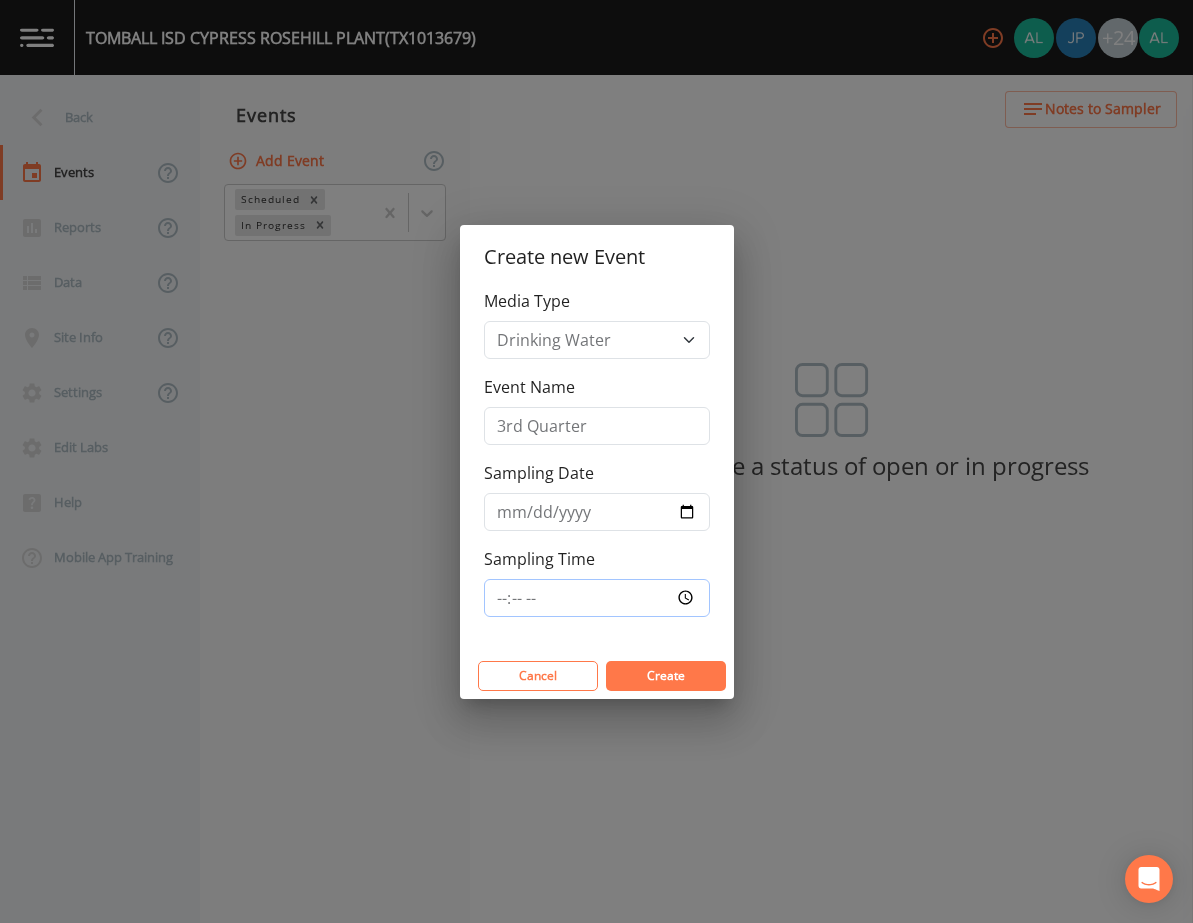 type on "10:00" 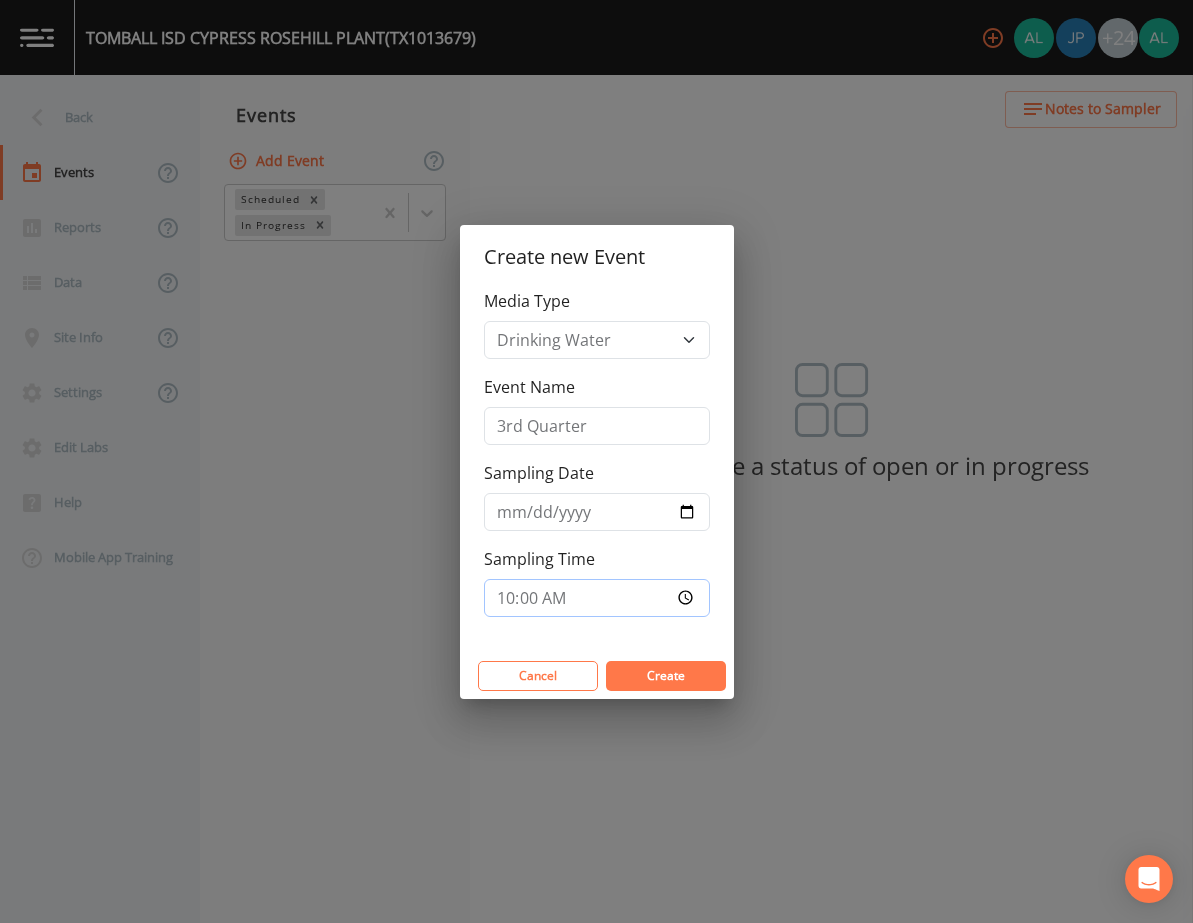 click on "Create" at bounding box center [666, 676] 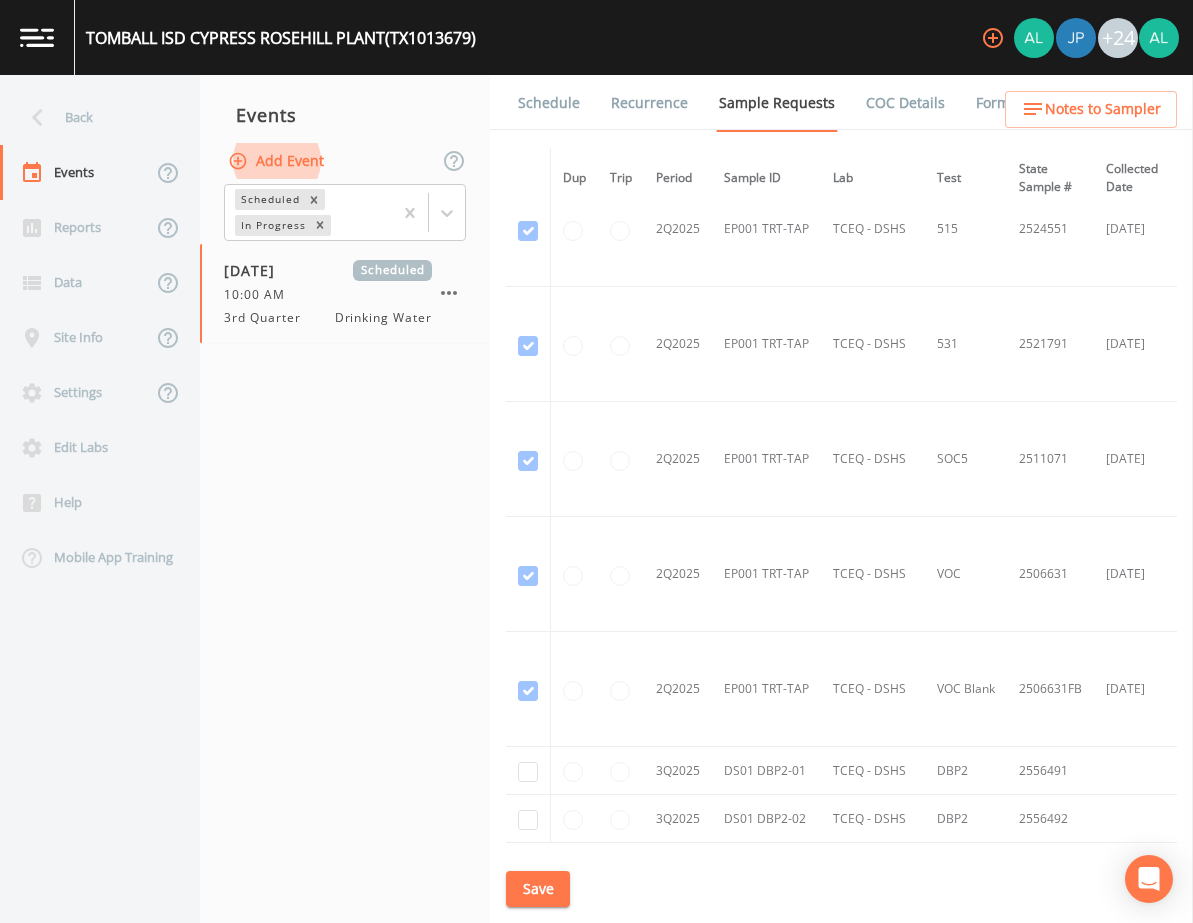 scroll, scrollTop: 6240, scrollLeft: 0, axis: vertical 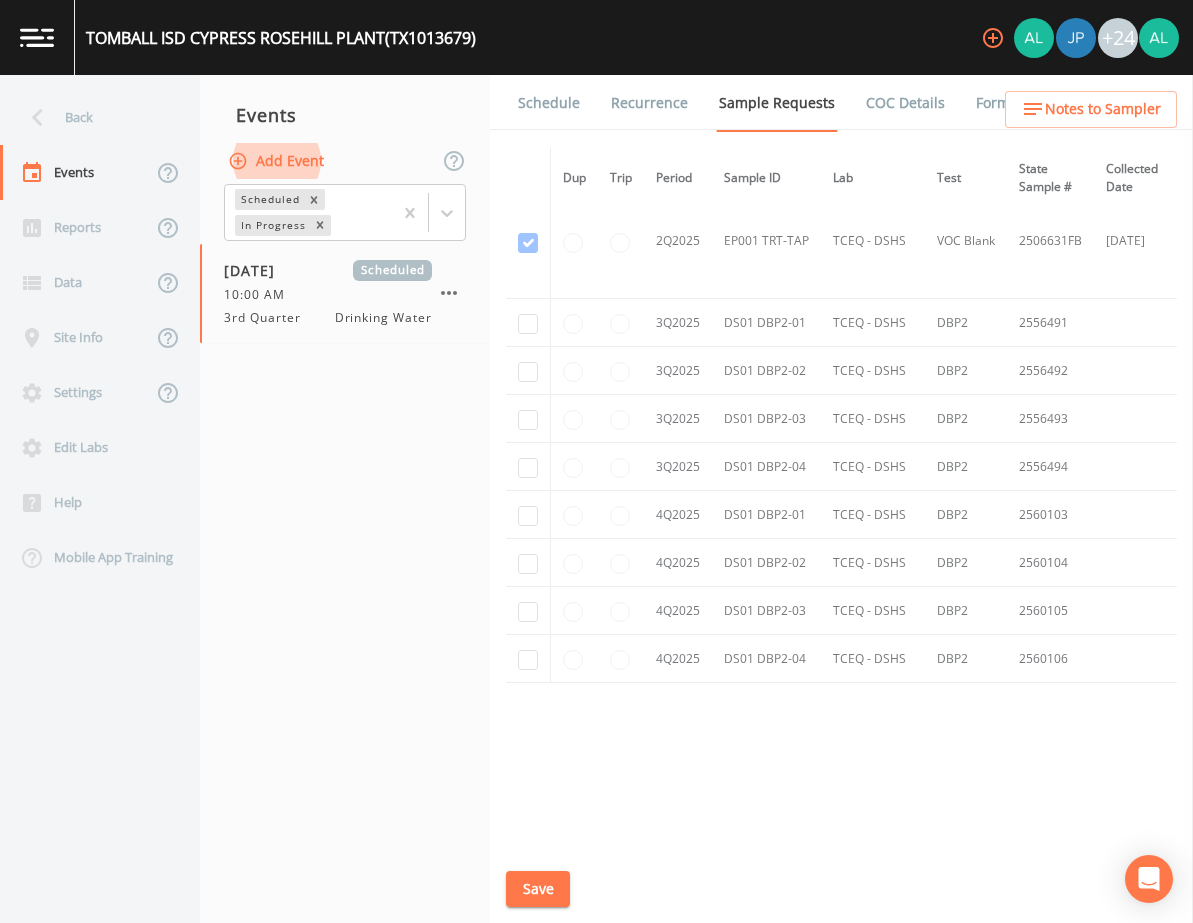 click at bounding box center (528, 323) 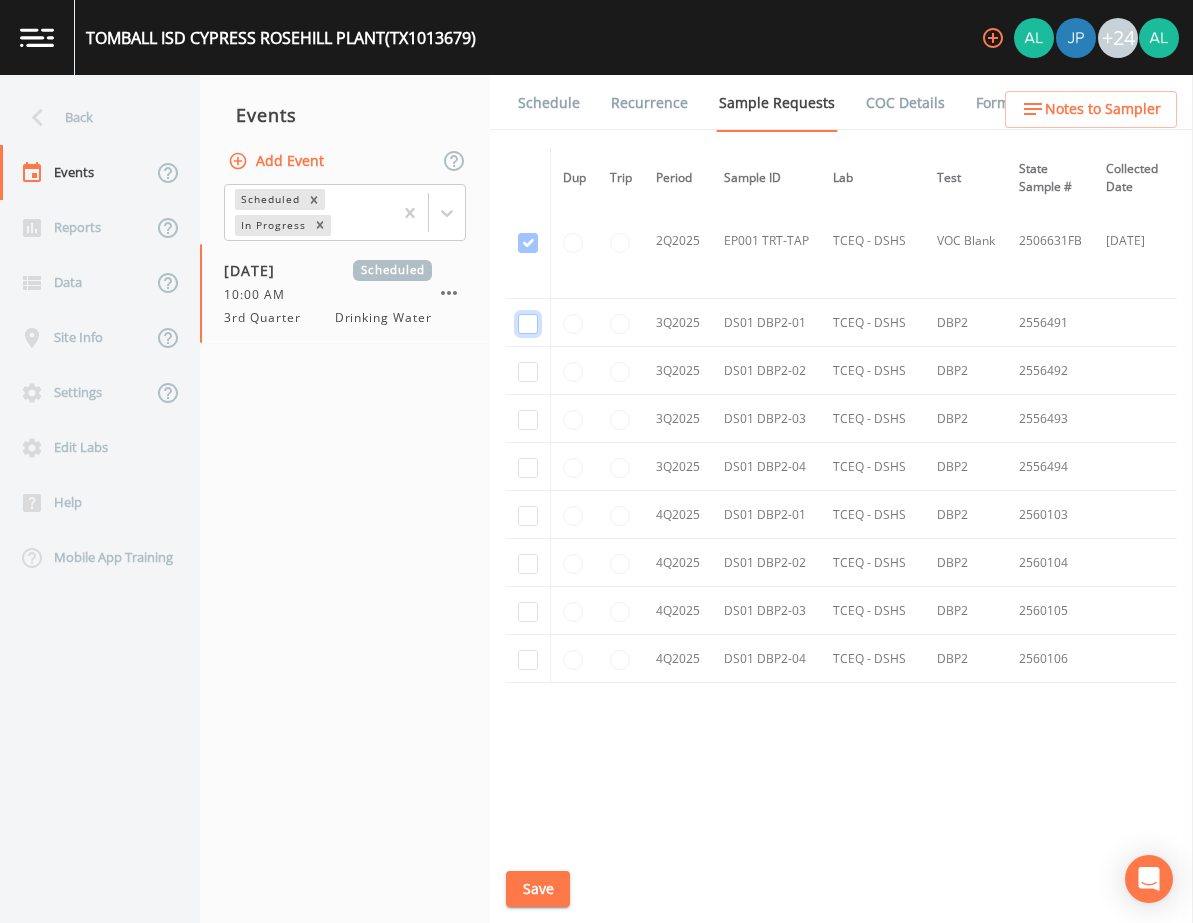 click at bounding box center [528, -5277] 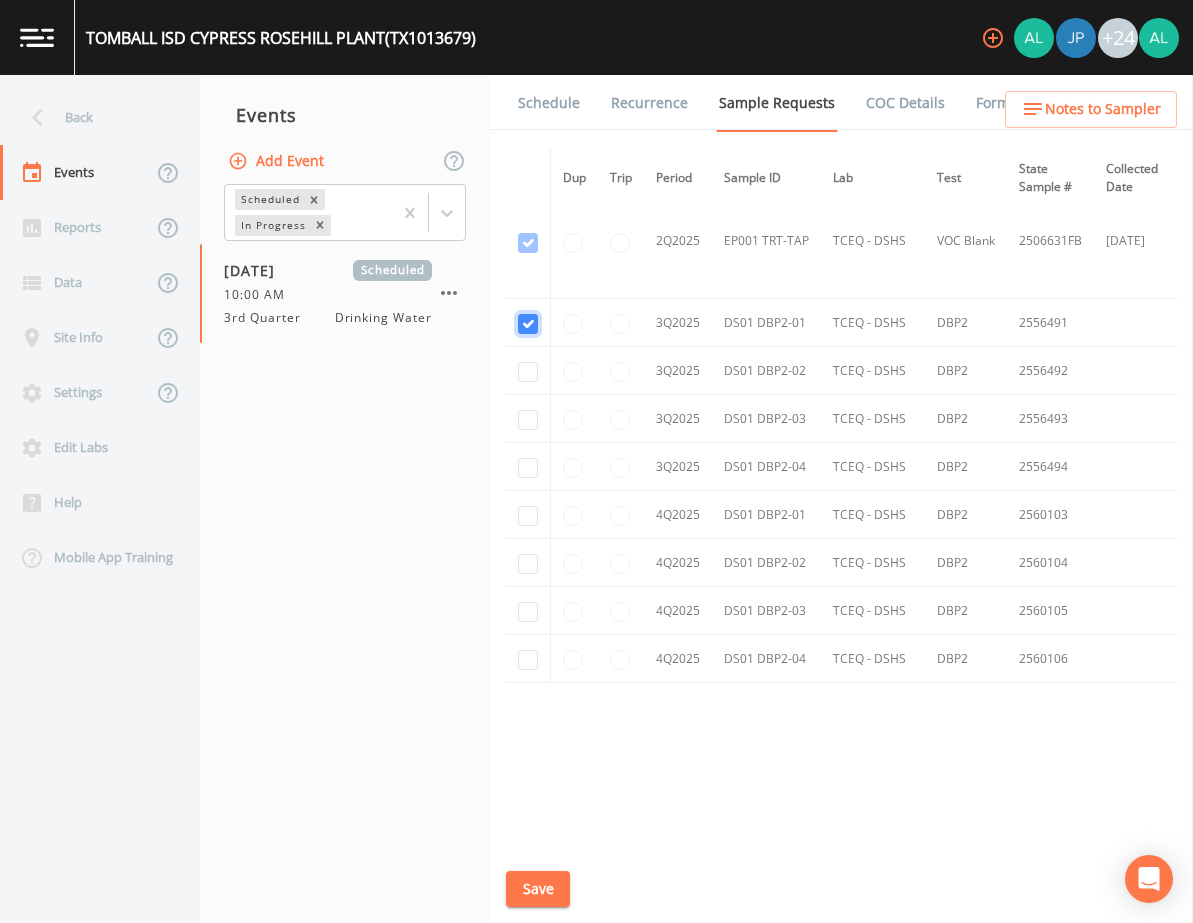 checkbox on "true" 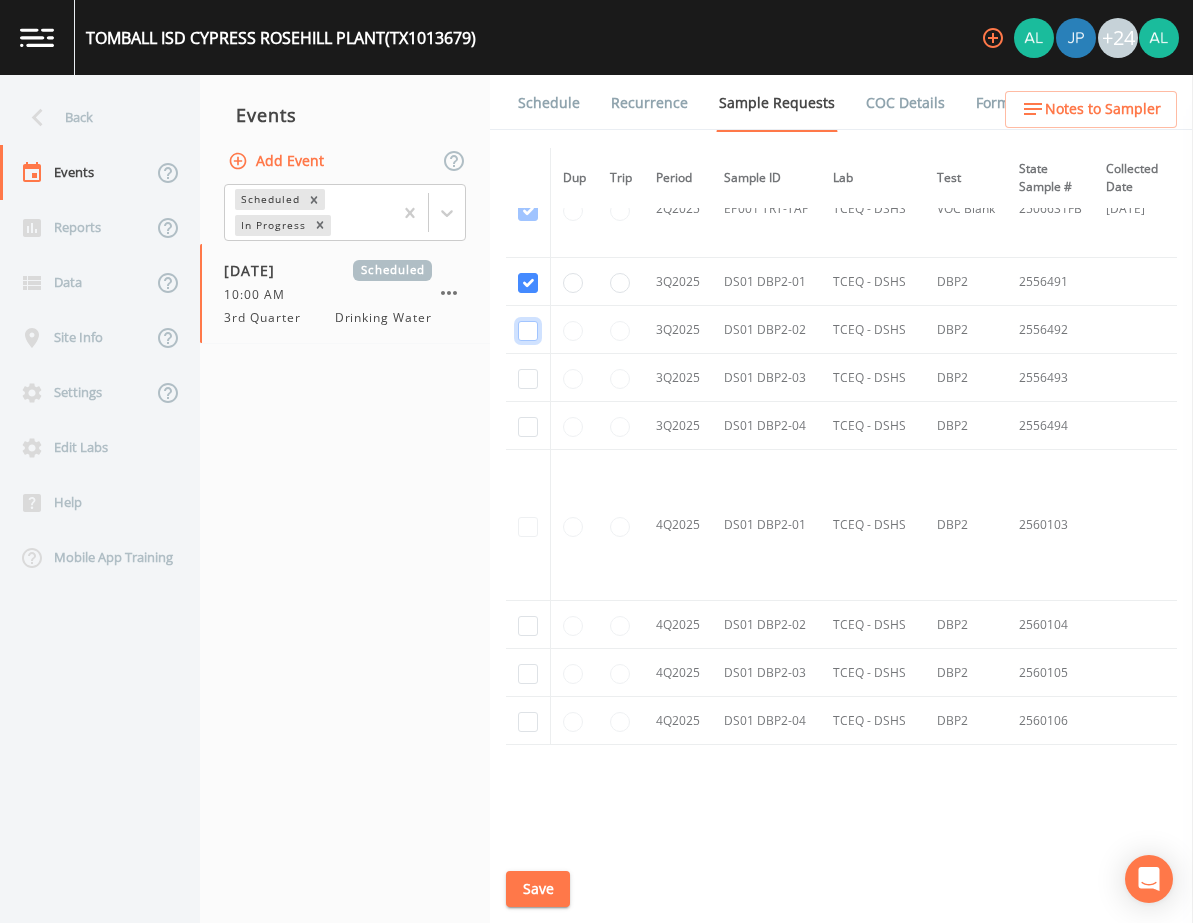 click at bounding box center (528, -4348) 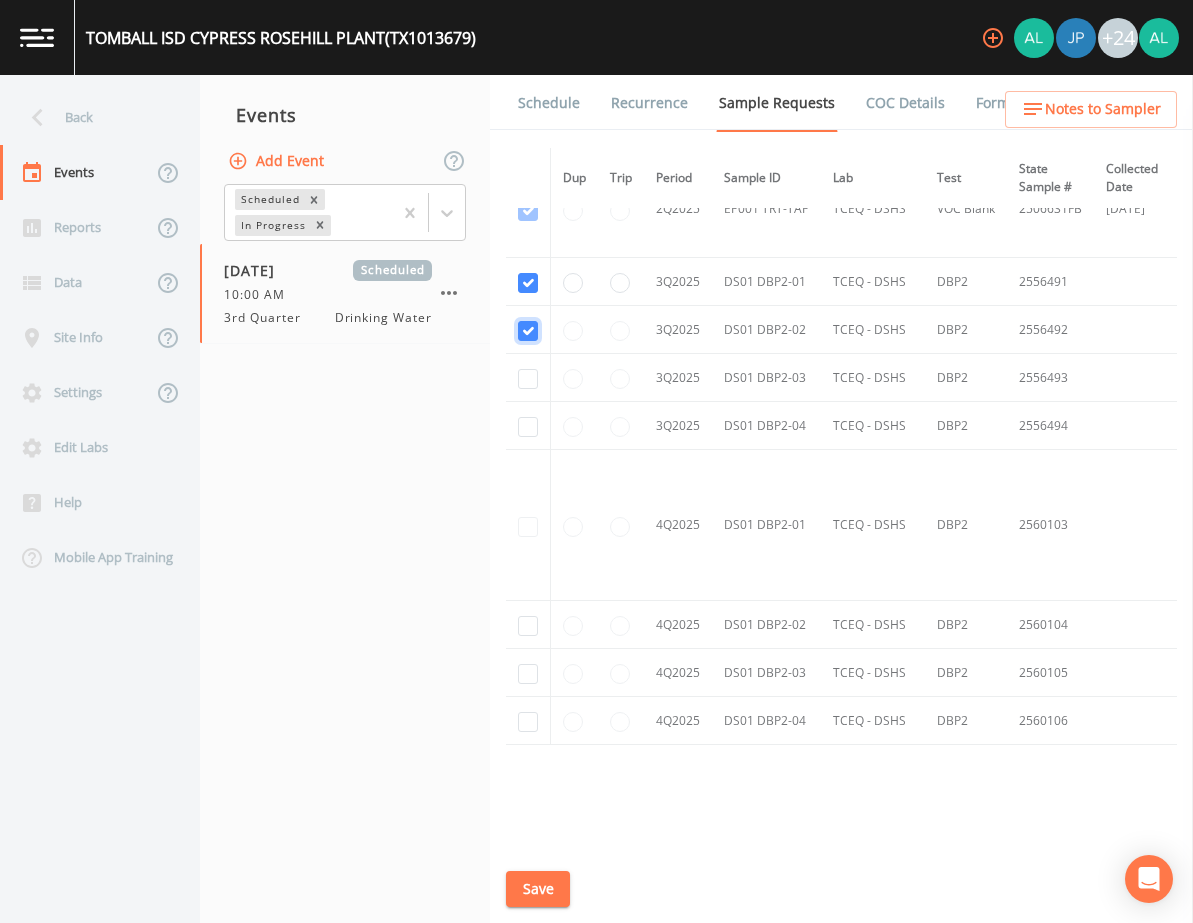 checkbox on "true" 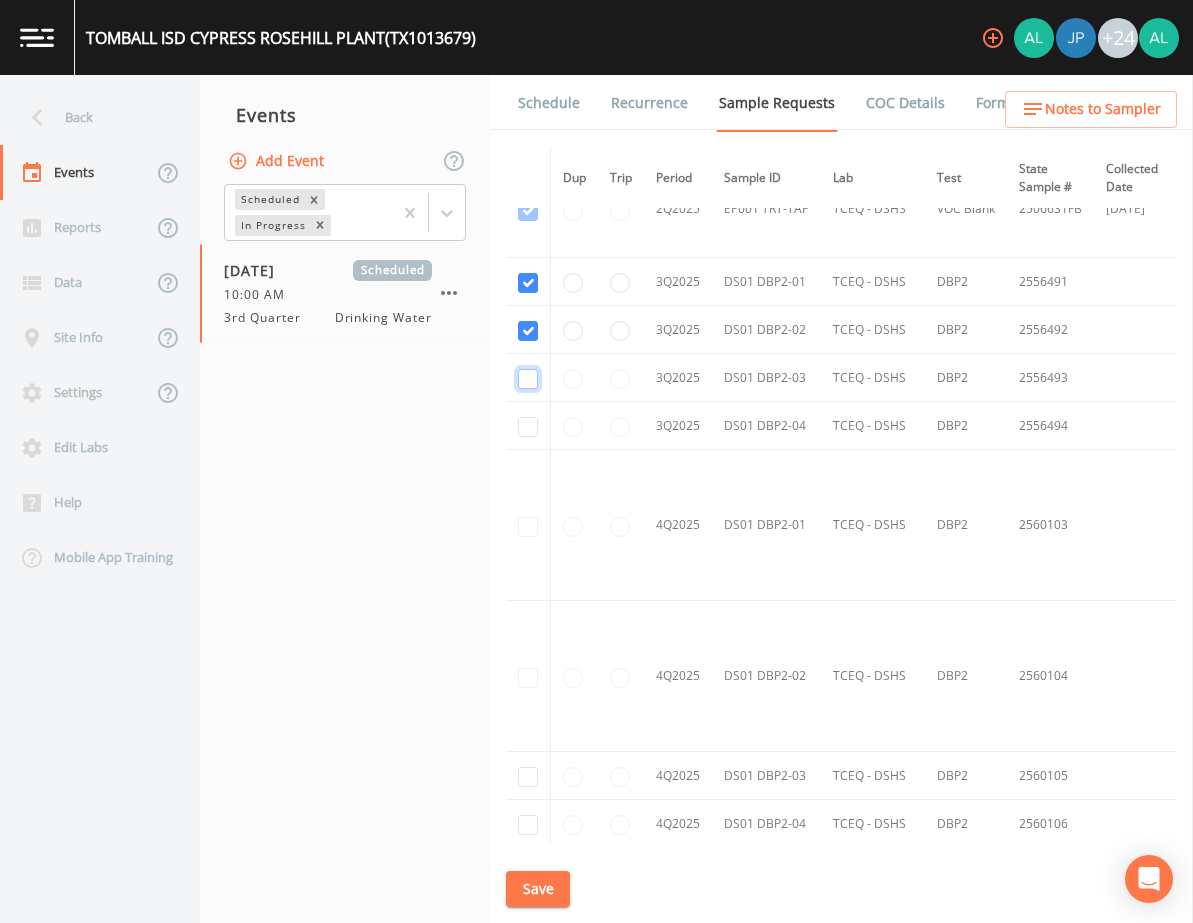 click at bounding box center (528, -4251) 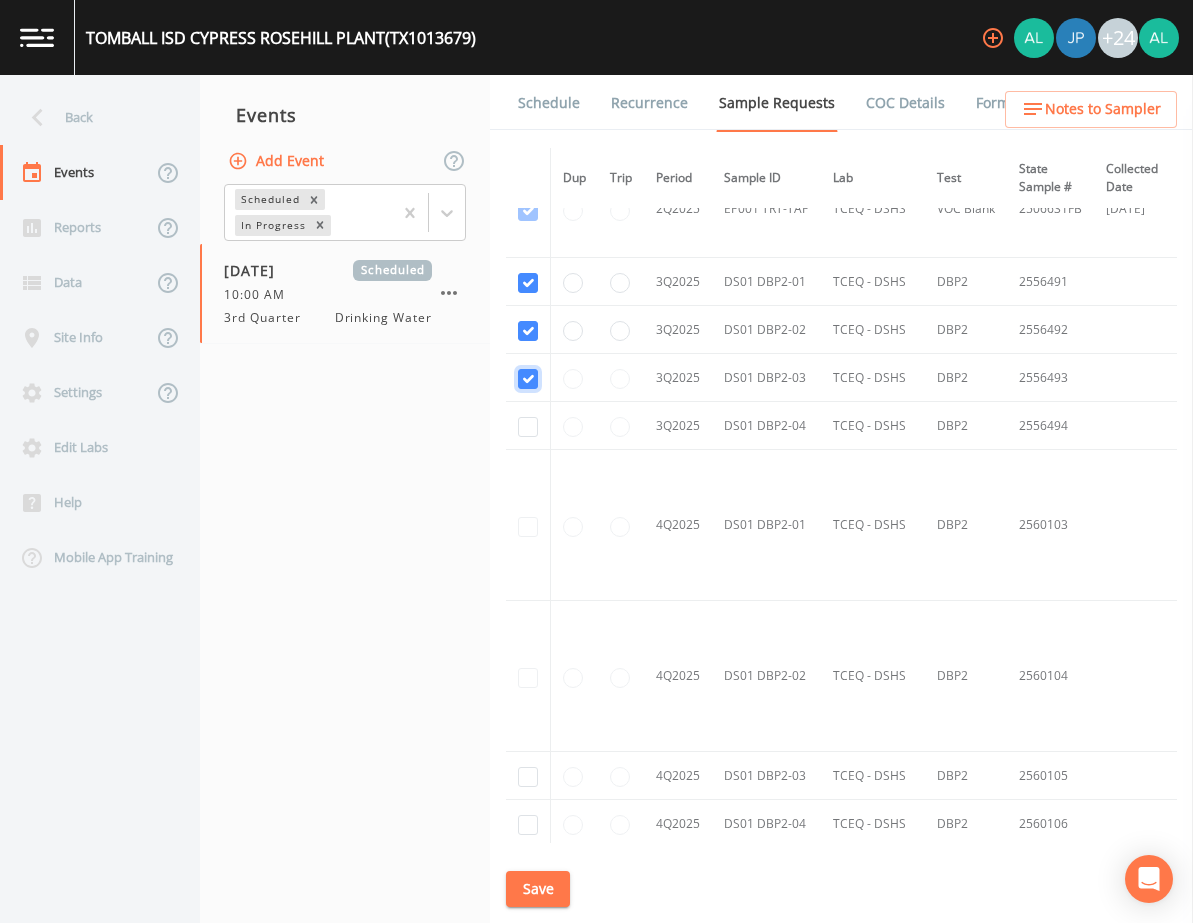 checkbox on "true" 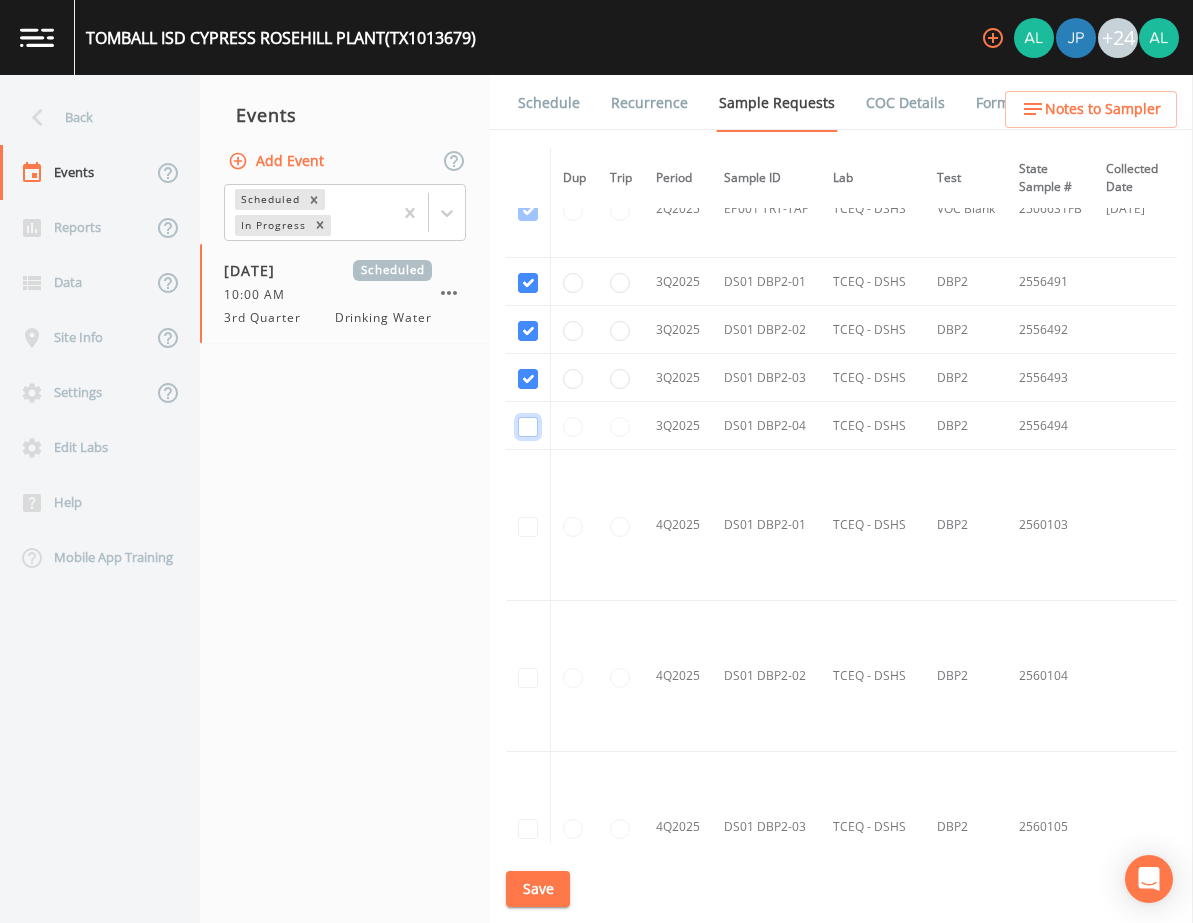 click at bounding box center (528, -4154) 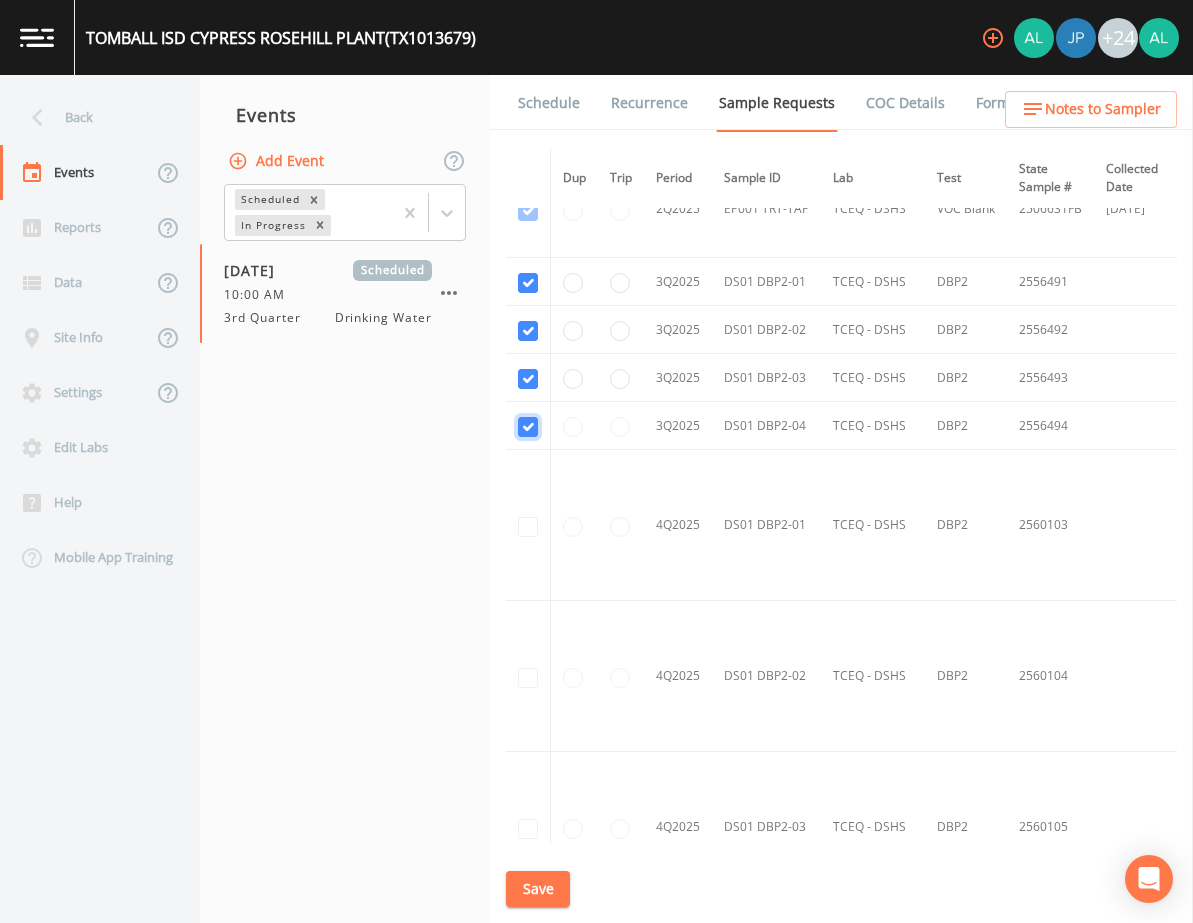 checkbox on "true" 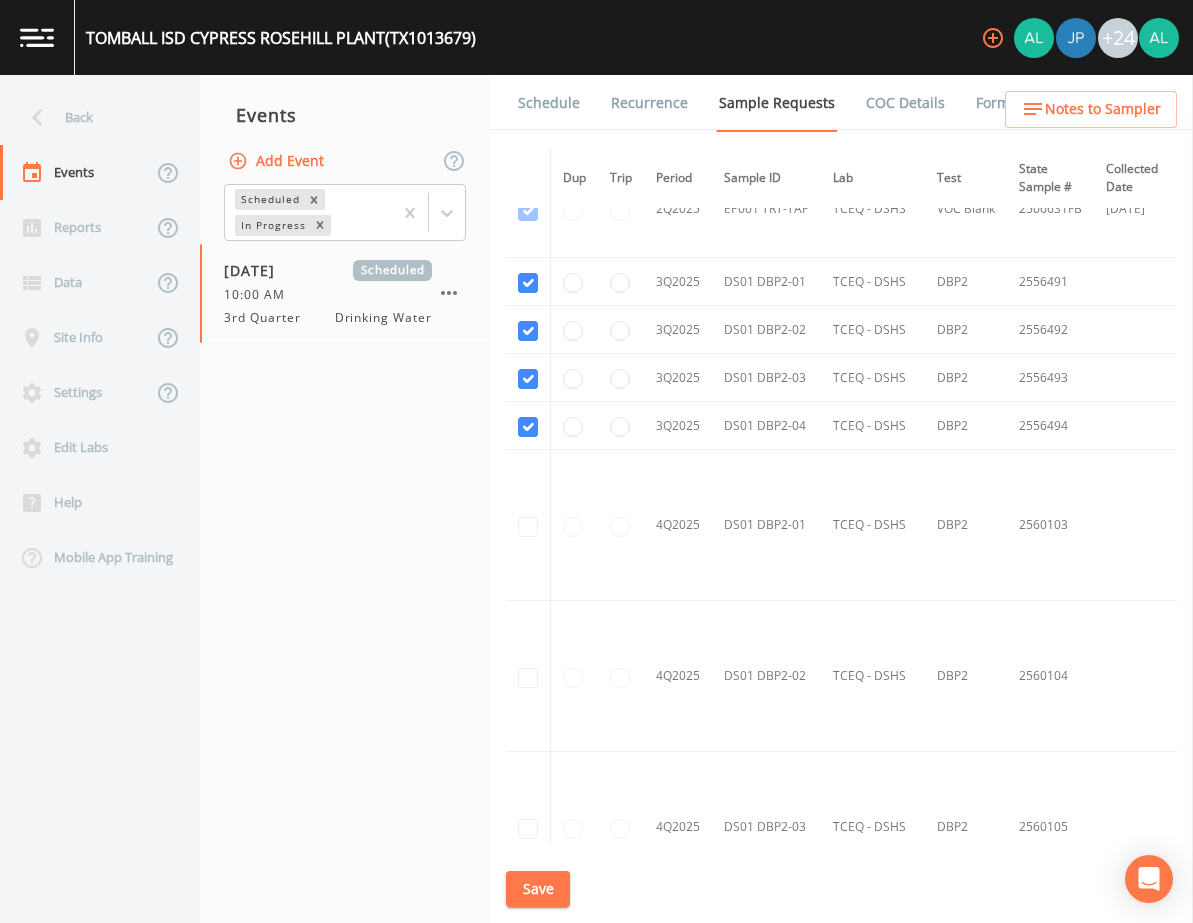 click on "Schedule Recurrence Sample Requests COC Details Forms Dup Trip Period Sample ID Lab Test State Sample # Collected Date Is Priority? Season Start Season End Deleted? YR2024 DS01 ASB-01 Eurofins TCEQ 1094 2461298 [DATE] [DATE] [DATE] This sample has been collected YR2024 EP001 TRT-TAP TCEQ - DSHS 1024 2461216 [DATE] This sample has been collected YR2024 EP001 TRT-TAP TCEQ - DSHS 1041 2461277 [DATE] This sample has been collected YR2024 EP001 TRT-TAP TCEQ - DSHS MIN 2461415 [DATE] This sample has been collected YR2024 EP001 TRT-TAP TCEQ - DSHS MTL1 2461389 [DATE] This sample has been collected YR2024 EP001 TRT-TAP TCEQ - DSHS MTL1 2461388 [DATE] Y Invalid Date Invalid Date This sample has been collected 3Q2024 DS01 DBP2-01 TCEQ - DSHS DBP2 2461514 [DATE] This sample has been collected 3Q2024 DS01 DBP2-02 TCEQ - DSHS DBP2 2461515 [DATE] This sample has been collected 3Q2024 DS01 DBP2-03 TCEQ - DSHS DBP2 2461516 [DATE] This sample has been collected 3Q2024 DS01 DBP2-04 TCEQ - DSHS" at bounding box center [841, 499] 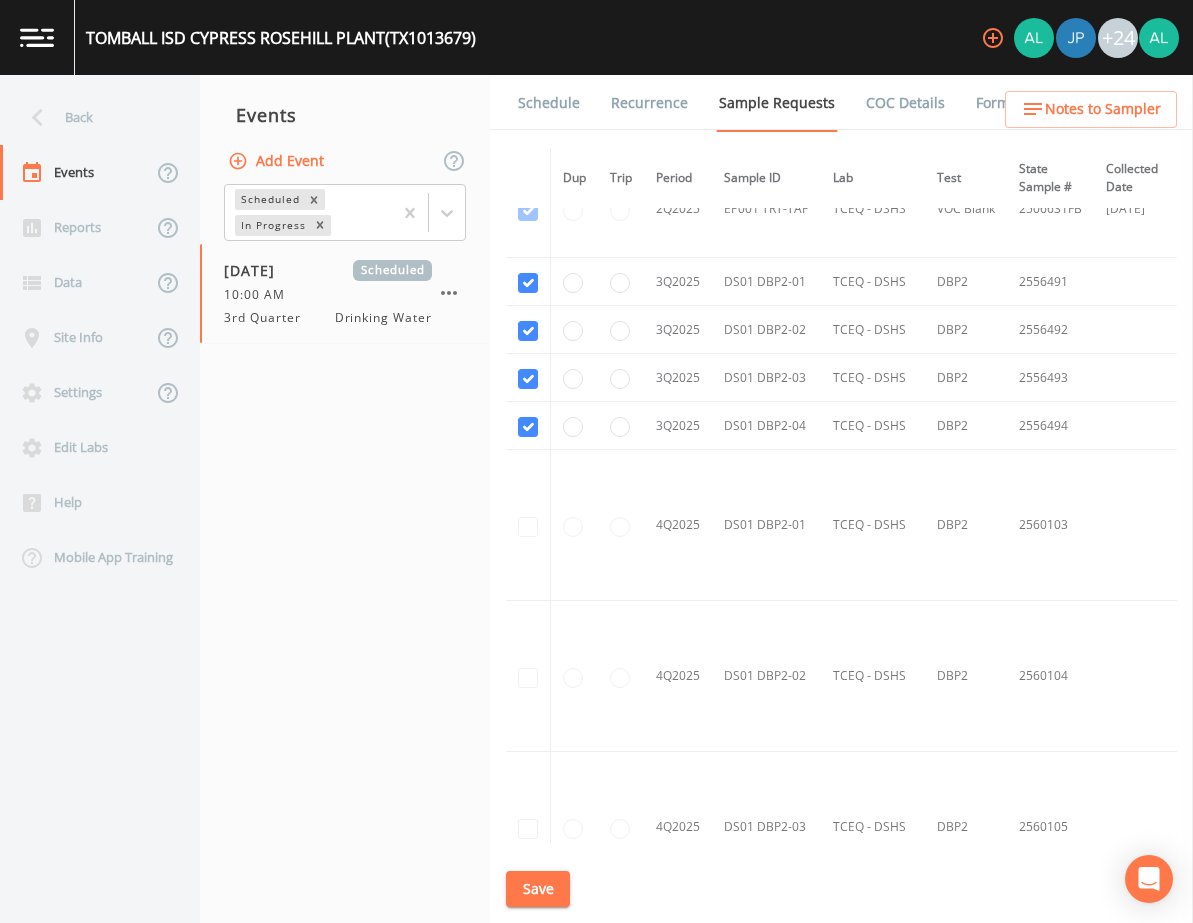 click on "Save" at bounding box center [538, 889] 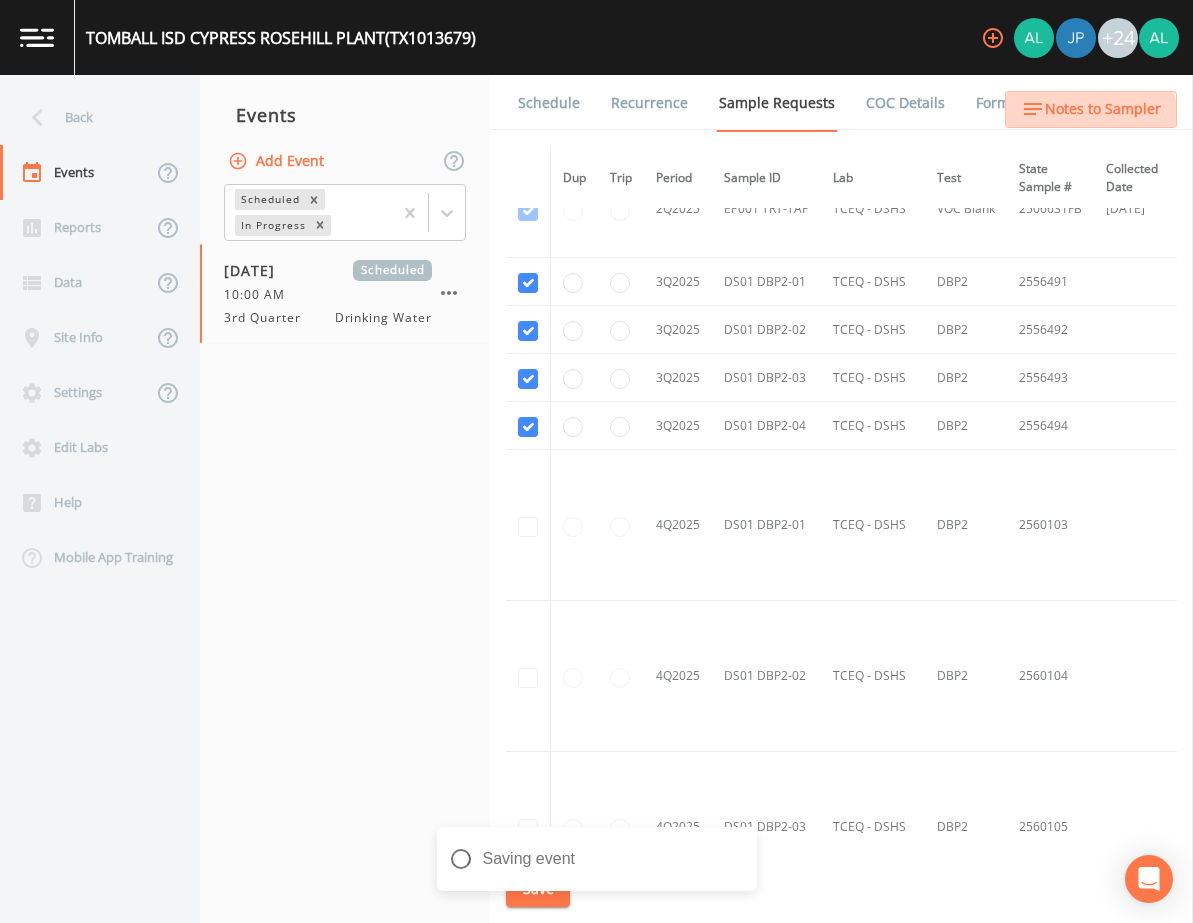 click on "Notes to Sampler" at bounding box center [1091, 109] 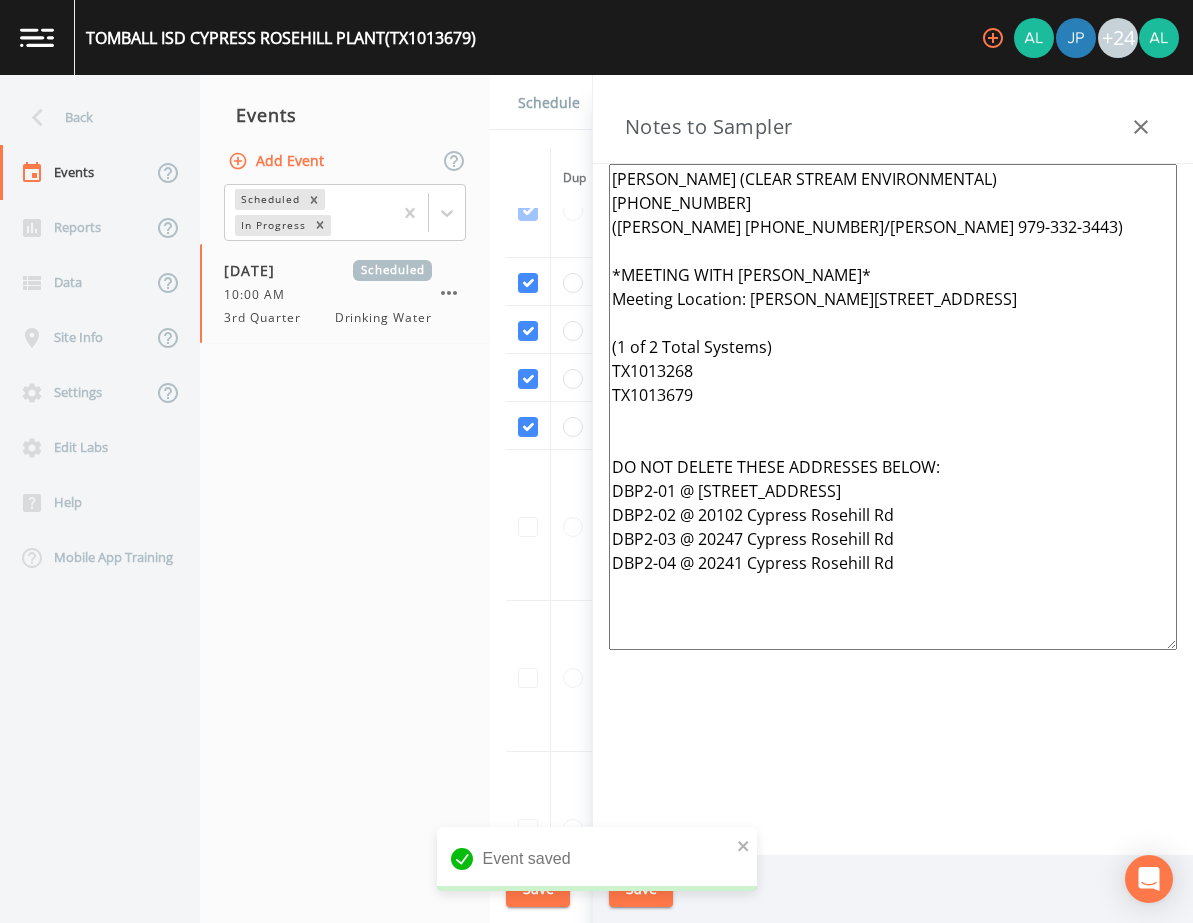 drag, startPoint x: 977, startPoint y: 552, endPoint x: 530, endPoint y: 118, distance: 623.0289 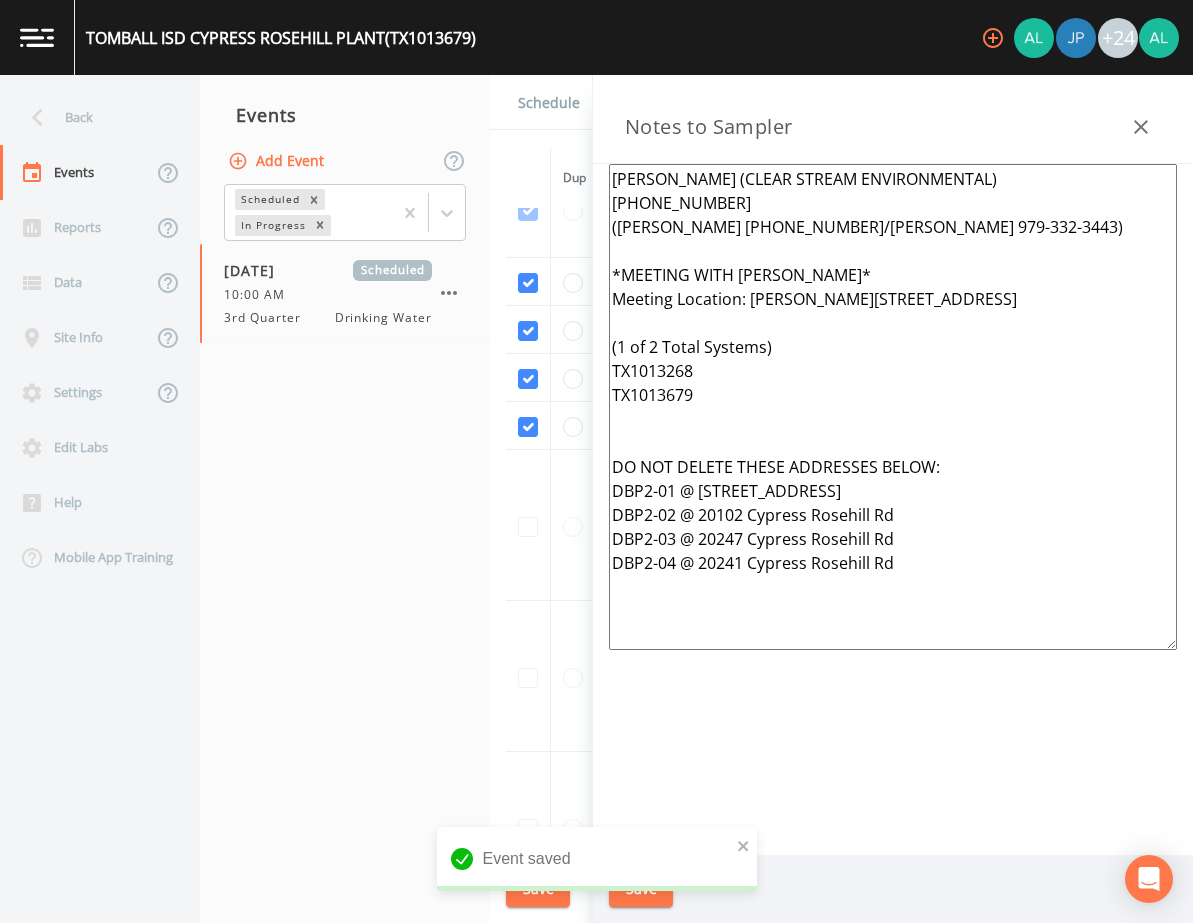 click on "Back Events Reports Data Site Info Settings Edit Labs Help Mobile App Training Events Add Event Scheduled In Progress [DATE] Scheduled 10:00 AM 3rd Quarter  Drinking Water Schedule Recurrence Sample Requests COC Details Forms Dup Trip Period Sample ID Lab Test State Sample # Collected Date Is Priority? Season Start Season End Deleted? YR2024 DS01 ASB-01 Eurofins TCEQ 1094 2461298 [DATE] [DATE] [DATE] This sample has been collected YR2024 EP001 TRT-TAP TCEQ - DSHS 1024 2461216 [DATE] This sample has been collected YR2024 EP001 TRT-TAP TCEQ - DSHS 1041 2461277 [DATE] This sample has been collected YR2024 EP001 TRT-TAP TCEQ - DSHS MIN 2461415 [DATE] This sample has been collected YR2024 EP001 TRT-TAP TCEQ - DSHS MTL1 2461389 [DATE] This sample has been collected YR2024 EP001 TRT-TAP TCEQ - DSHS MTL1 2461388 [DATE] Y Invalid Date Invalid Date This sample has been collected 3Q2024 DS01 DBP2-01 TCEQ - DSHS DBP2 2461514 [DATE] This sample has been collected 3Q2024 DS01 DBP2-02 DBP2 504" at bounding box center (596, 499) 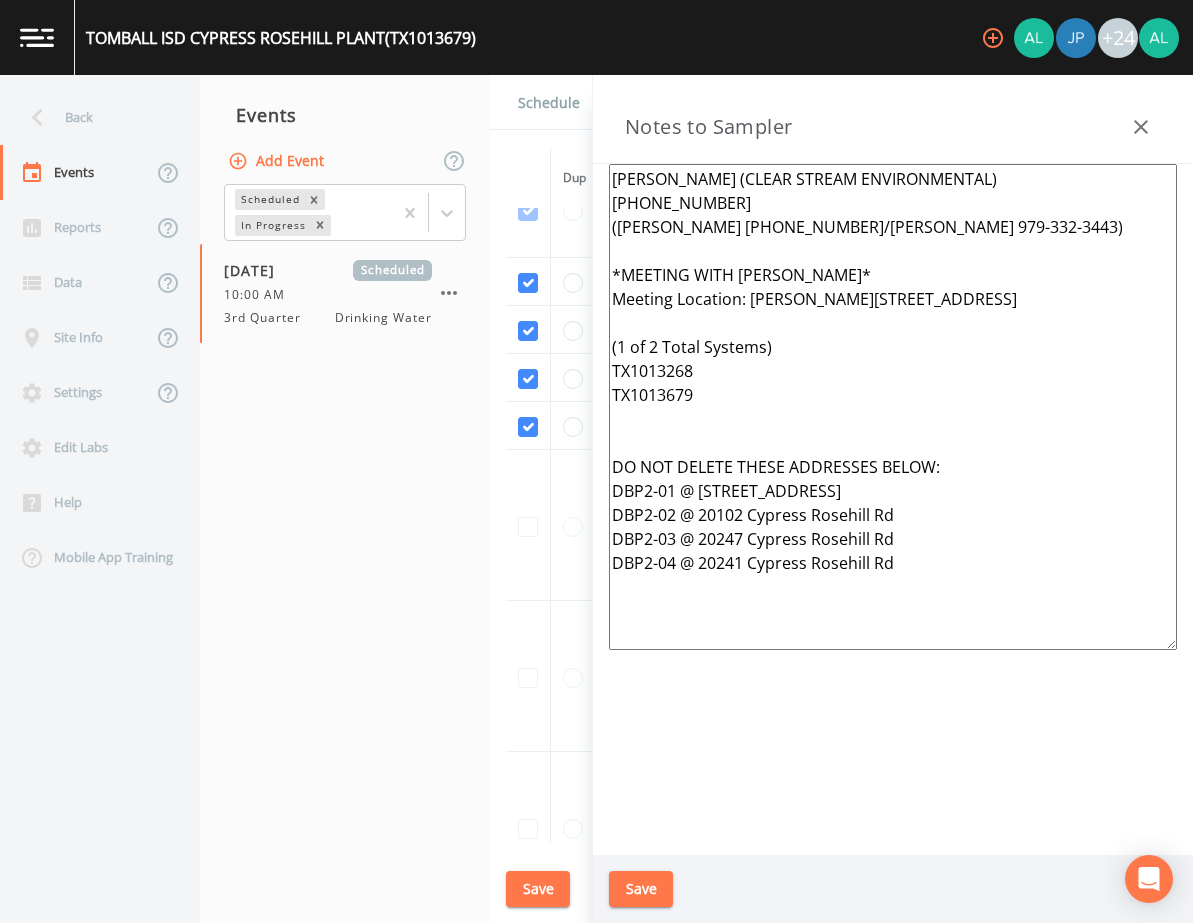 drag, startPoint x: 727, startPoint y: 387, endPoint x: 486, endPoint y: 128, distance: 353.7824 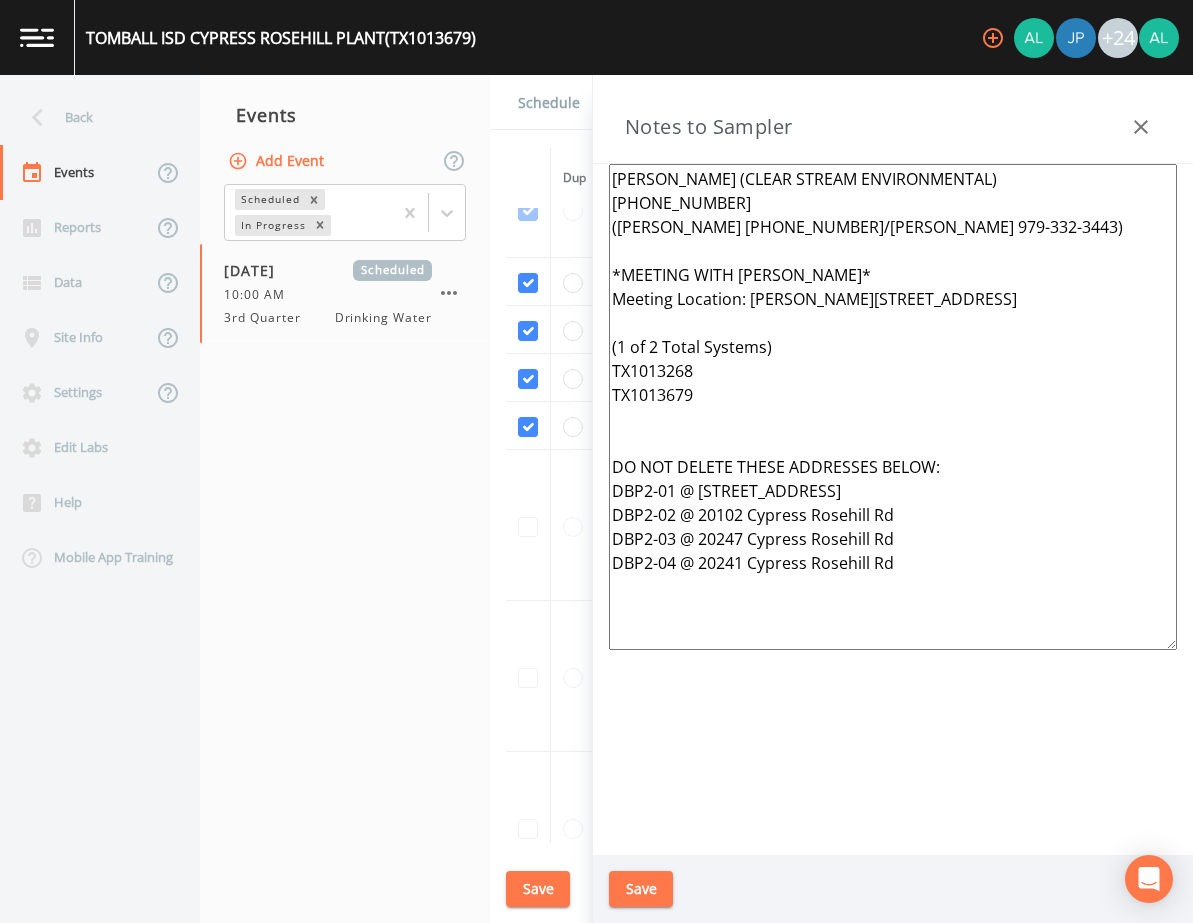 click on "Back Events Reports Data Site Info Settings Edit Labs Help Mobile App Training Events Add Event Scheduled In Progress [DATE] Scheduled 10:00 AM 3rd Quarter  Drinking Water Schedule Recurrence Sample Requests COC Details Forms Dup Trip Period Sample ID Lab Test State Sample # Collected Date Is Priority? Season Start Season End Deleted? YR2024 DS01 ASB-01 Eurofins TCEQ 1094 2461298 [DATE] [DATE] [DATE] This sample has been collected YR2024 EP001 TRT-TAP TCEQ - DSHS 1024 2461216 [DATE] This sample has been collected YR2024 EP001 TRT-TAP TCEQ - DSHS 1041 2461277 [DATE] This sample has been collected YR2024 EP001 TRT-TAP TCEQ - DSHS MIN 2461415 [DATE] This sample has been collected YR2024 EP001 TRT-TAP TCEQ - DSHS MTL1 2461389 [DATE] This sample has been collected YR2024 EP001 TRT-TAP TCEQ - DSHS MTL1 2461388 [DATE] Y Invalid Date Invalid Date This sample has been collected 3Q2024 DS01 DBP2-01 TCEQ - DSHS DBP2 2461514 [DATE] This sample has been collected 3Q2024 DS01 DBP2-02 DBP2 504" at bounding box center (596, 499) 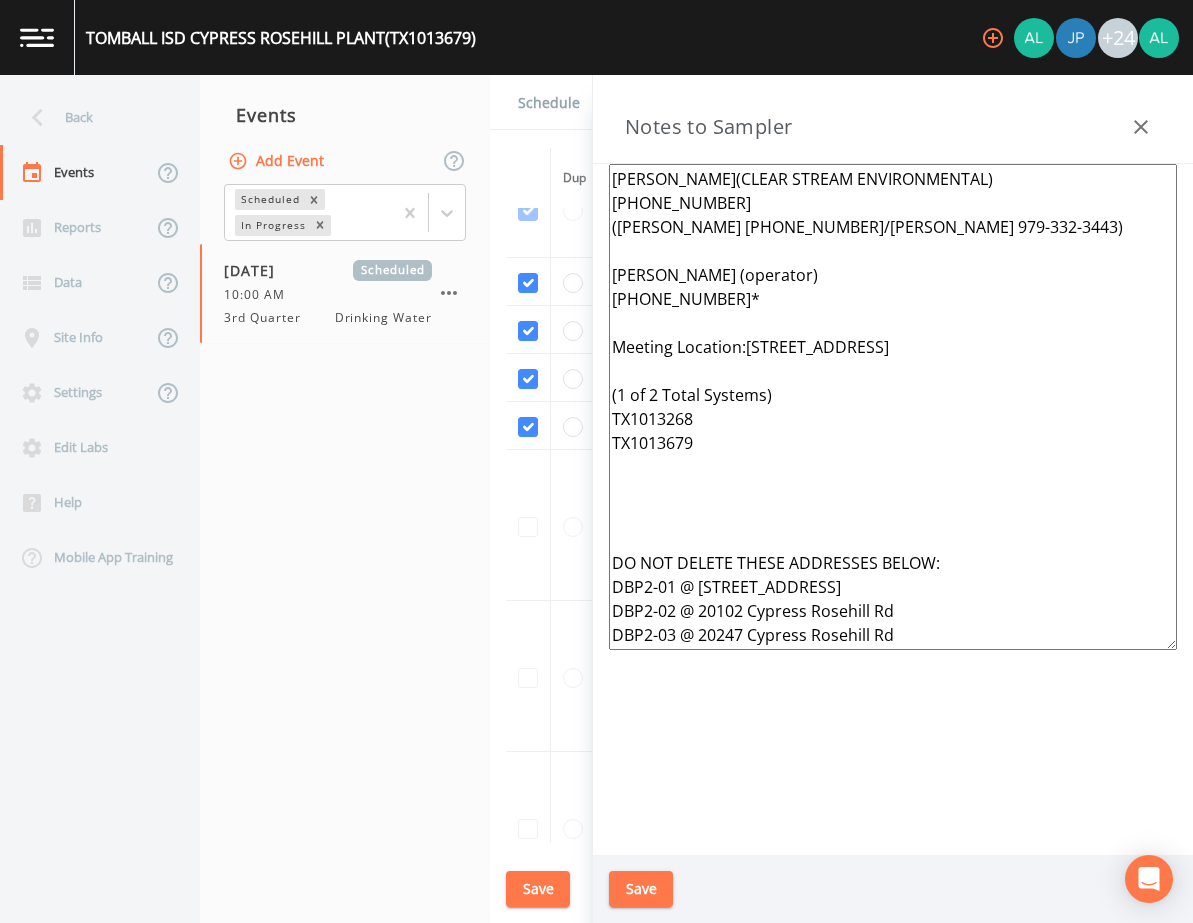 drag, startPoint x: 645, startPoint y: 522, endPoint x: 631, endPoint y: 477, distance: 47.127487 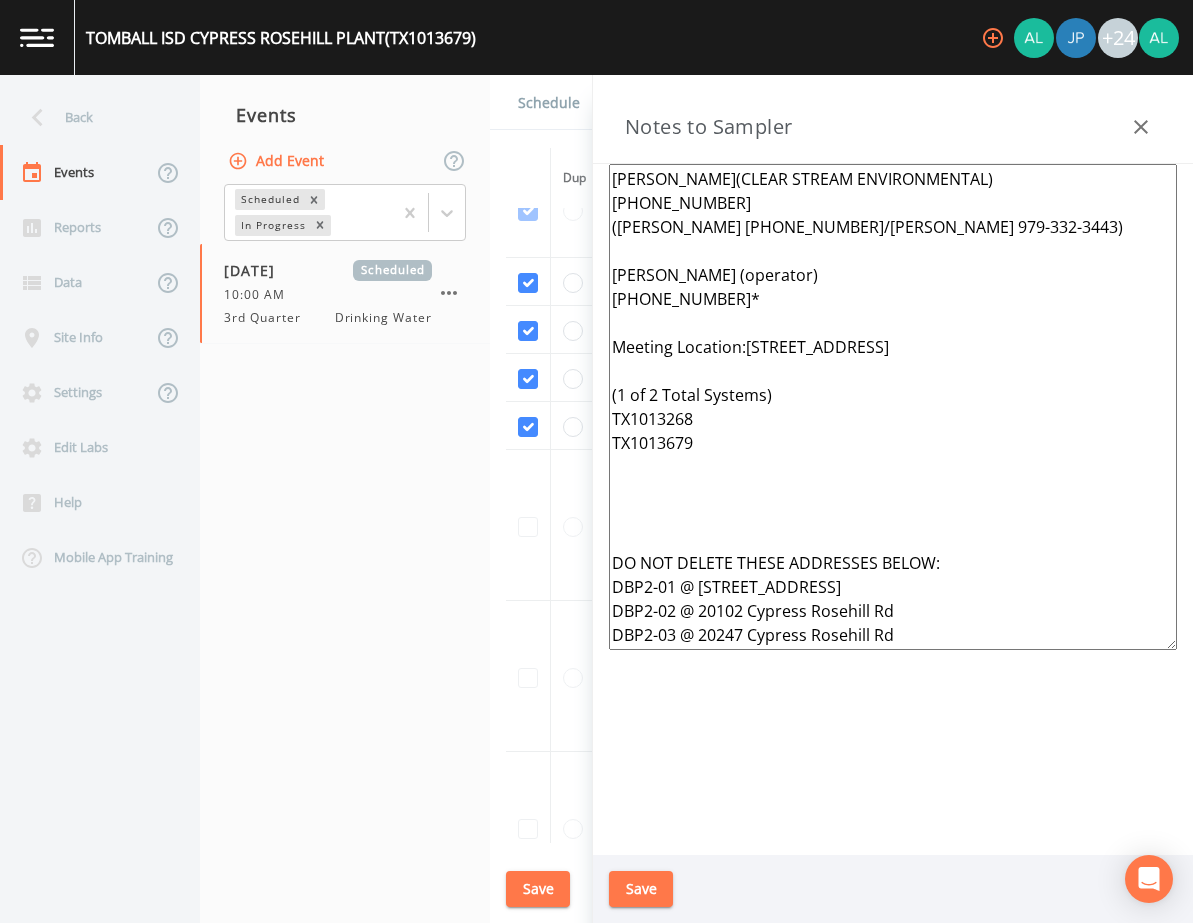 click on "[PERSON_NAME](CLEAR STREAM ENVIRONMENTAL)
[PHONE_NUMBER]
([PERSON_NAME] [PHONE_NUMBER]/[PERSON_NAME] 979-332-3443)
[PERSON_NAME] (operator)
[PHONE_NUMBER]*
Meeting Location:[STREET_ADDRESS]
(1 of 2 Total Systems)
TX1013268
TX1013679
DO NOT DELETE THESE ADDRESSES BELOW:
DBP2-01 @ [STREET_ADDRESS]
DBP2-02 @ 20102 Cypress Rosehill Rd
DBP2-03 @ 20247 Cypress Rosehill Rd
DBP2-04 @ 20241 Cypress Rosehill Rd" at bounding box center (893, 407) 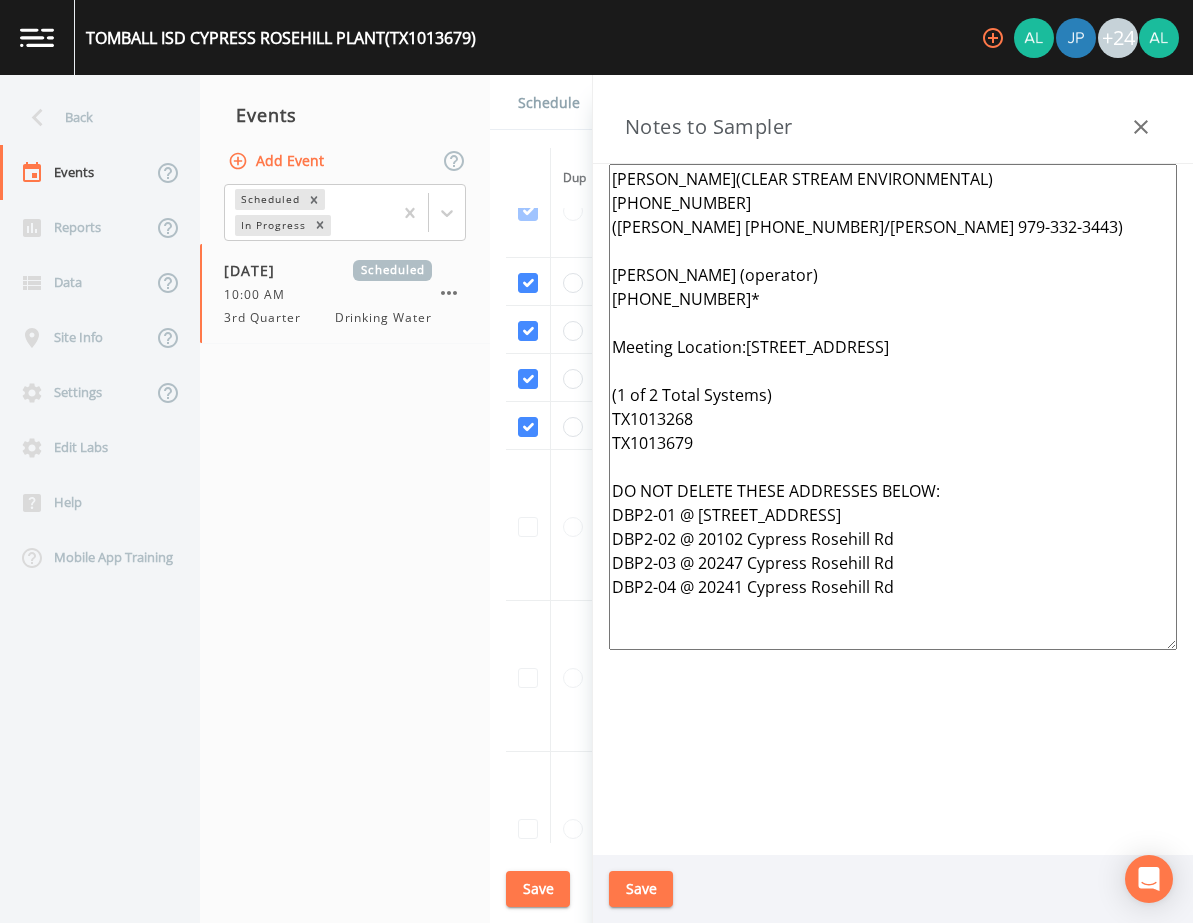 type on "[PERSON_NAME](CLEAR STREAM ENVIRONMENTAL)
[PHONE_NUMBER]
([PERSON_NAME] [PHONE_NUMBER]/[PERSON_NAME] 979-332-3443)
[PERSON_NAME] (operator)
[PHONE_NUMBER]*
Meeting Location:[STREET_ADDRESS]
(1 of 2 Total Systems)
TX1013268
TX1013679
DO NOT DELETE THESE ADDRESSES BELOW:
DBP2-01 @ [STREET_ADDRESS]
DBP2-02 @ 20102 Cypress Rosehill Rd
DBP2-03 @ 20247 Cypress Rosehill Rd
DBP2-04 @ 20241 Cypress Rosehill Rd" 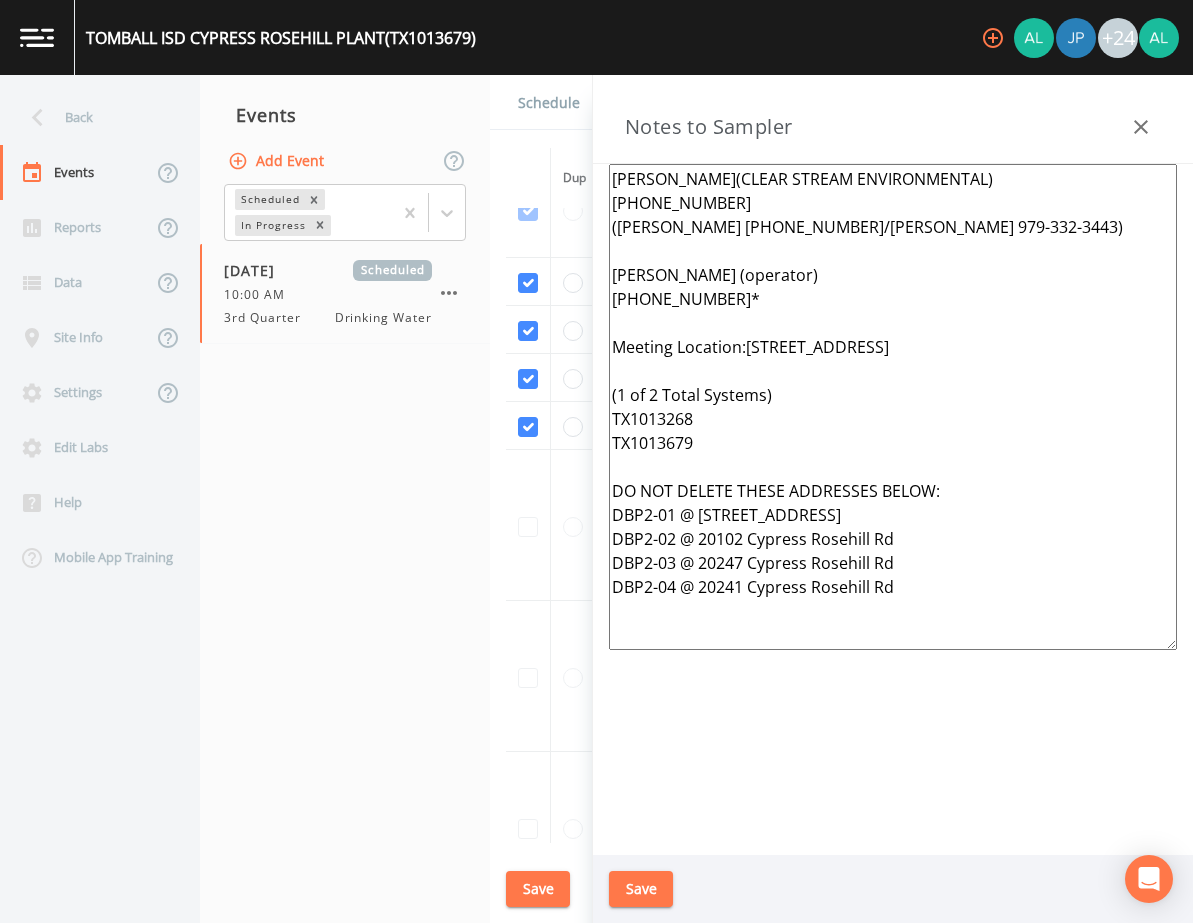 click on "Save" at bounding box center [641, 889] 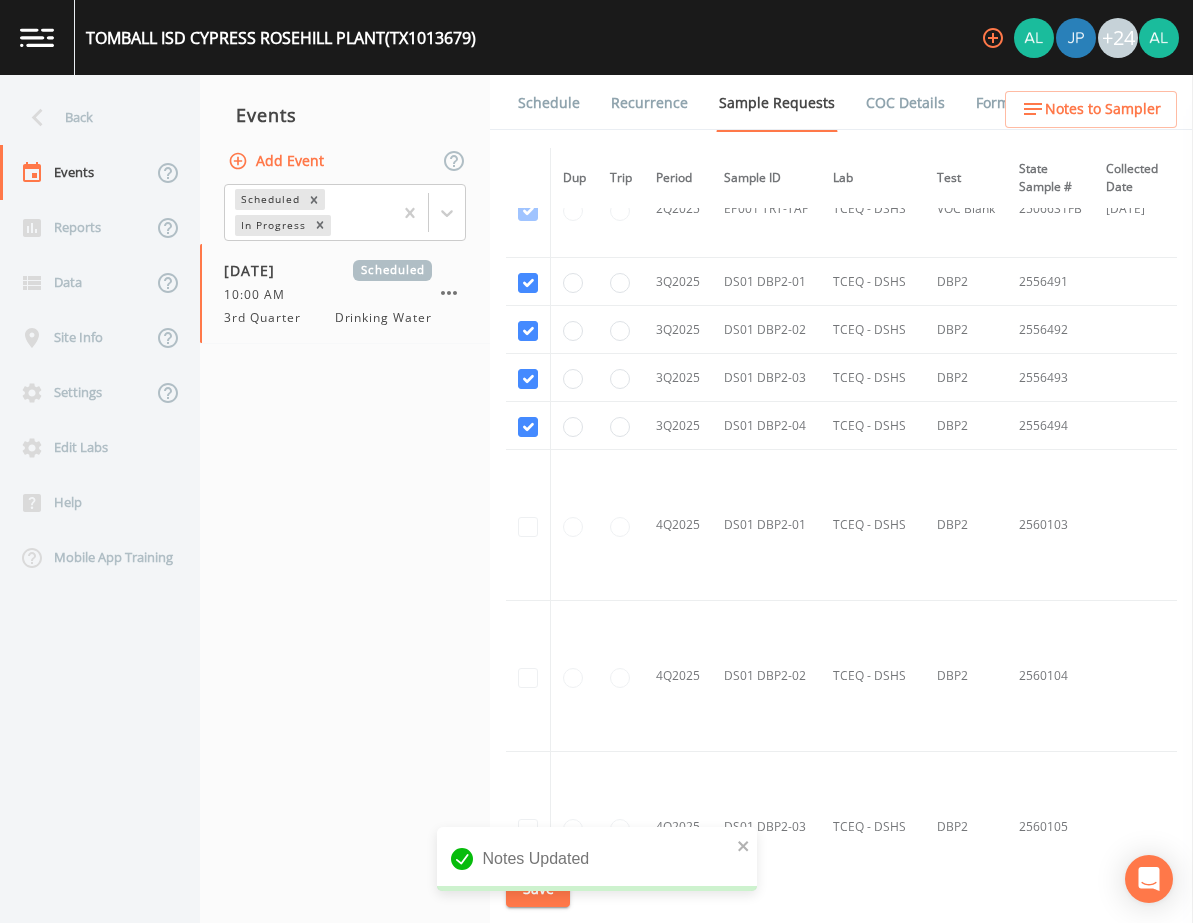 click on "Schedule" at bounding box center [549, 103] 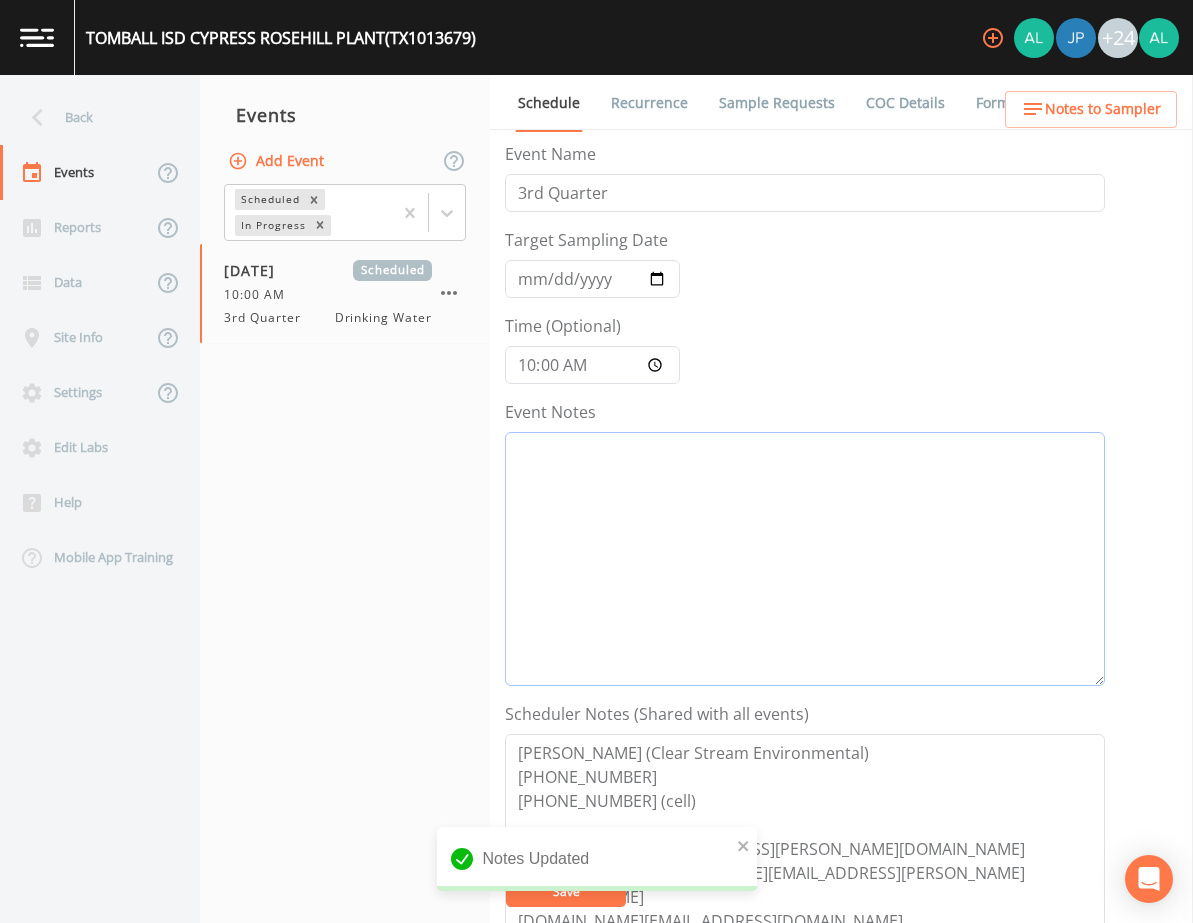 click on "Event Notes" at bounding box center [805, 559] 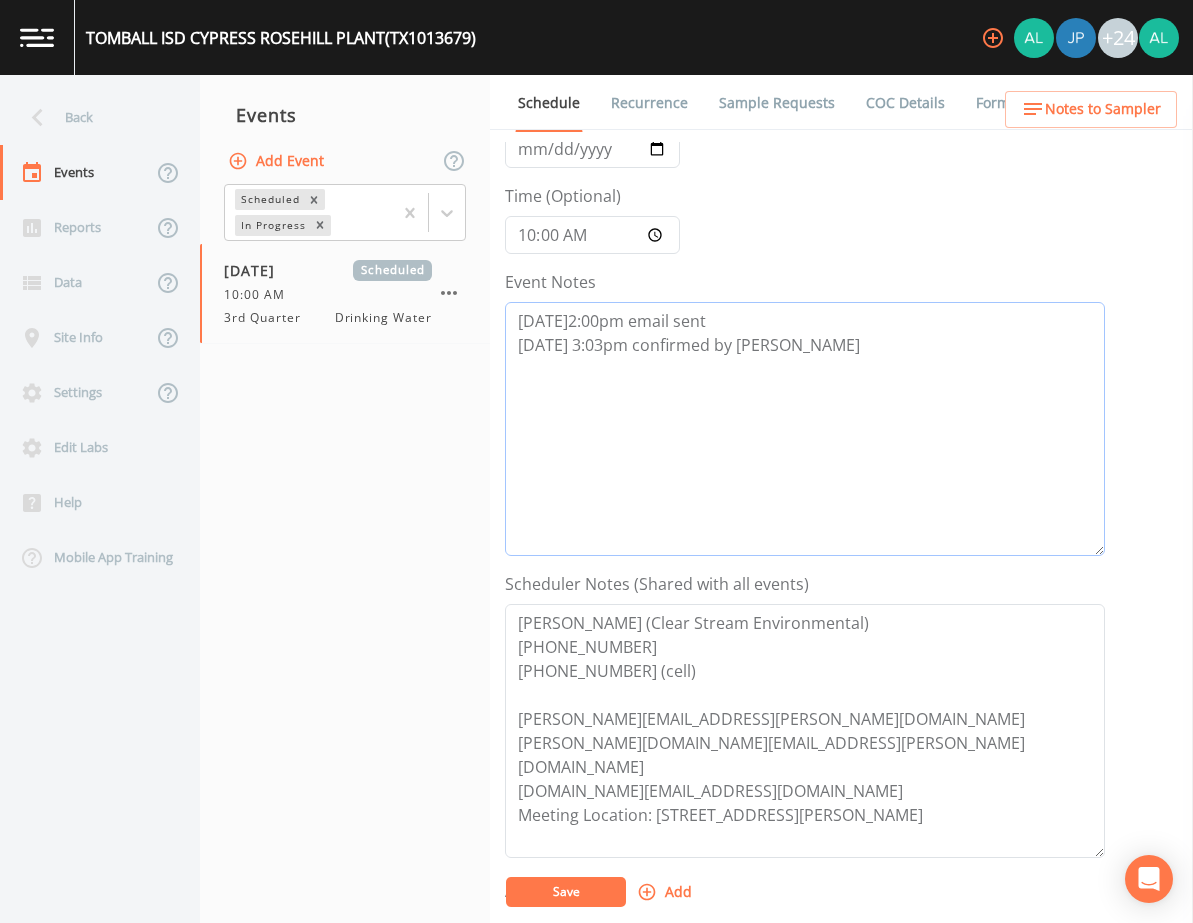 scroll, scrollTop: 488, scrollLeft: 0, axis: vertical 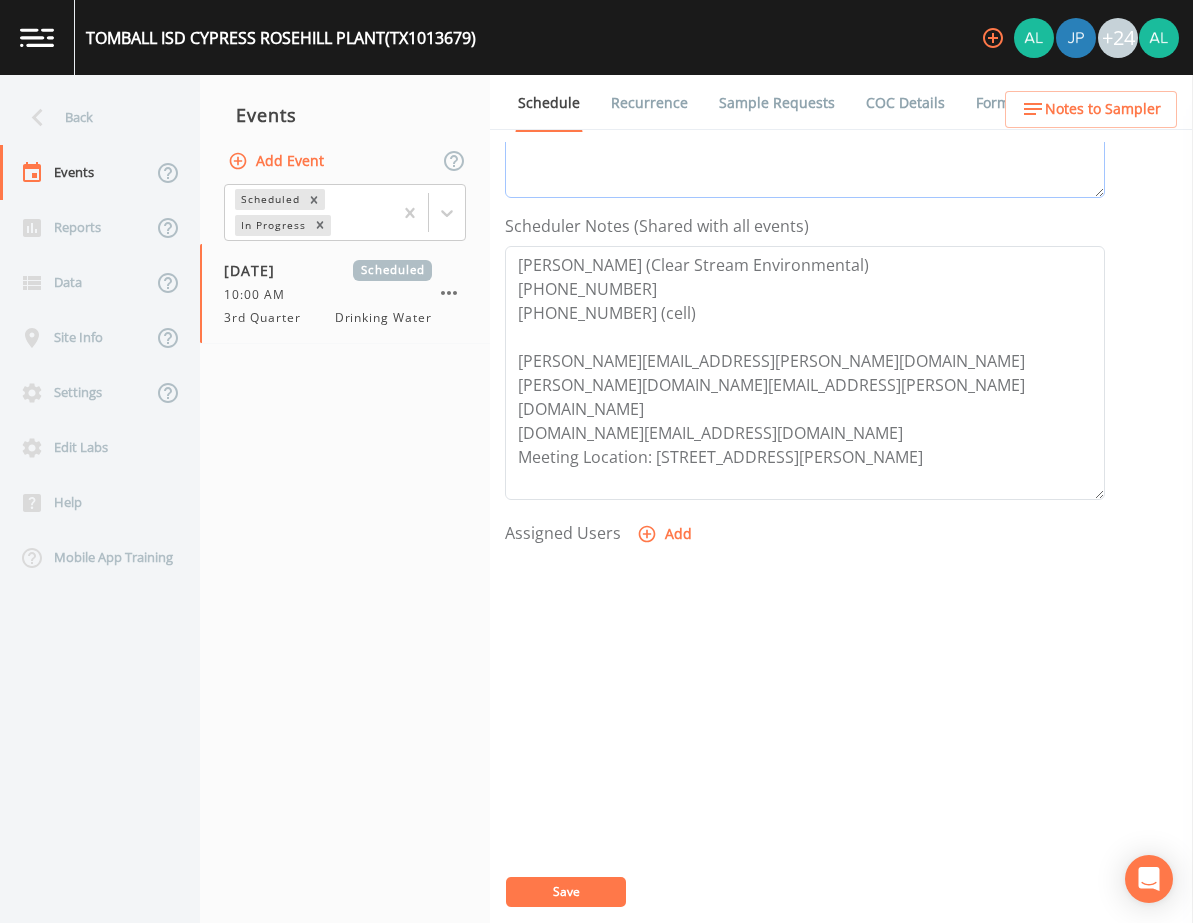 type on "[DATE]2:00pm email sent
[DATE] 3:03pm confirmed by [PERSON_NAME]" 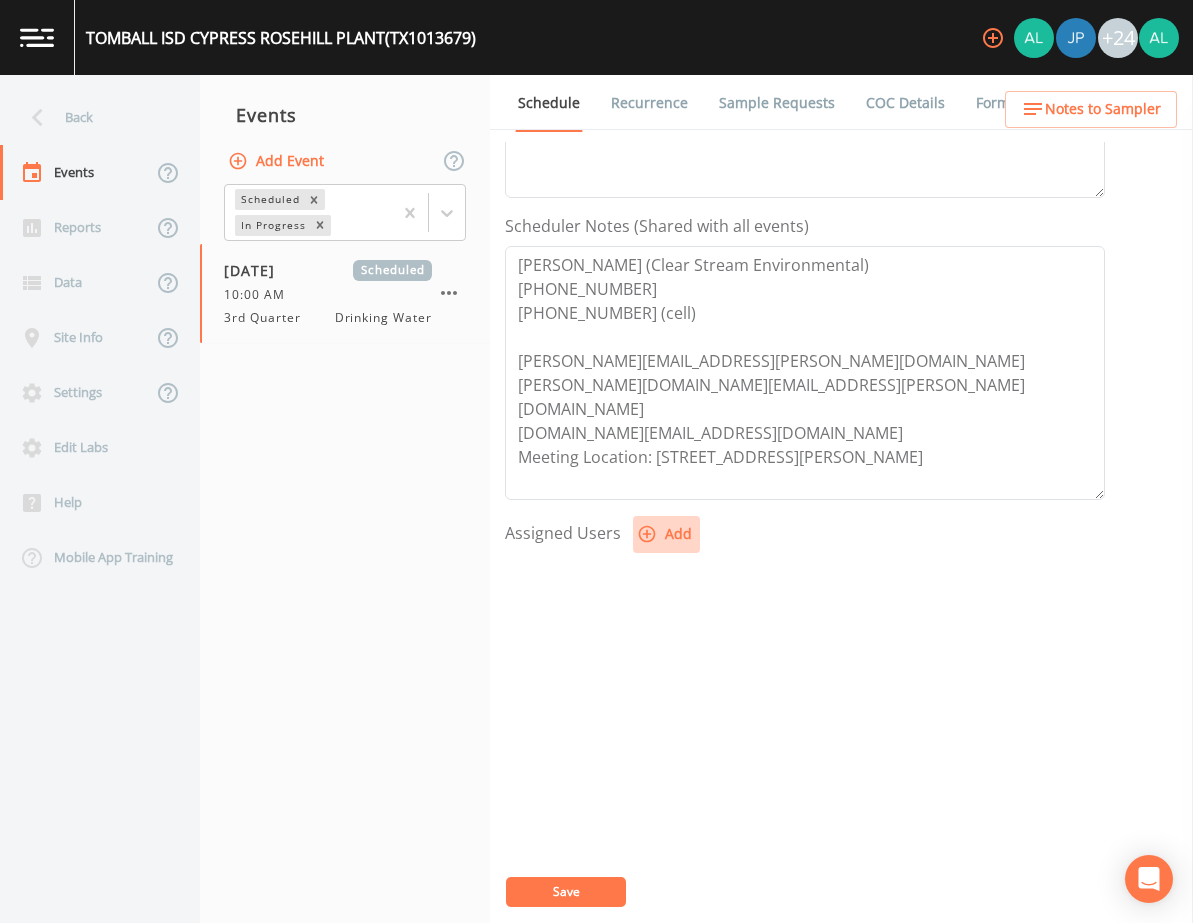 click on "Add" at bounding box center (666, 534) 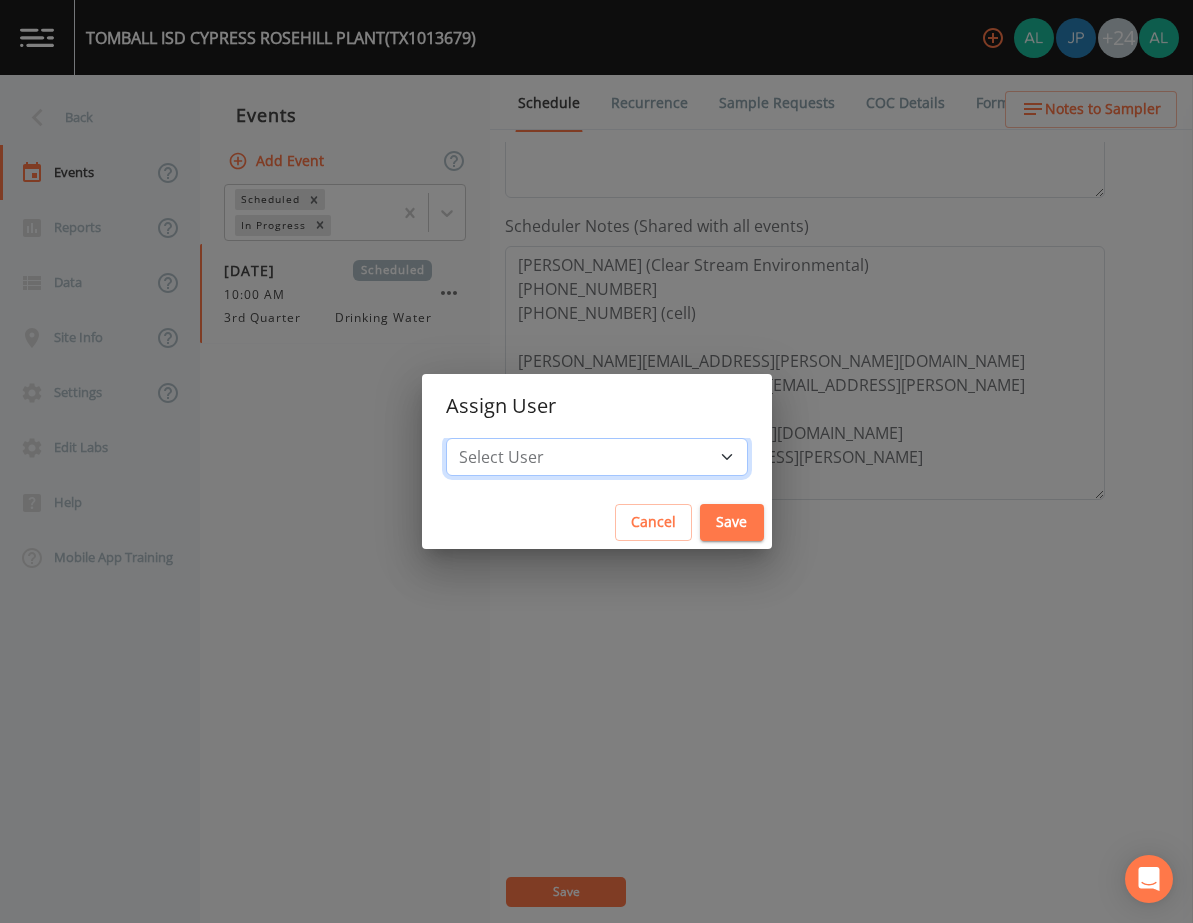 click on "Select User [PERSON_NAME] [PERSON_NAME]  [PERSON_NAME] [PERSON_NAME] [PERSON_NAME] [PERSON_NAME] [PERSON_NAME] [PERSON_NAME] [PERSON_NAME] [PERSON_NAME] [PERSON_NAME] [PERSON_NAME]   [PERSON_NAME] [PERSON_NAME] [PERSON_NAME] [PERSON_NAME] [PERSON_NAME]   [PERSON_NAME] [PERSON_NAME]   [PERSON_NAME] [PERSON_NAME] [PERSON_NAME] [PERSON_NAME] [PERSON_NAME] [PERSON_NAME] [PERSON_NAME] [PERSON_NAME]" at bounding box center [597, 457] 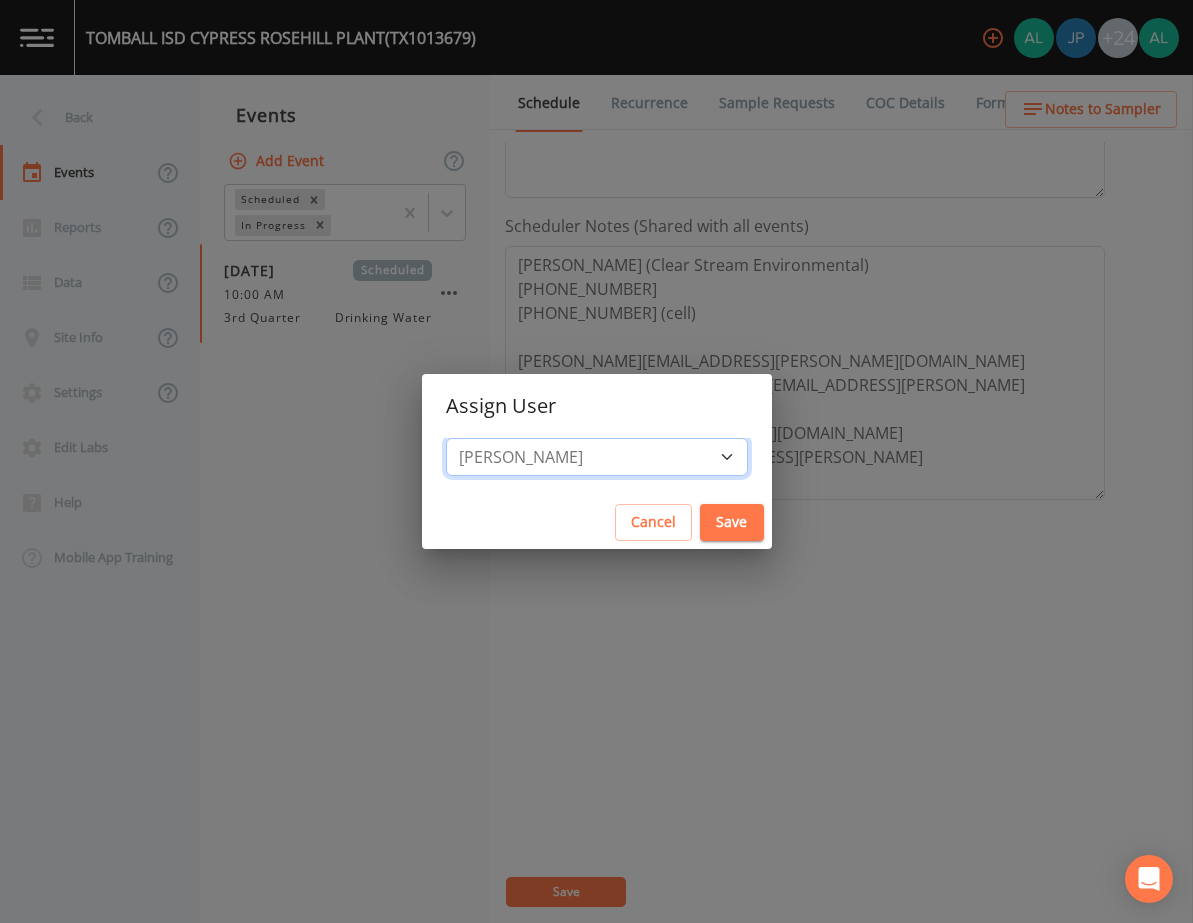 click on "Select User [PERSON_NAME] [PERSON_NAME]  [PERSON_NAME] [PERSON_NAME] [PERSON_NAME] [PERSON_NAME] [PERSON_NAME] [PERSON_NAME] [PERSON_NAME] [PERSON_NAME] [PERSON_NAME] [PERSON_NAME]   [PERSON_NAME] [PERSON_NAME] [PERSON_NAME] [PERSON_NAME] [PERSON_NAME]   [PERSON_NAME] [PERSON_NAME]   [PERSON_NAME] [PERSON_NAME] [PERSON_NAME] [PERSON_NAME] [PERSON_NAME] [PERSON_NAME] [PERSON_NAME] [PERSON_NAME]" at bounding box center [597, 457] 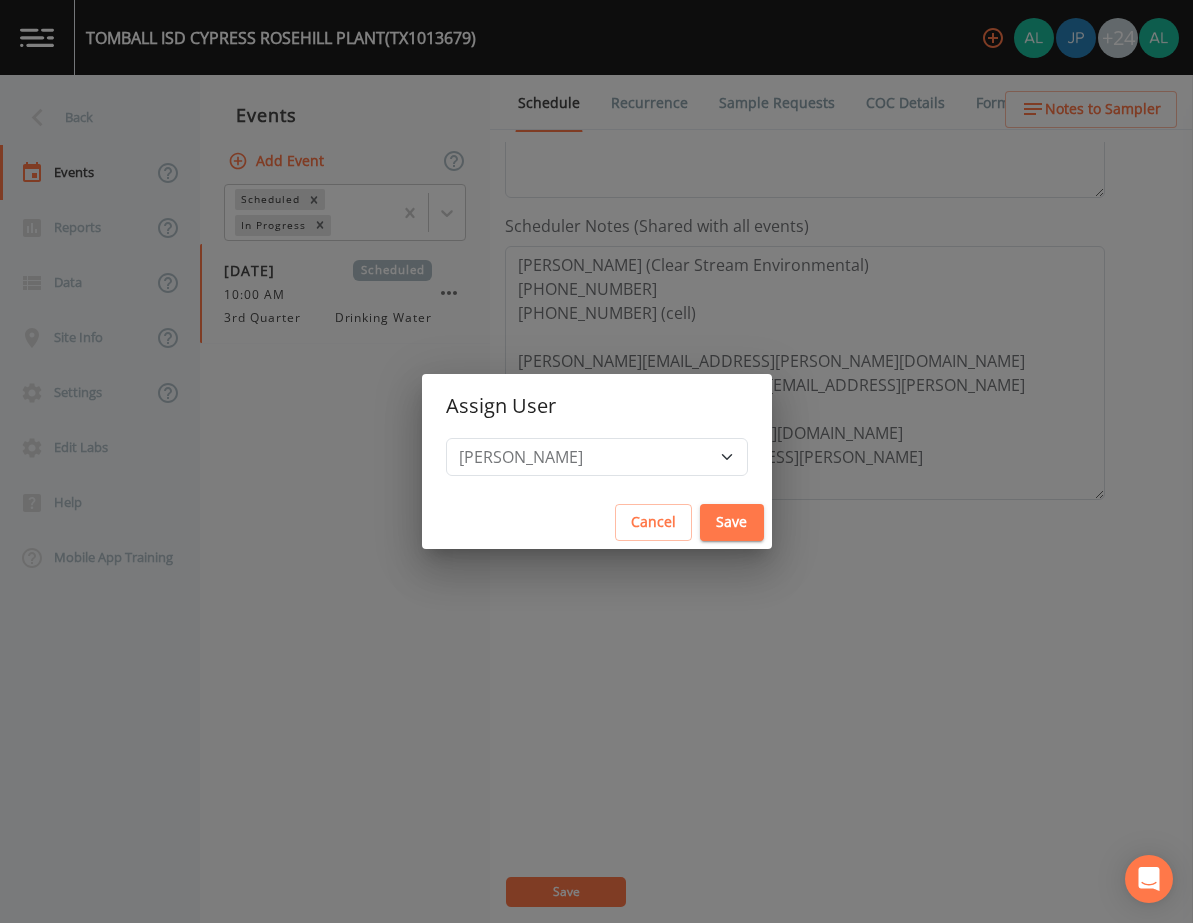 click on "Cancel Save" at bounding box center (597, 522) 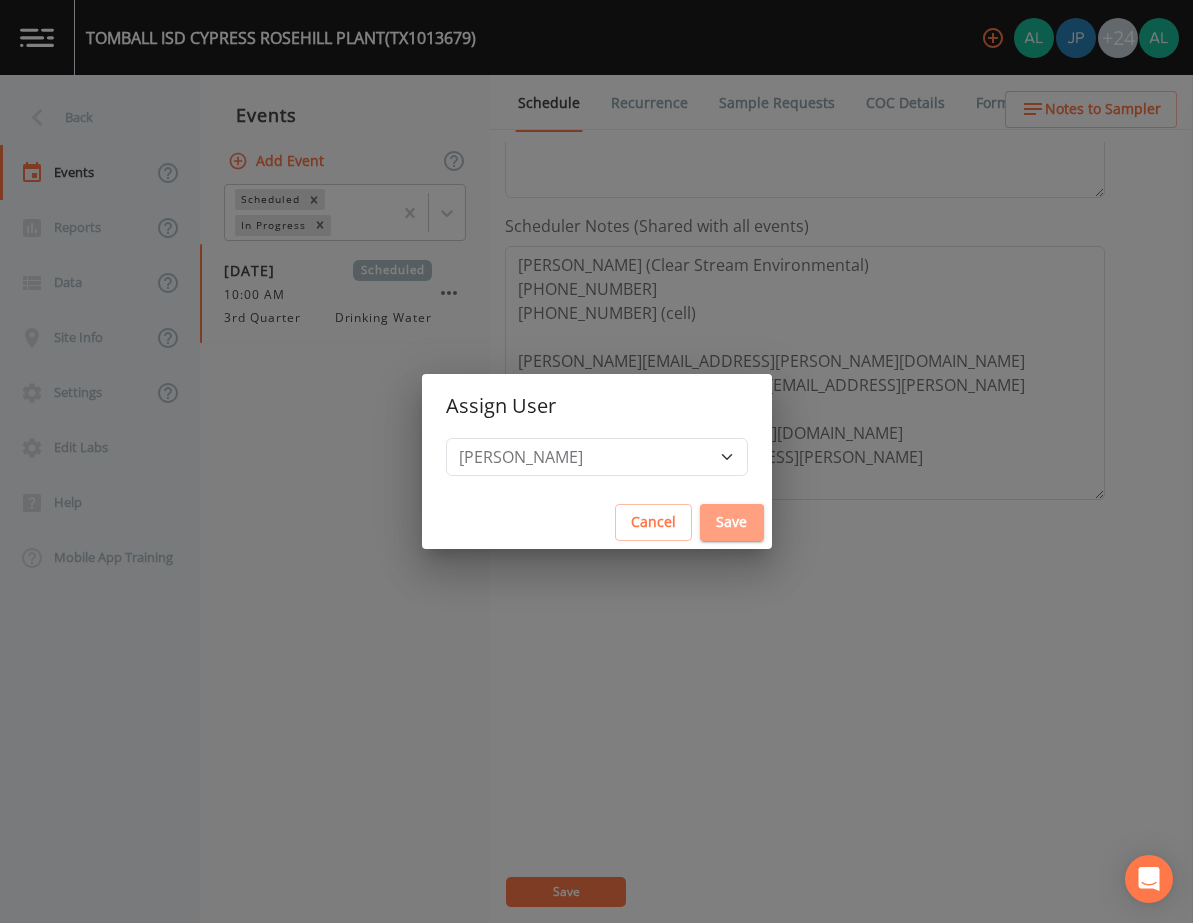 click on "Save" at bounding box center [732, 522] 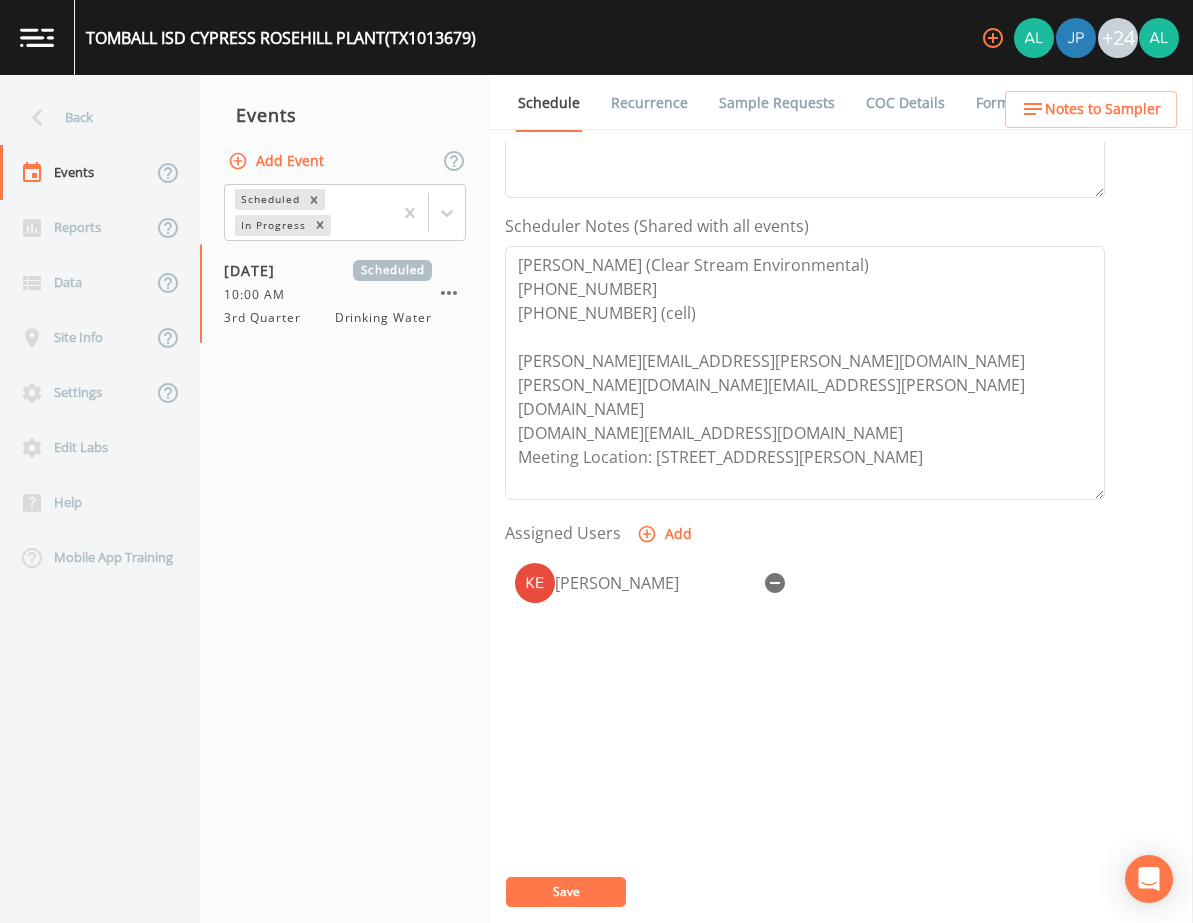 click on "Save" at bounding box center [566, 891] 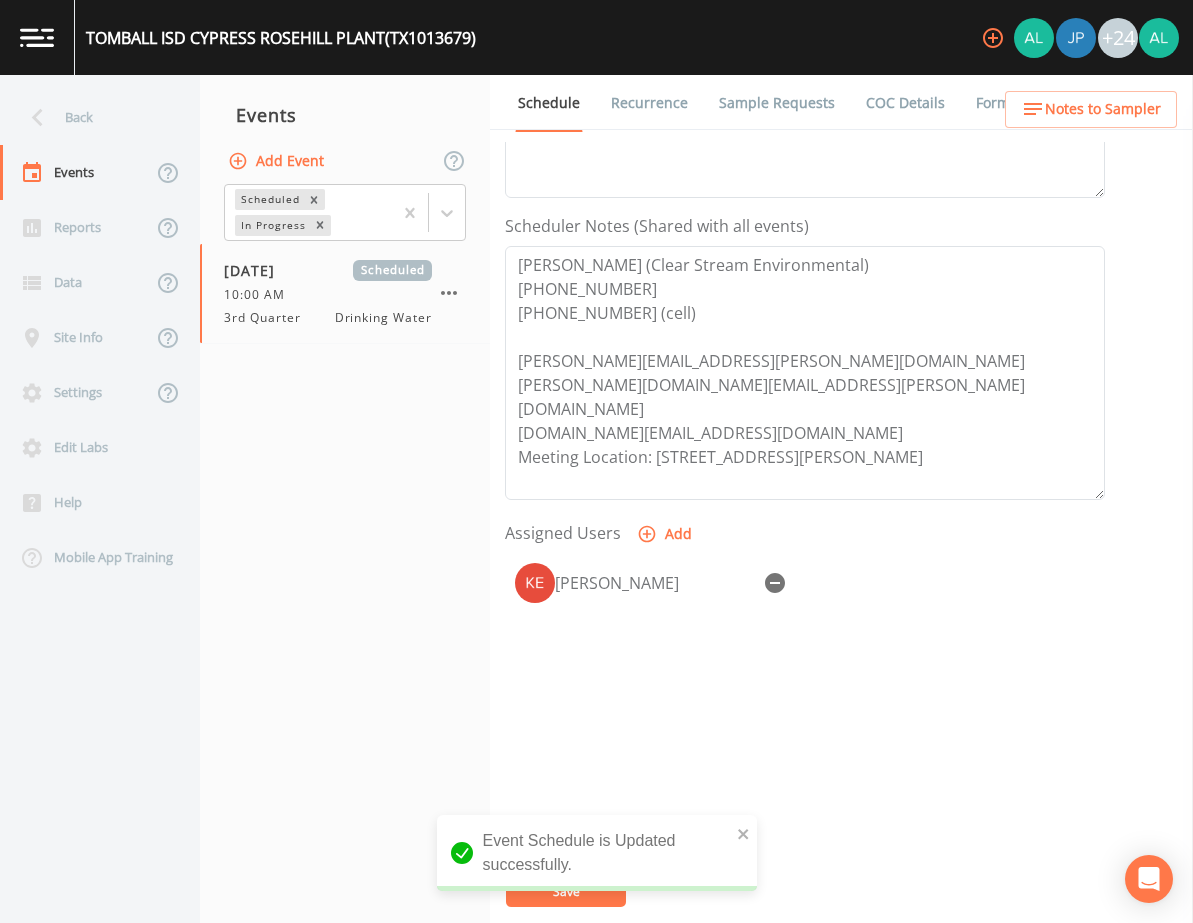click on "Back Events Reports Data Site Info Settings Edit Labs Help Mobile App Training" at bounding box center (100, 499) 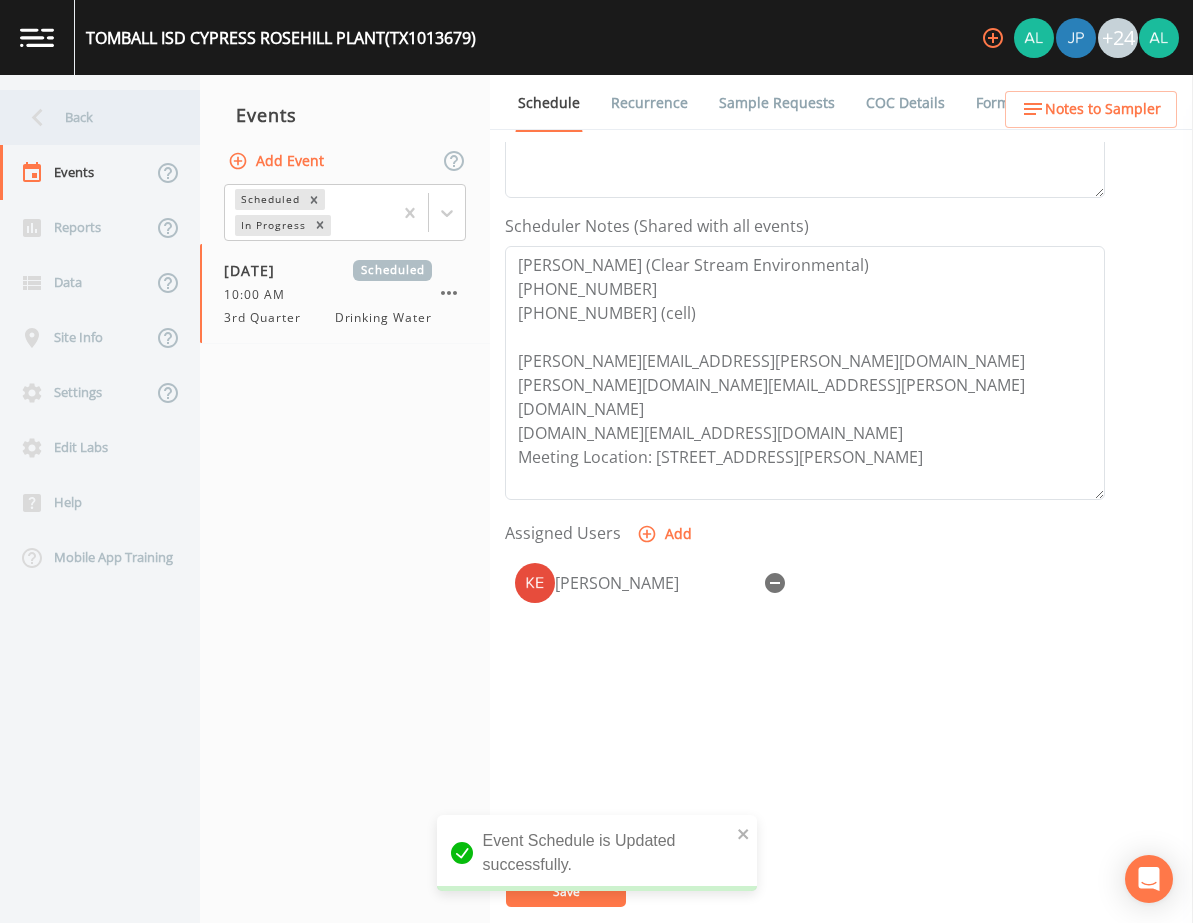 click on "Back" at bounding box center (90, 117) 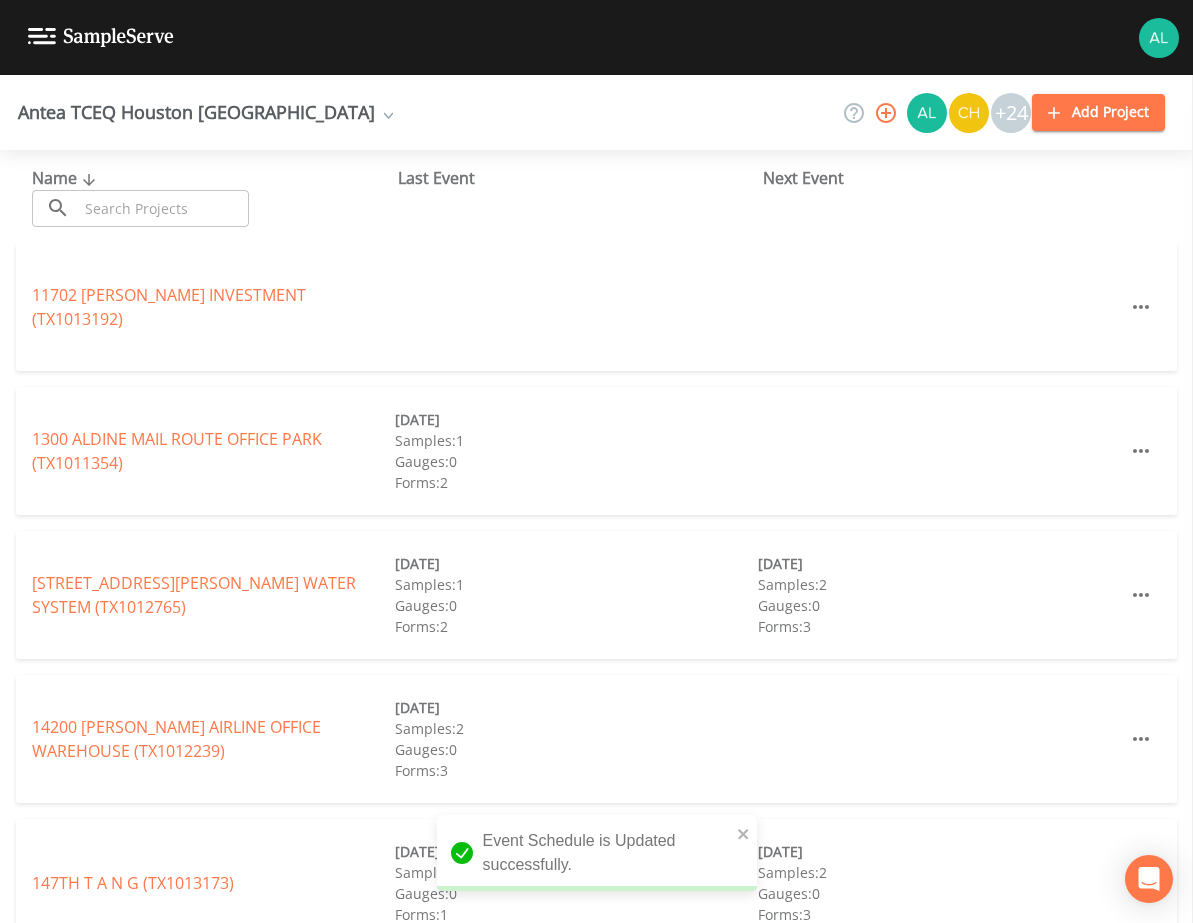 click at bounding box center (163, 208) 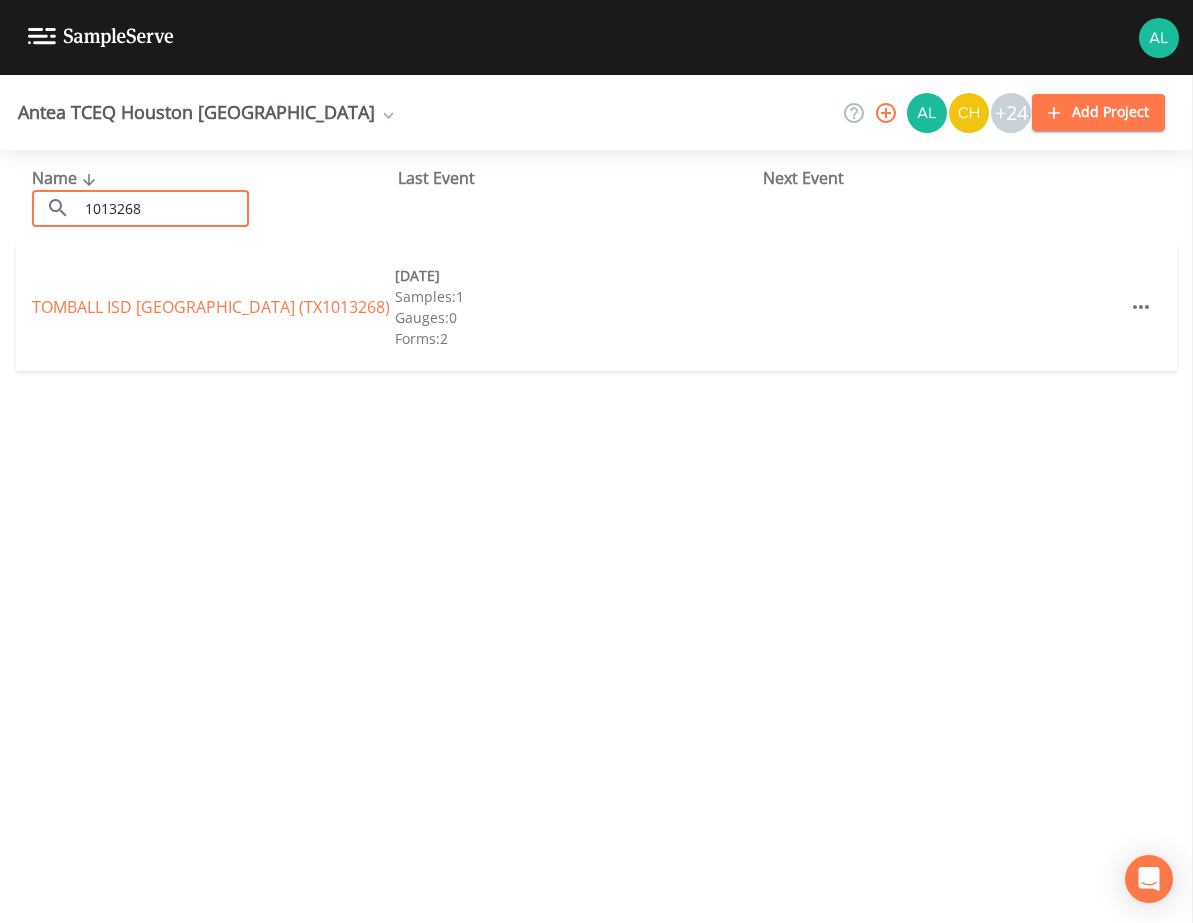 type on "1013268" 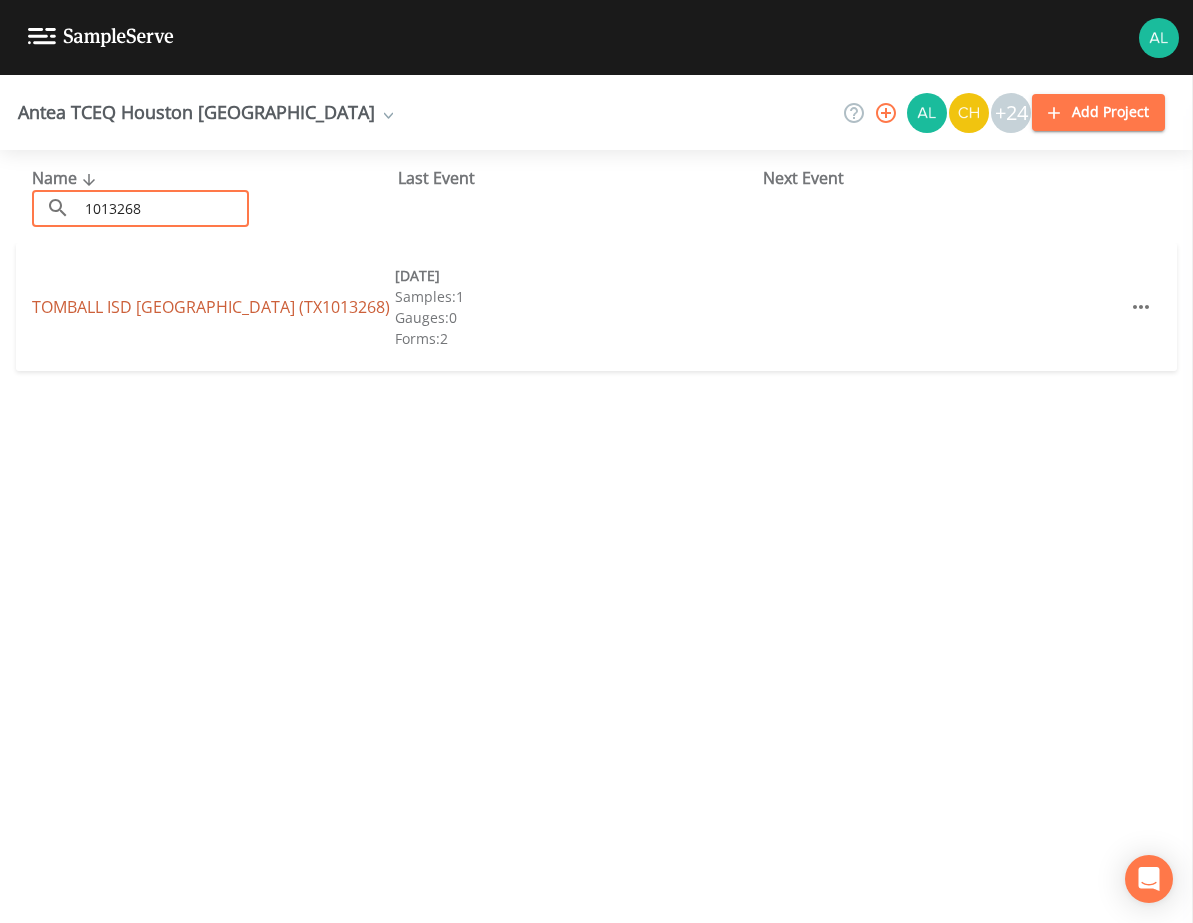 click on "TOMBALL ISD [GEOGRAPHIC_DATA]   (TX1013268)" at bounding box center (211, 307) 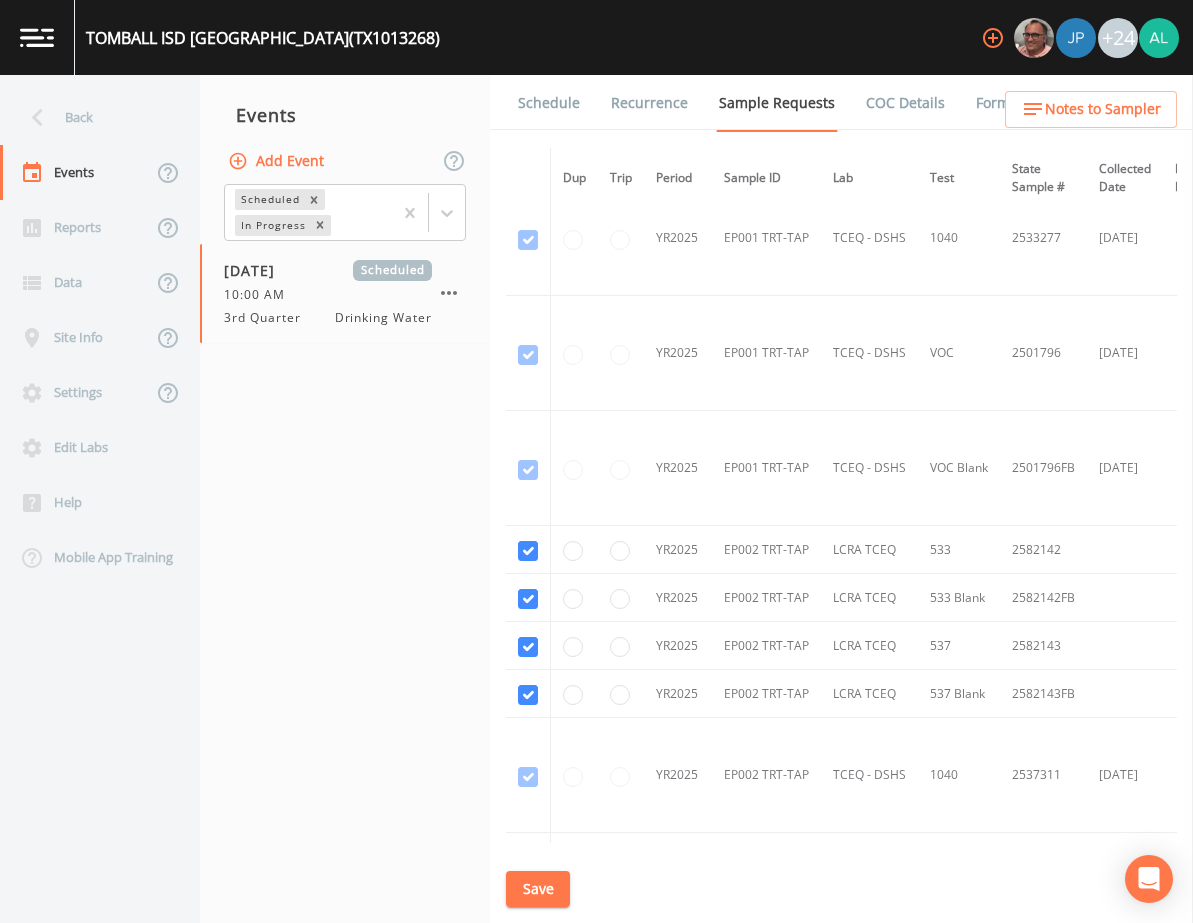 scroll, scrollTop: 3800, scrollLeft: 0, axis: vertical 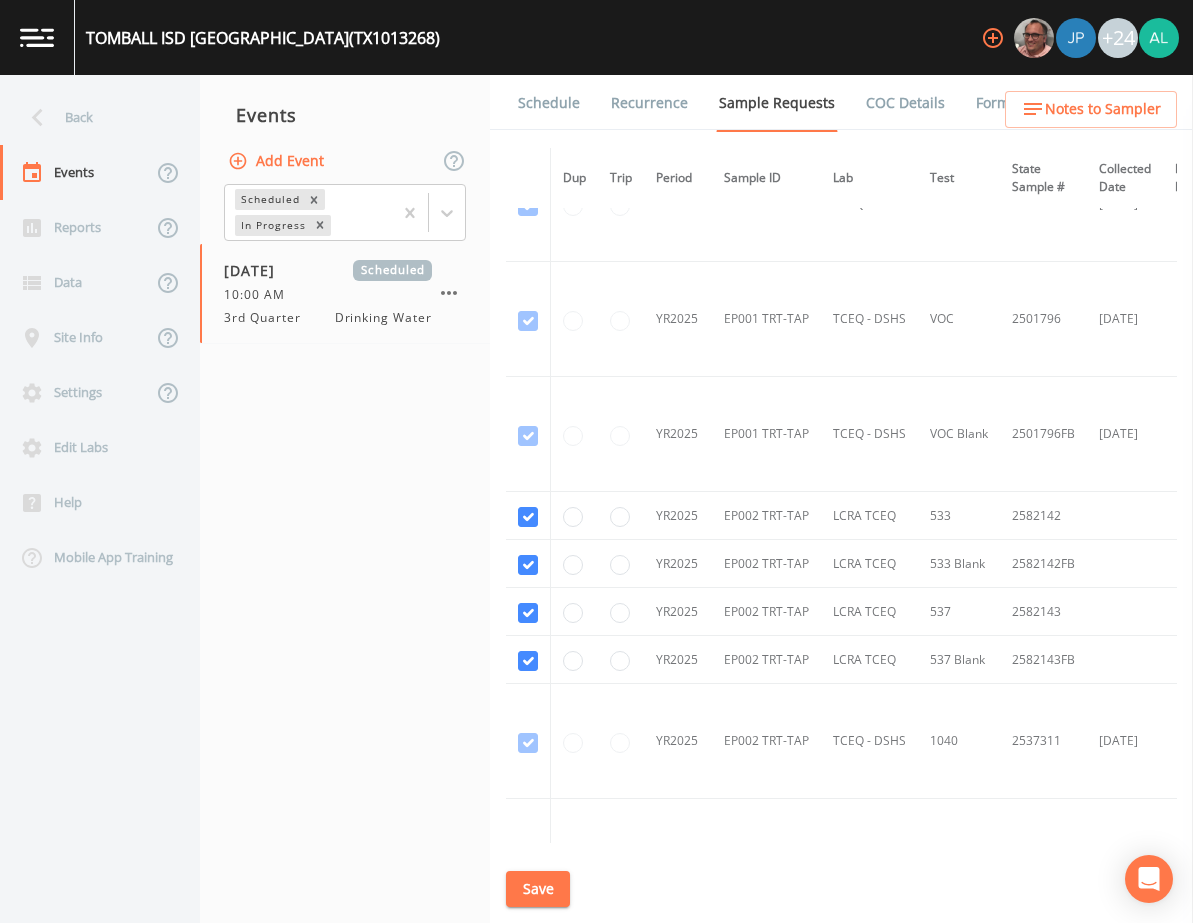 click on "Schedule" at bounding box center (549, 103) 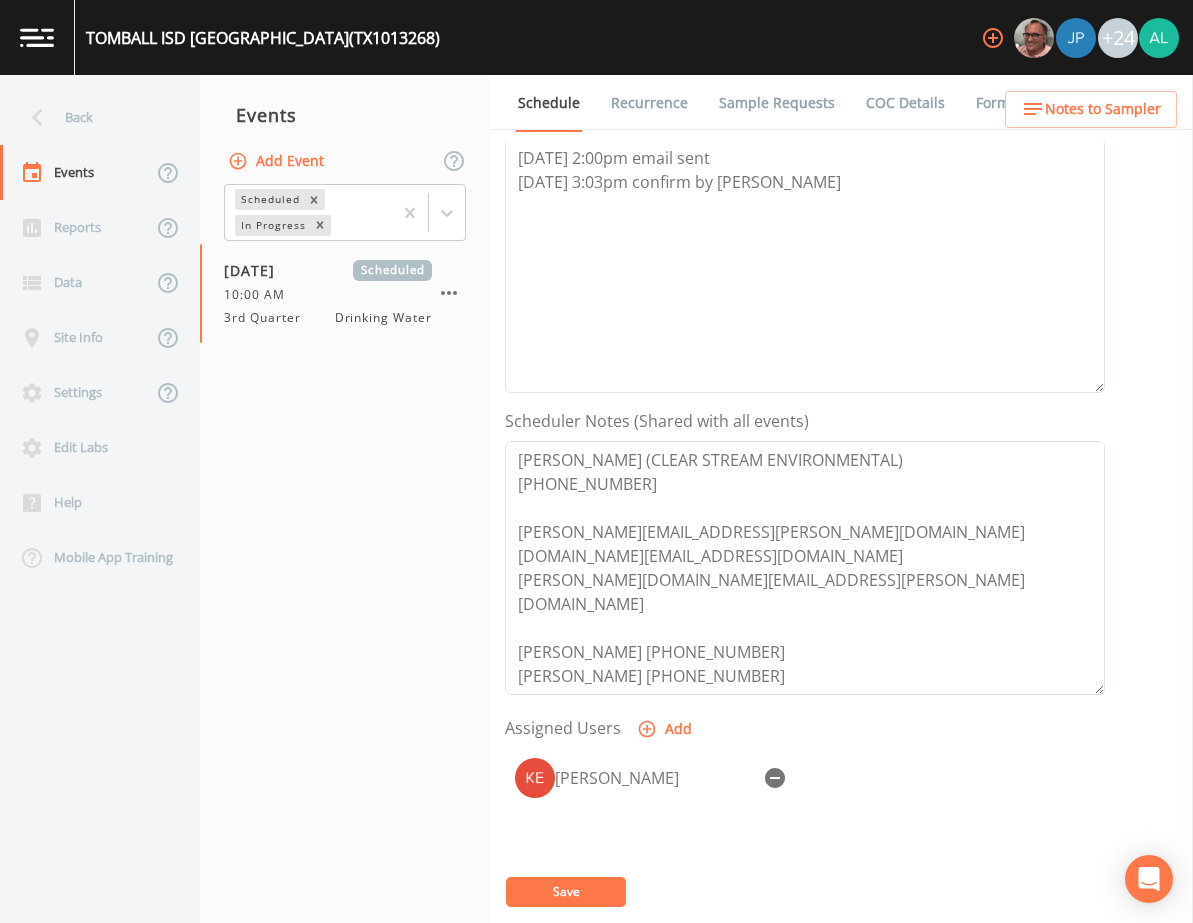 scroll, scrollTop: 300, scrollLeft: 0, axis: vertical 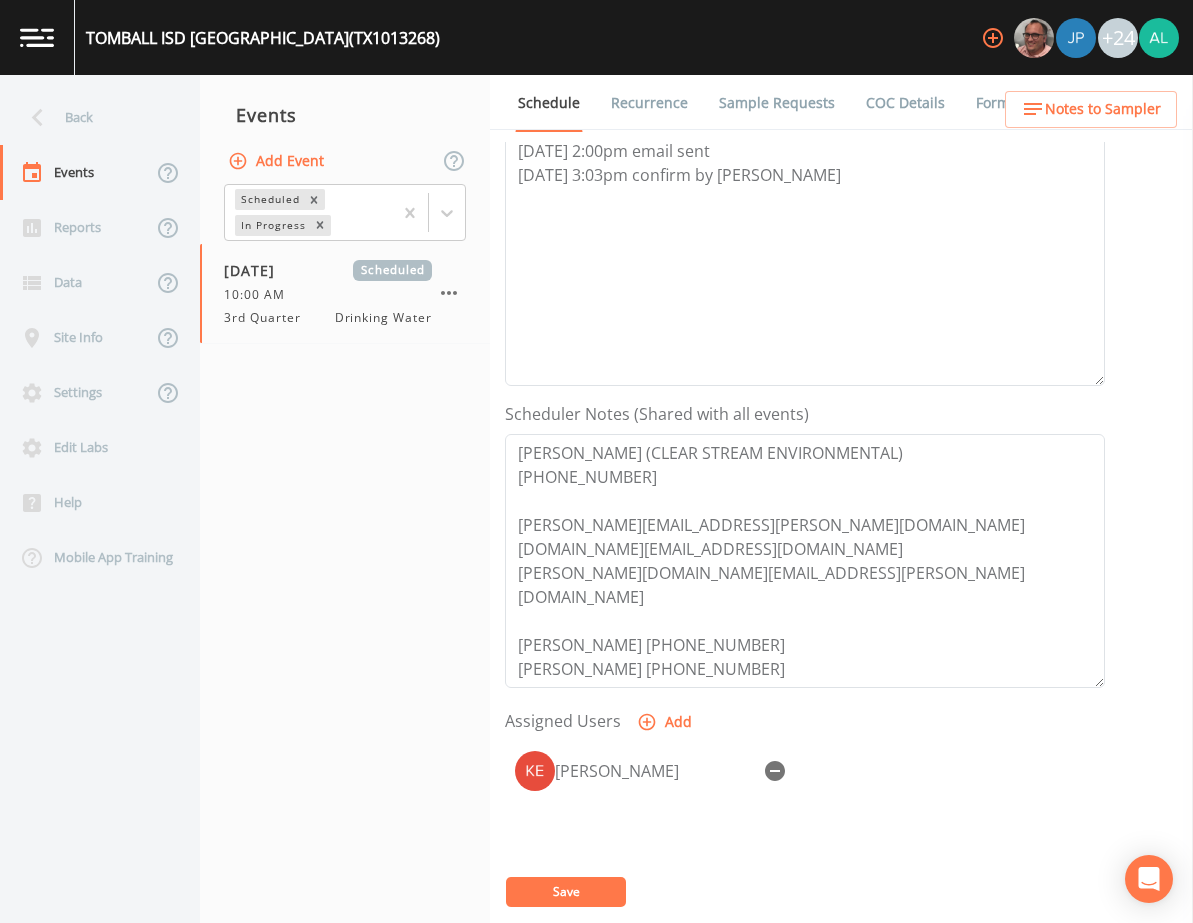 click on "Schedule Recurrence Sample Requests COC Details Forms Event Name 3rd Quarter Target Sampling Date [DATE] Time (Optional) 10:00:00 Event Notes [DATE] 2:00pm email sent
[DATE] 3:03pm confirm by [PERSON_NAME] Notes (Shared with all events) [PERSON_NAME] (CLEAR STREAM ENVIRONMENTAL)
[PHONE_NUMBER]
[PERSON_NAME][EMAIL_ADDRESS][PERSON_NAME][DOMAIN_NAME]
[DOMAIN_NAME][EMAIL_ADDRESS][DOMAIN_NAME]
[PERSON_NAME][DOMAIN_NAME][EMAIL_ADDRESS][PERSON_NAME][DOMAIN_NAME]
[PERSON_NAME] [PHONE_NUMBER]
[PERSON_NAME] [PHONE_NUMBER]
Assigned Users Add [PERSON_NAME] Save" at bounding box center (841, 499) 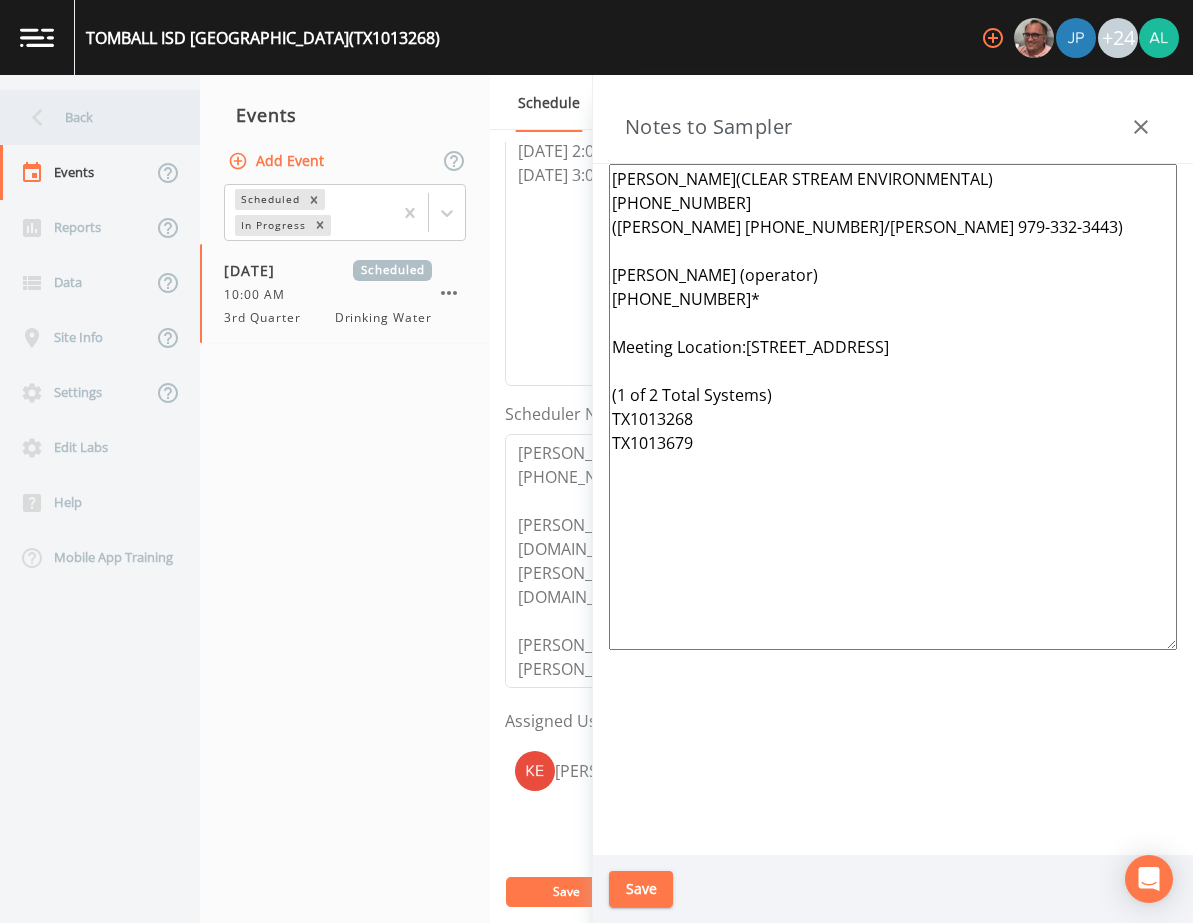 click on "Back" at bounding box center [90, 117] 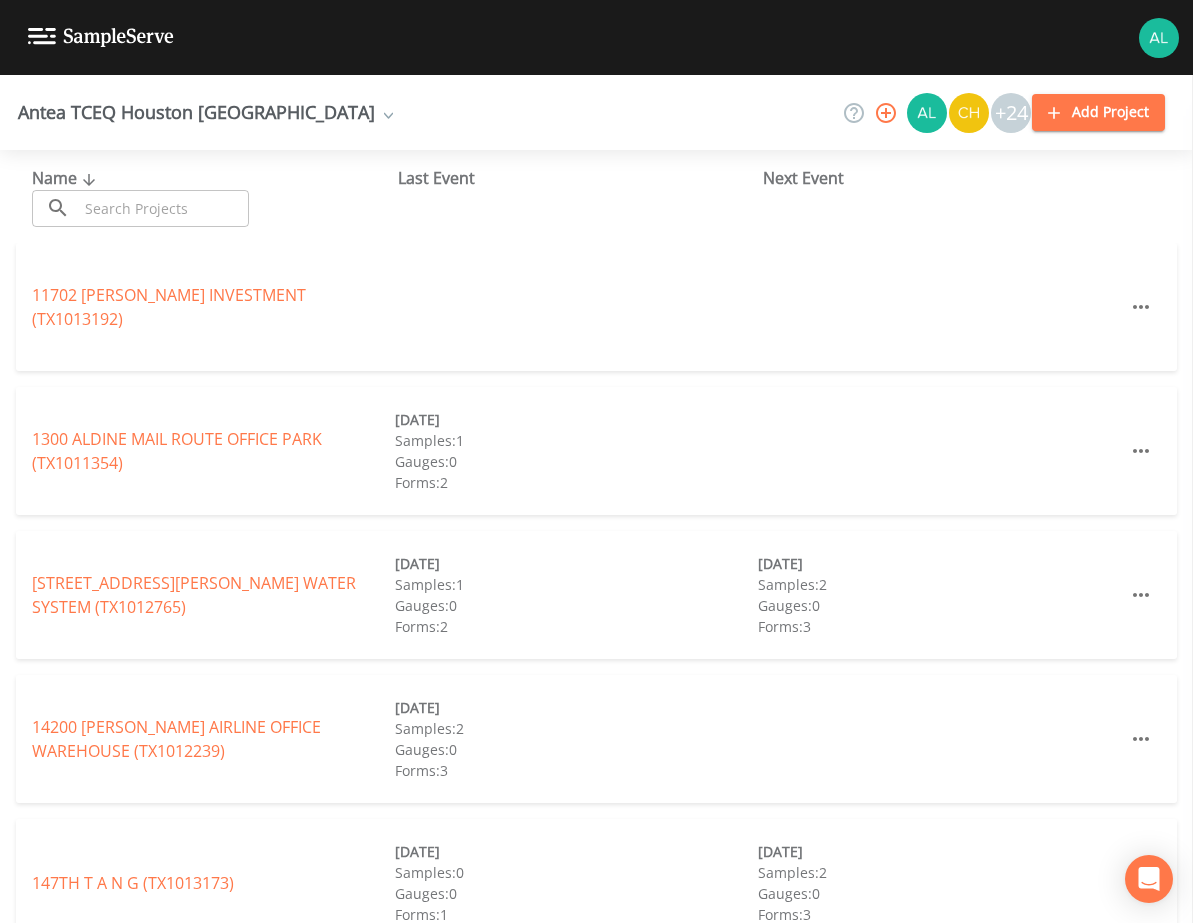 click at bounding box center (163, 208) 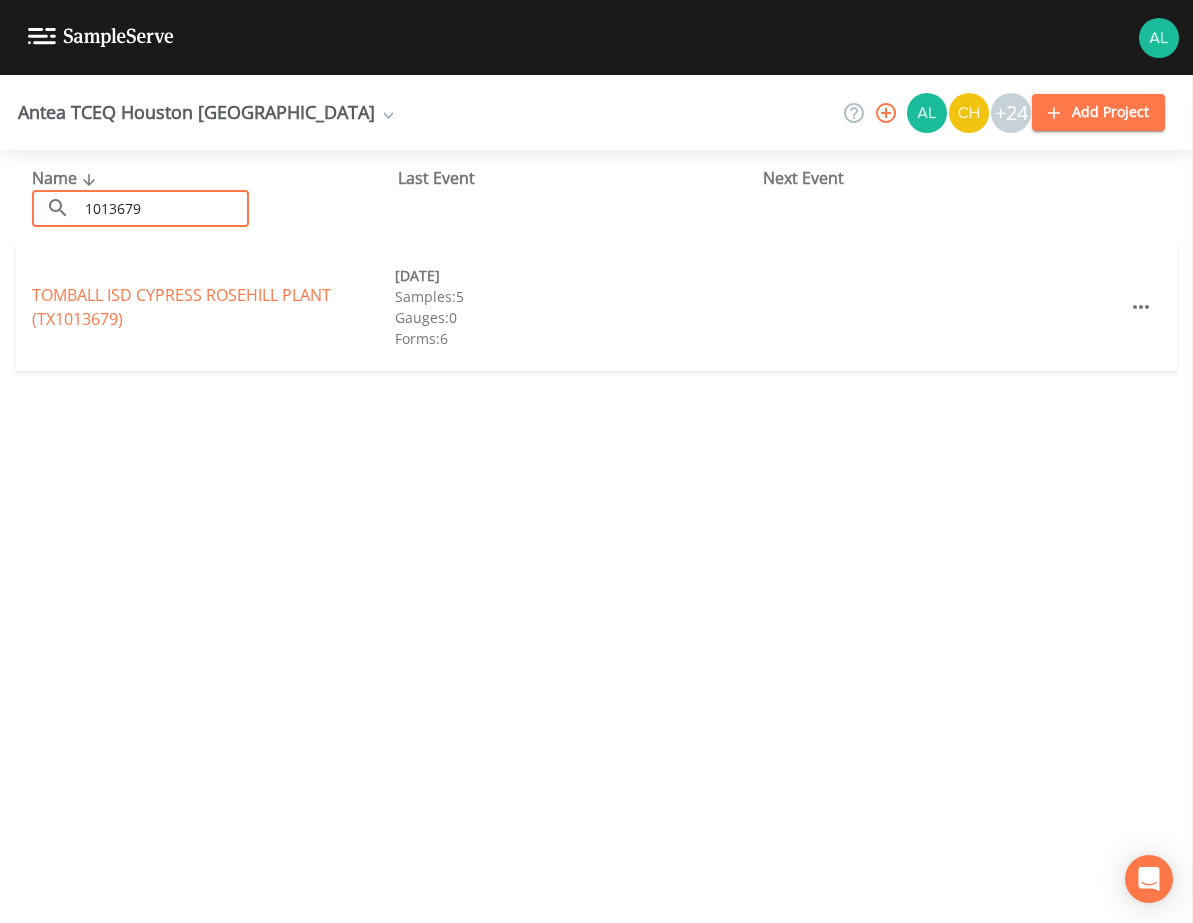 type on "1013679" 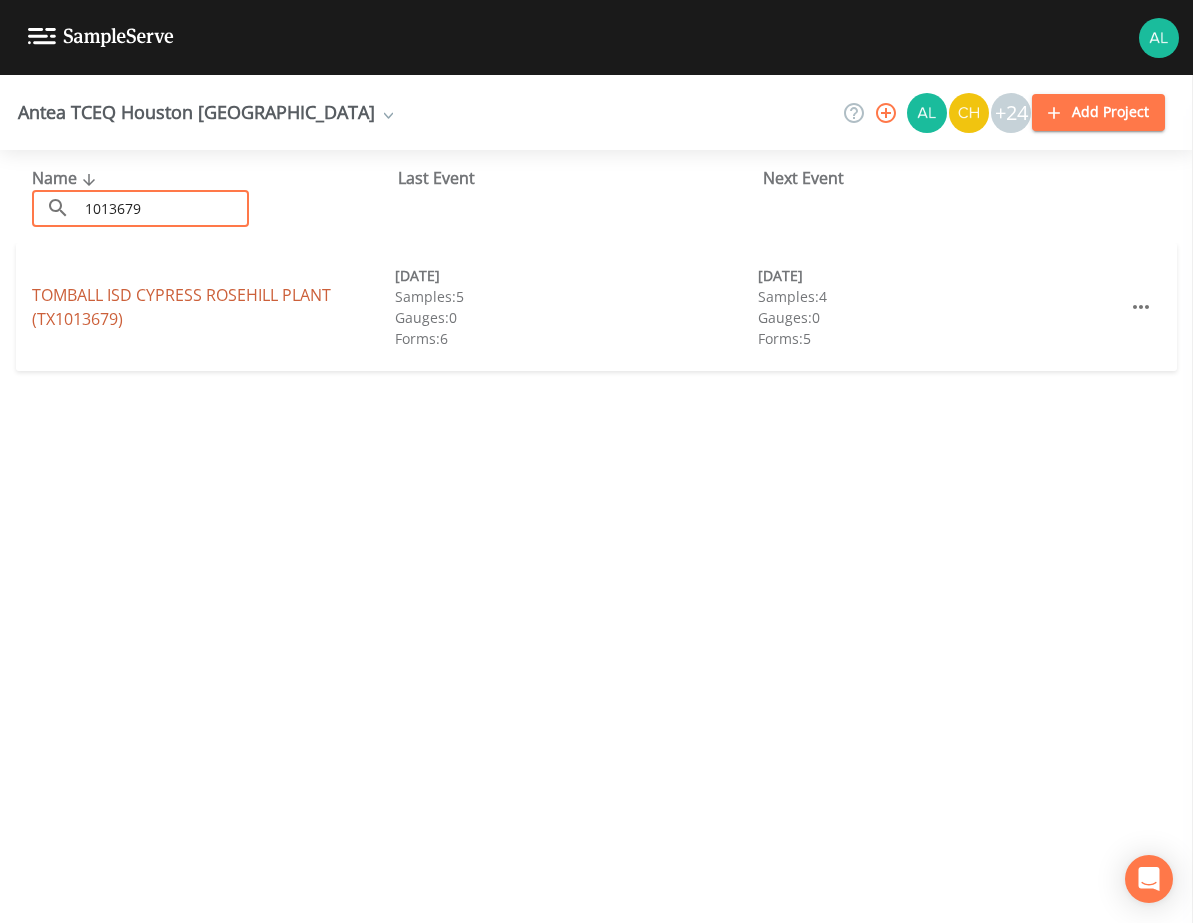 click on "TOMBALL ISD CYPRESS ROSEHILL PLANT   (TX1013679)" at bounding box center [181, 307] 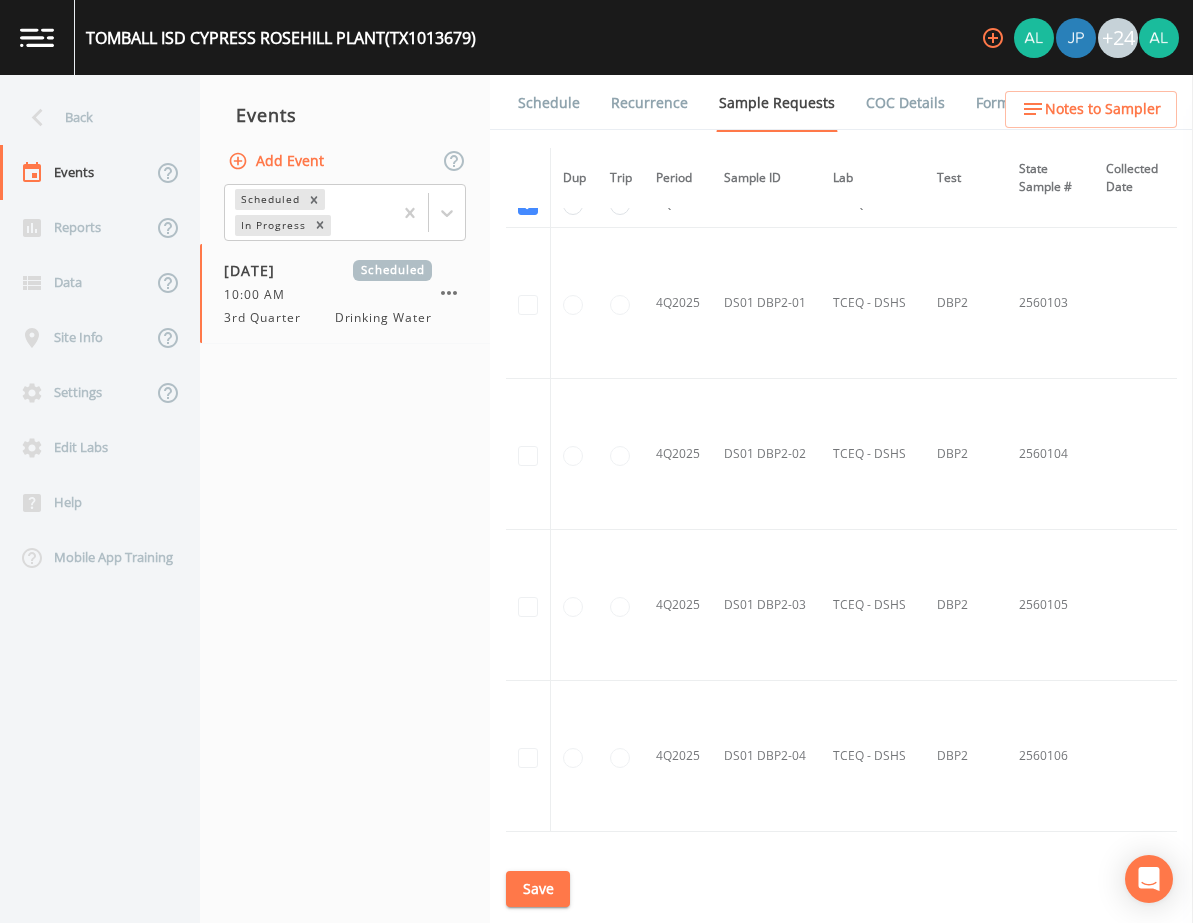 scroll, scrollTop: 5662, scrollLeft: 0, axis: vertical 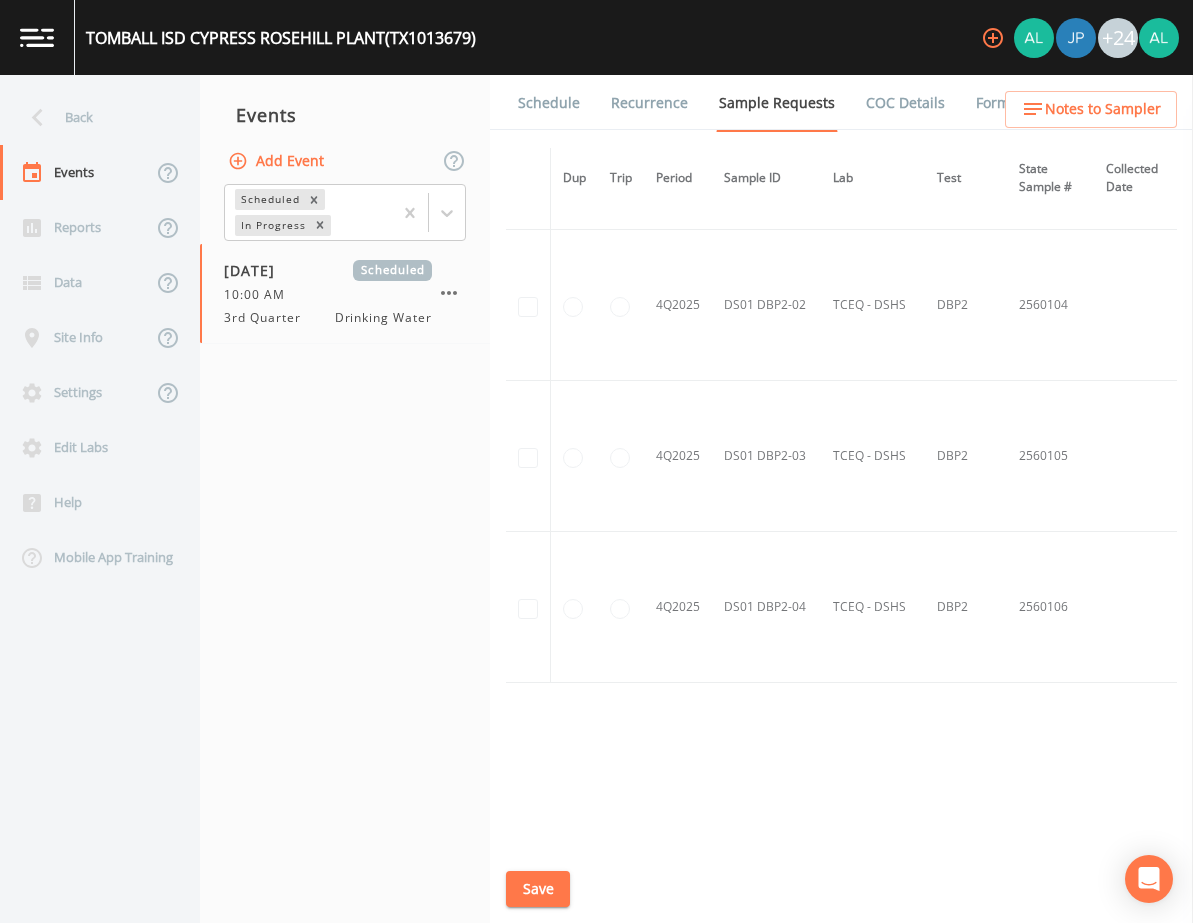 click on "Schedule" at bounding box center [549, 103] 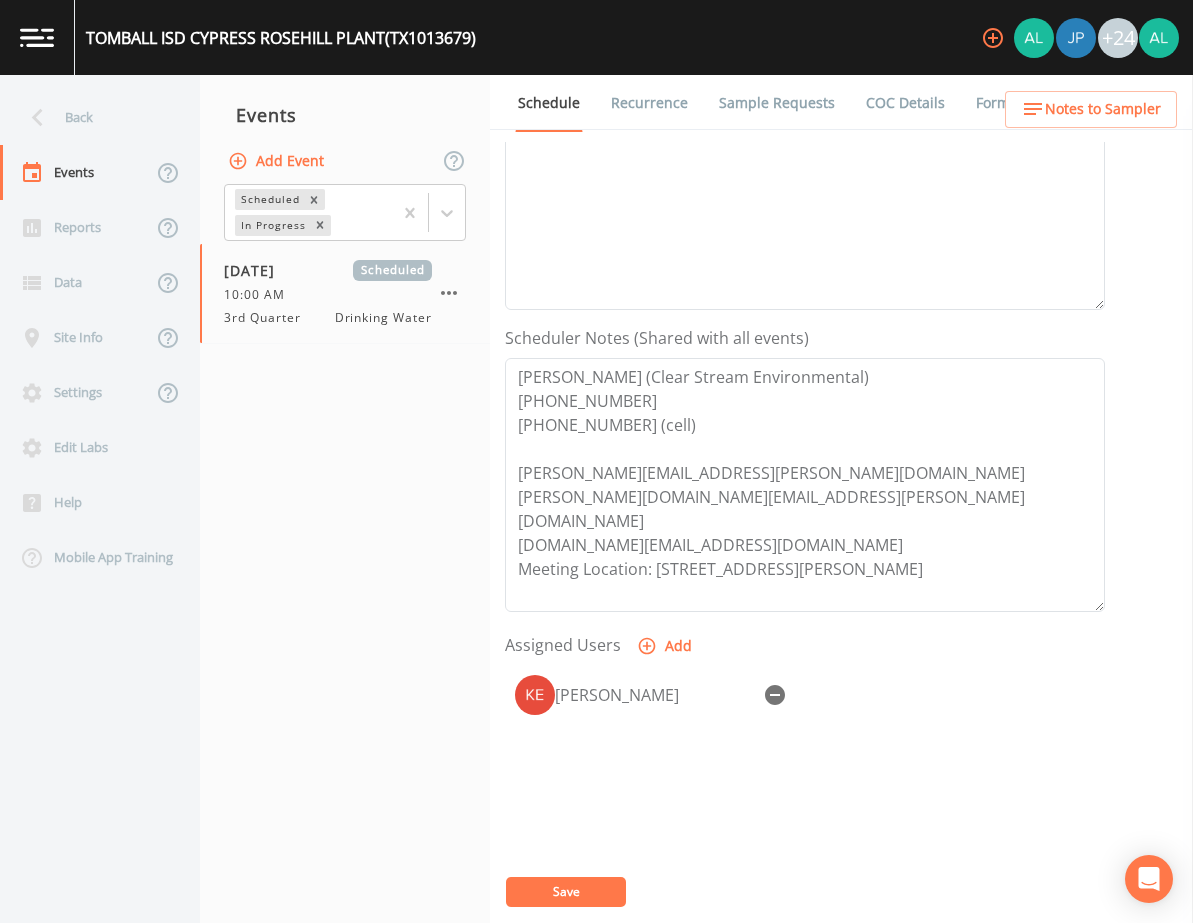 scroll, scrollTop: 400, scrollLeft: 0, axis: vertical 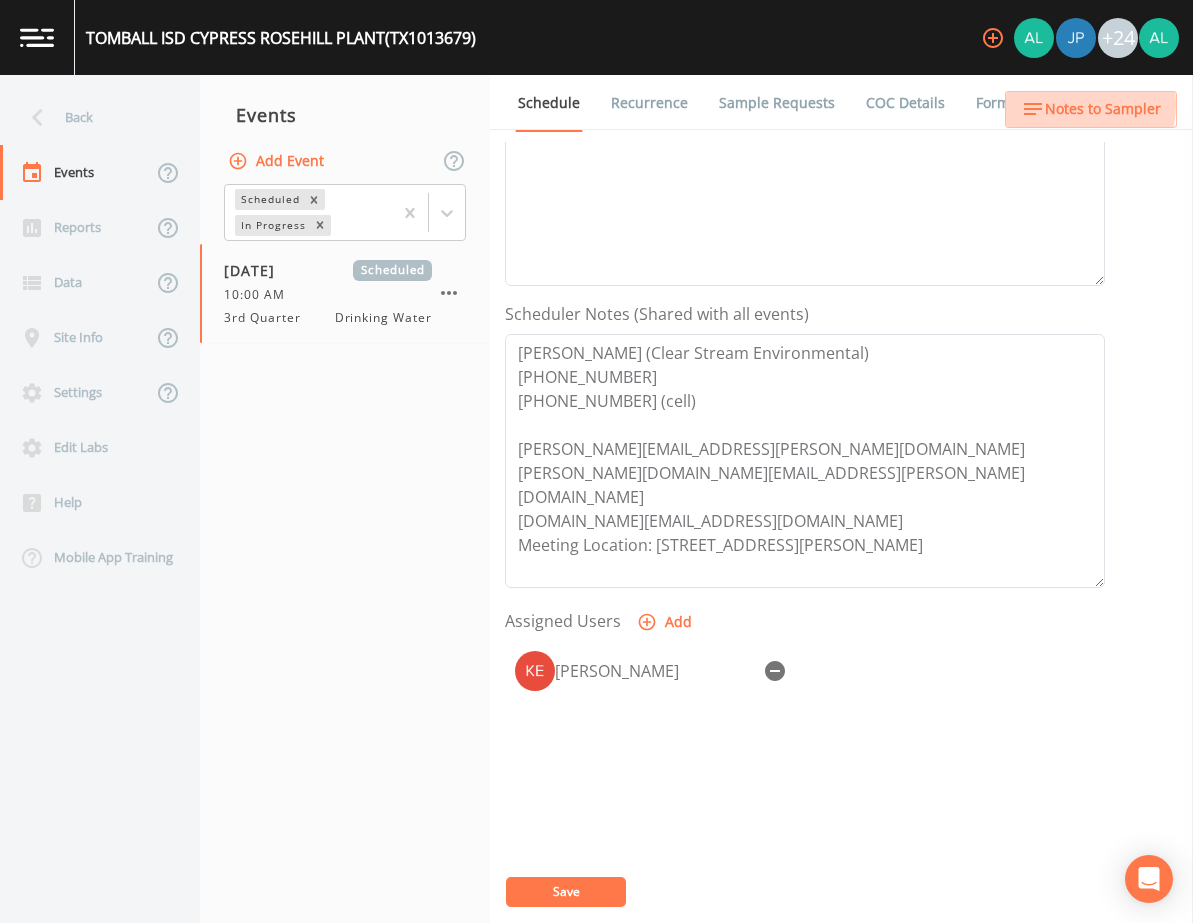 click on "Notes to Sampler" at bounding box center (1103, 109) 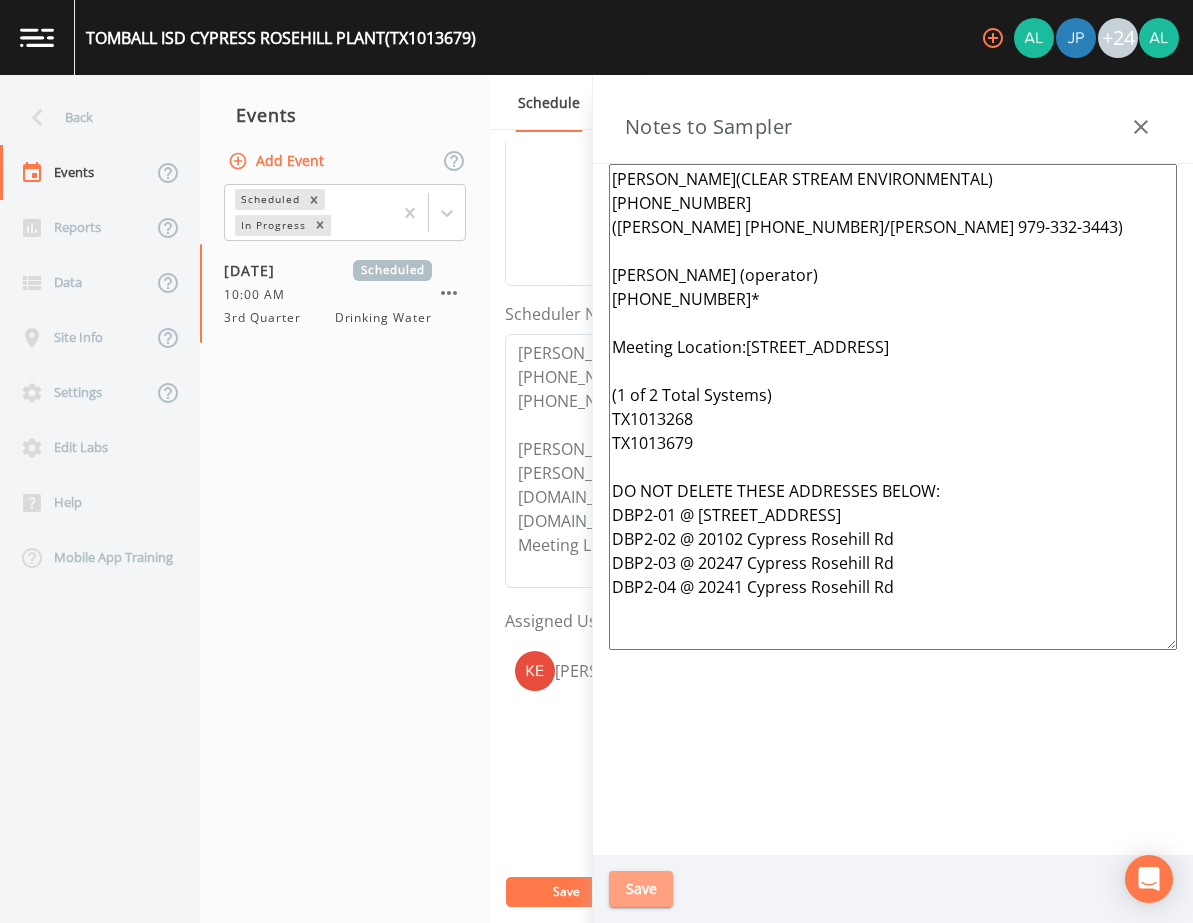 click on "Save" at bounding box center [641, 889] 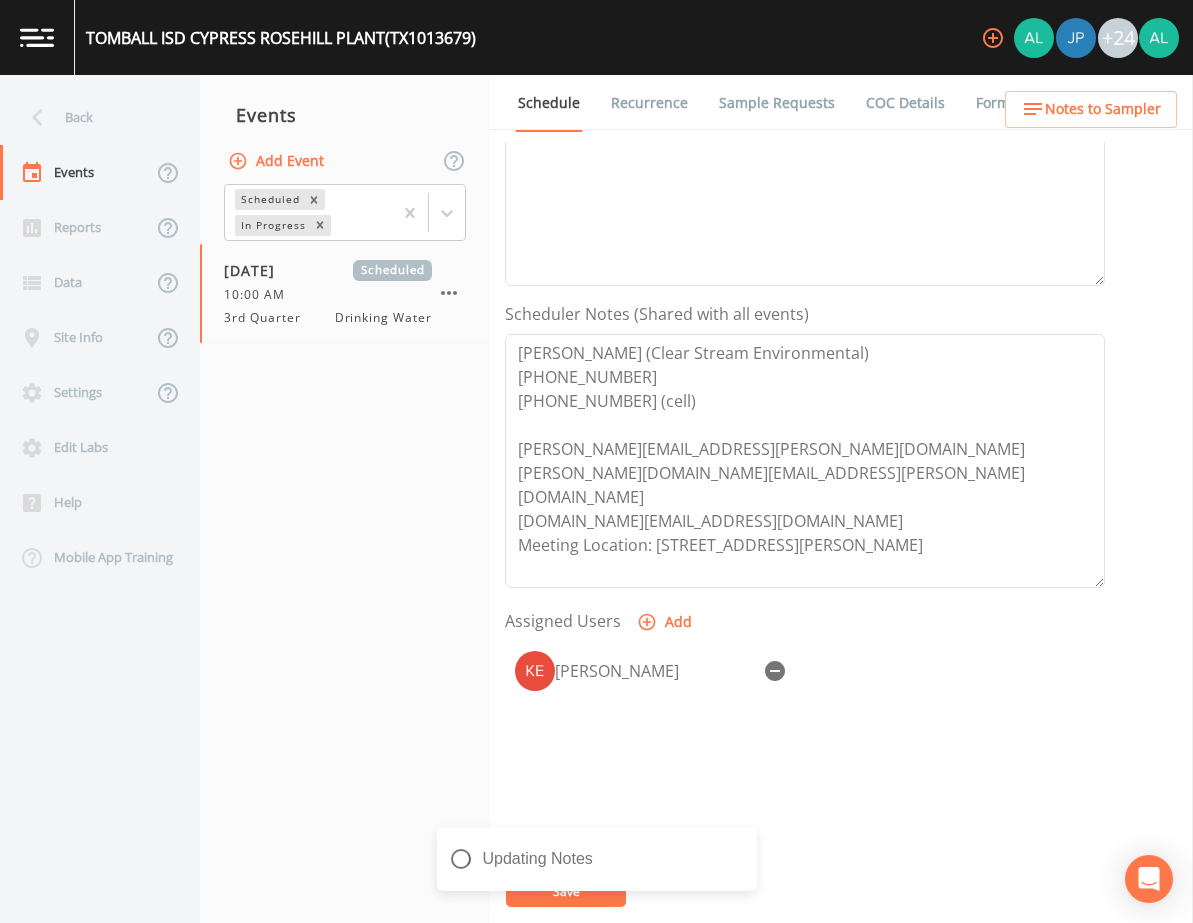 click on "Updating Notes" at bounding box center (597, 867) 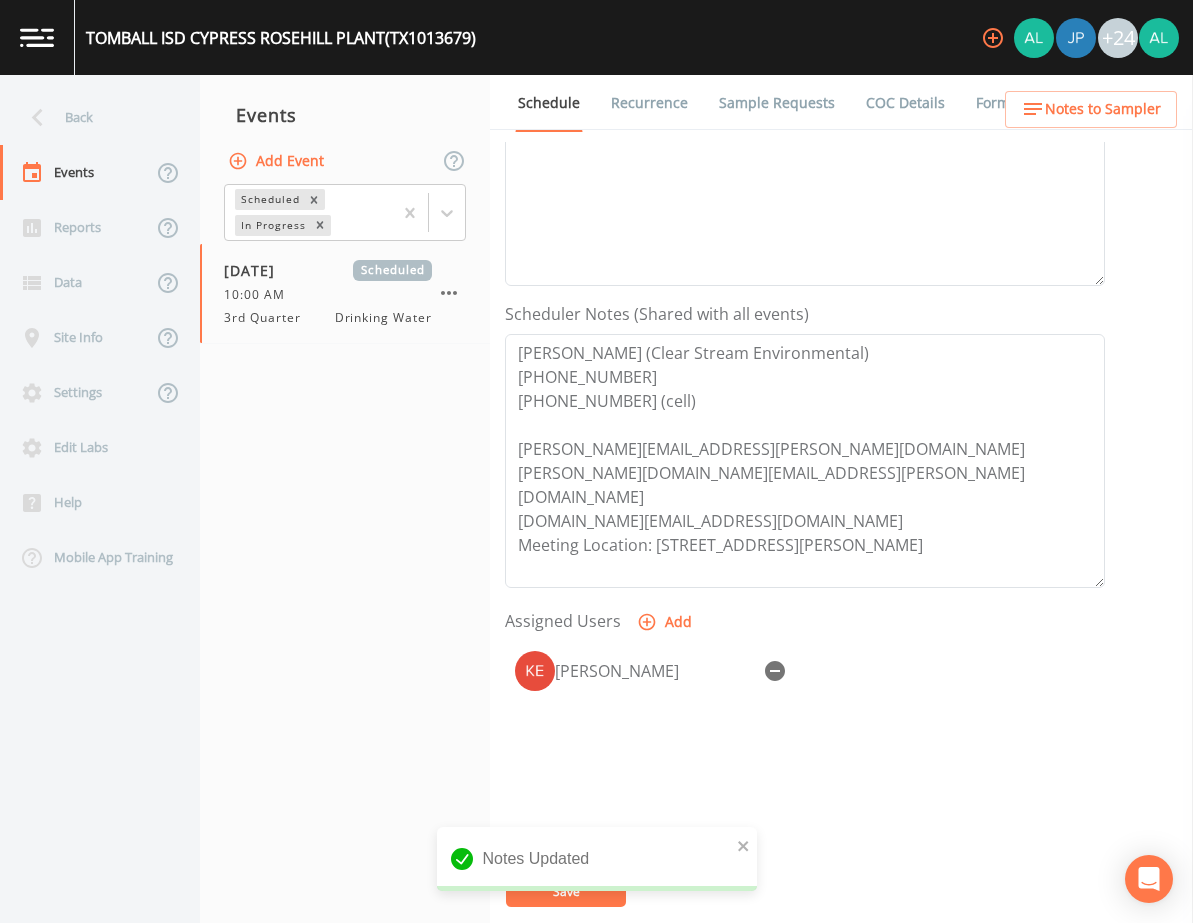 click on "Back" at bounding box center (90, 117) 